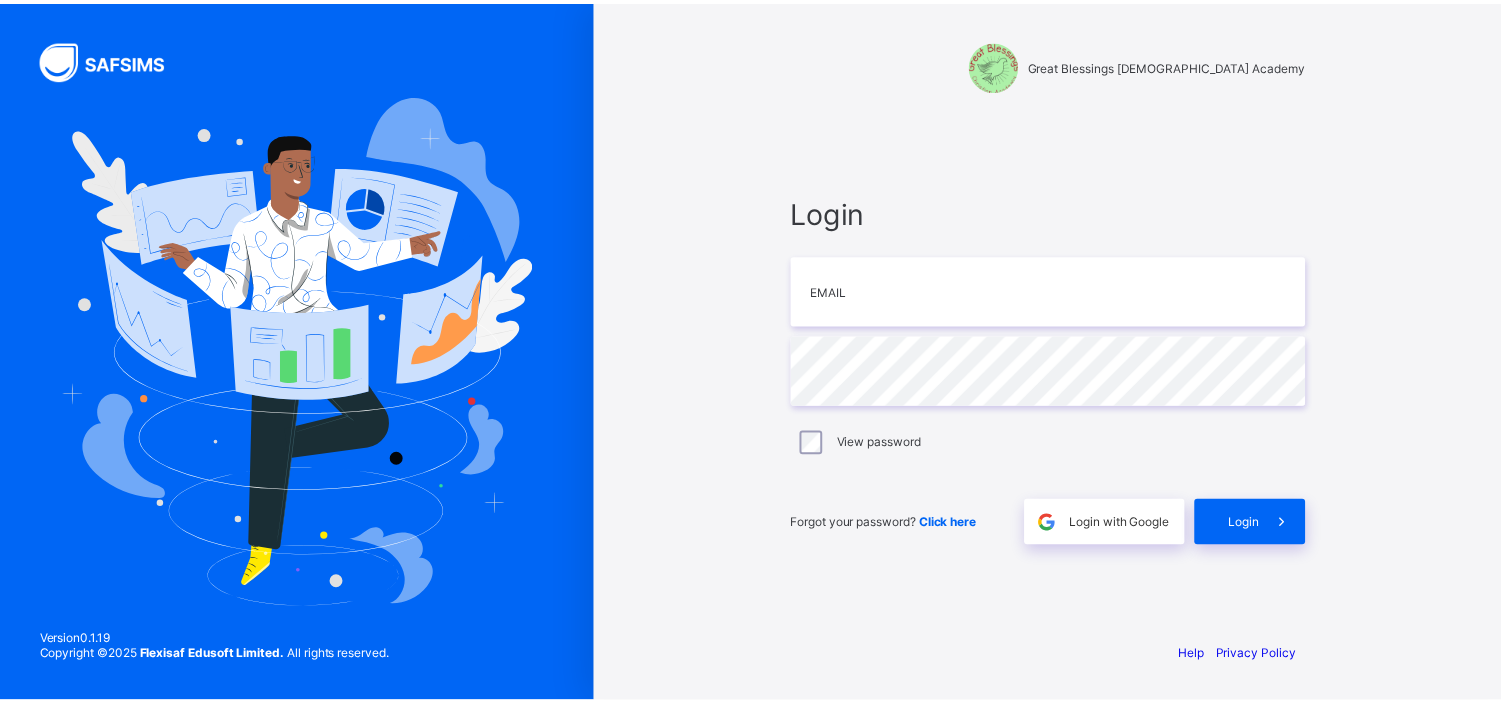scroll, scrollTop: 0, scrollLeft: 0, axis: both 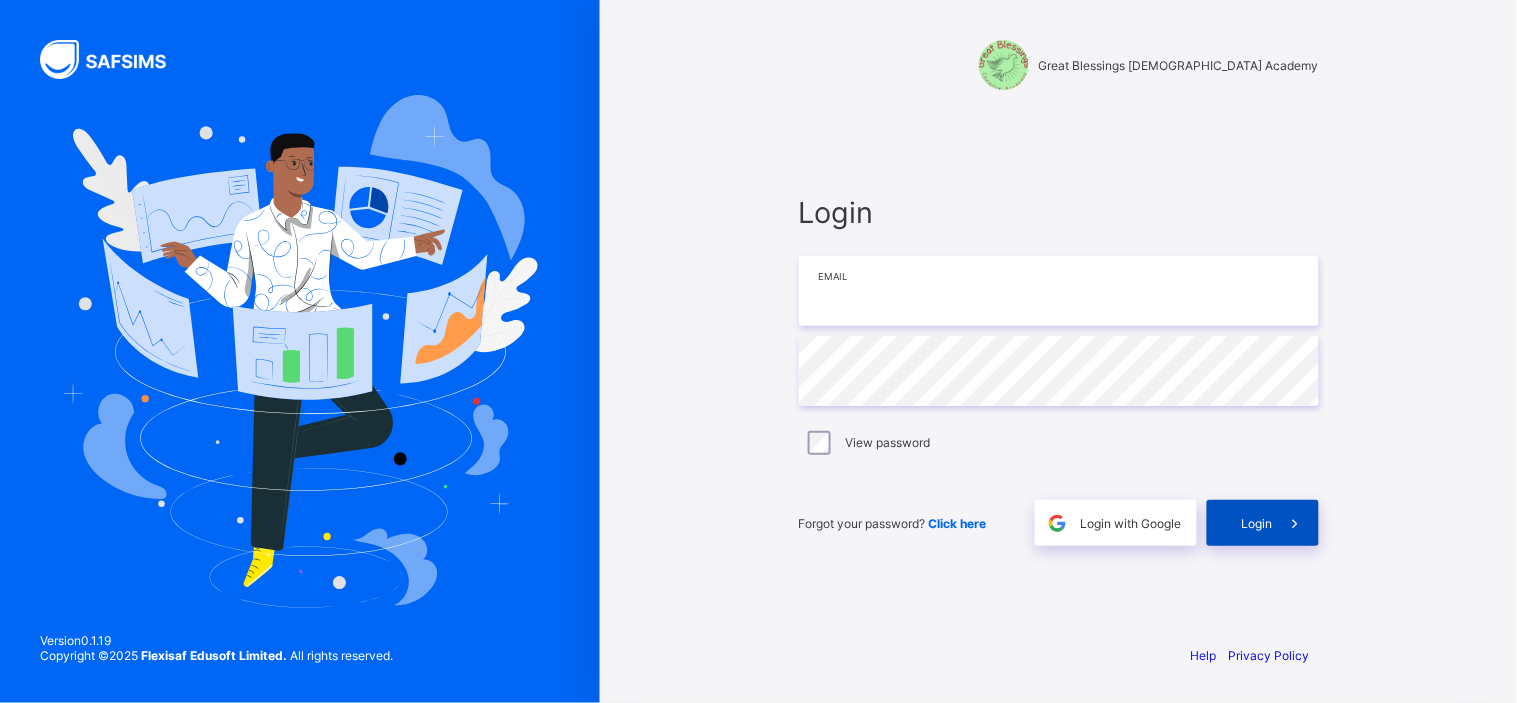 type on "**********" 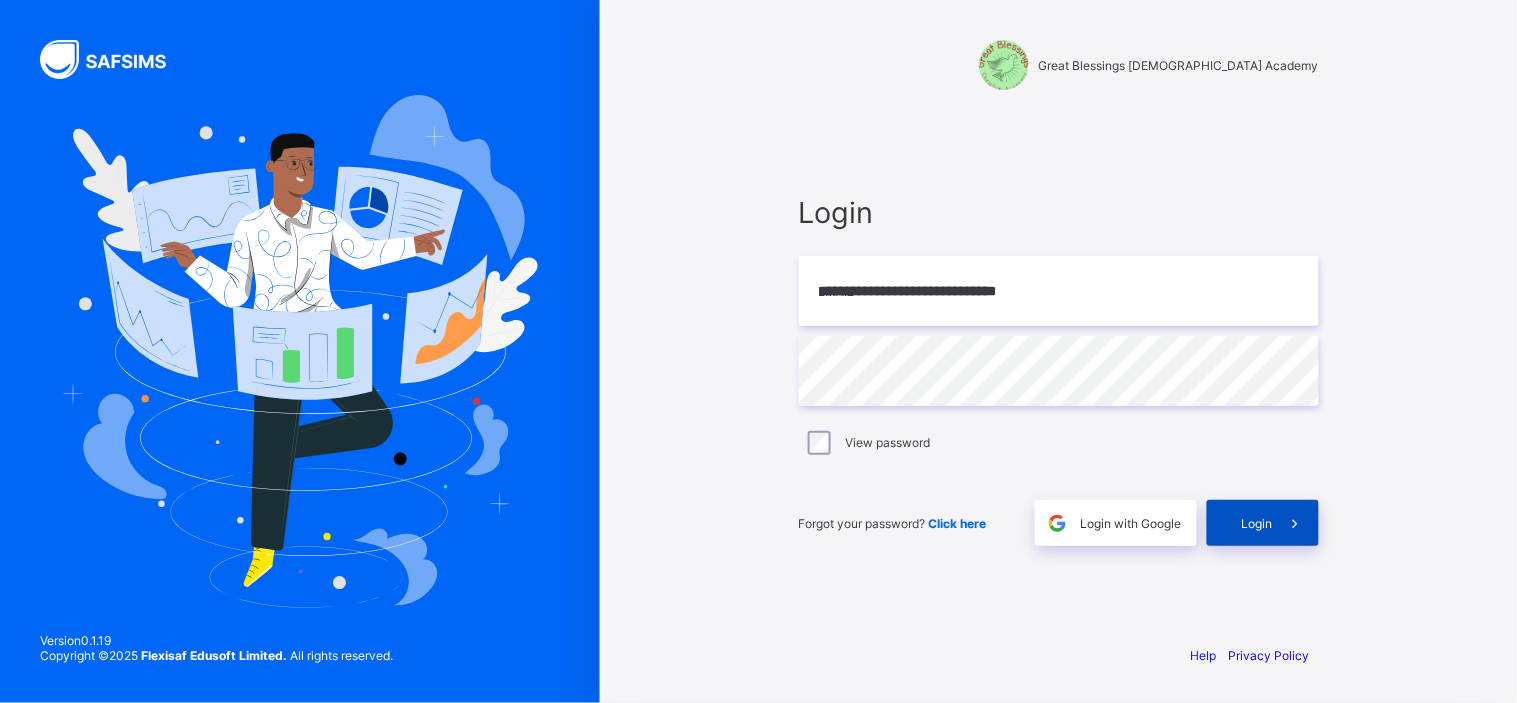 click on "Login" at bounding box center (1257, 523) 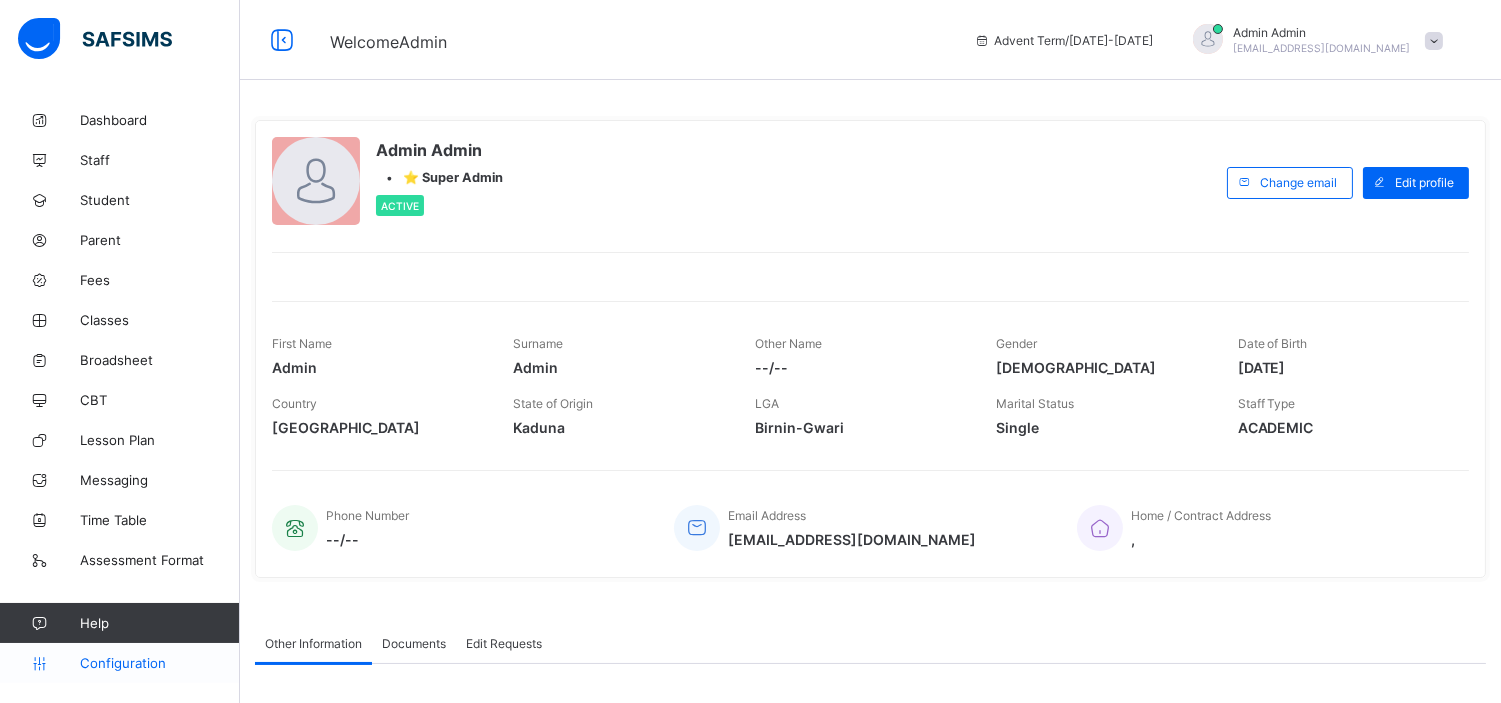 click on "Configuration" at bounding box center [119, 663] 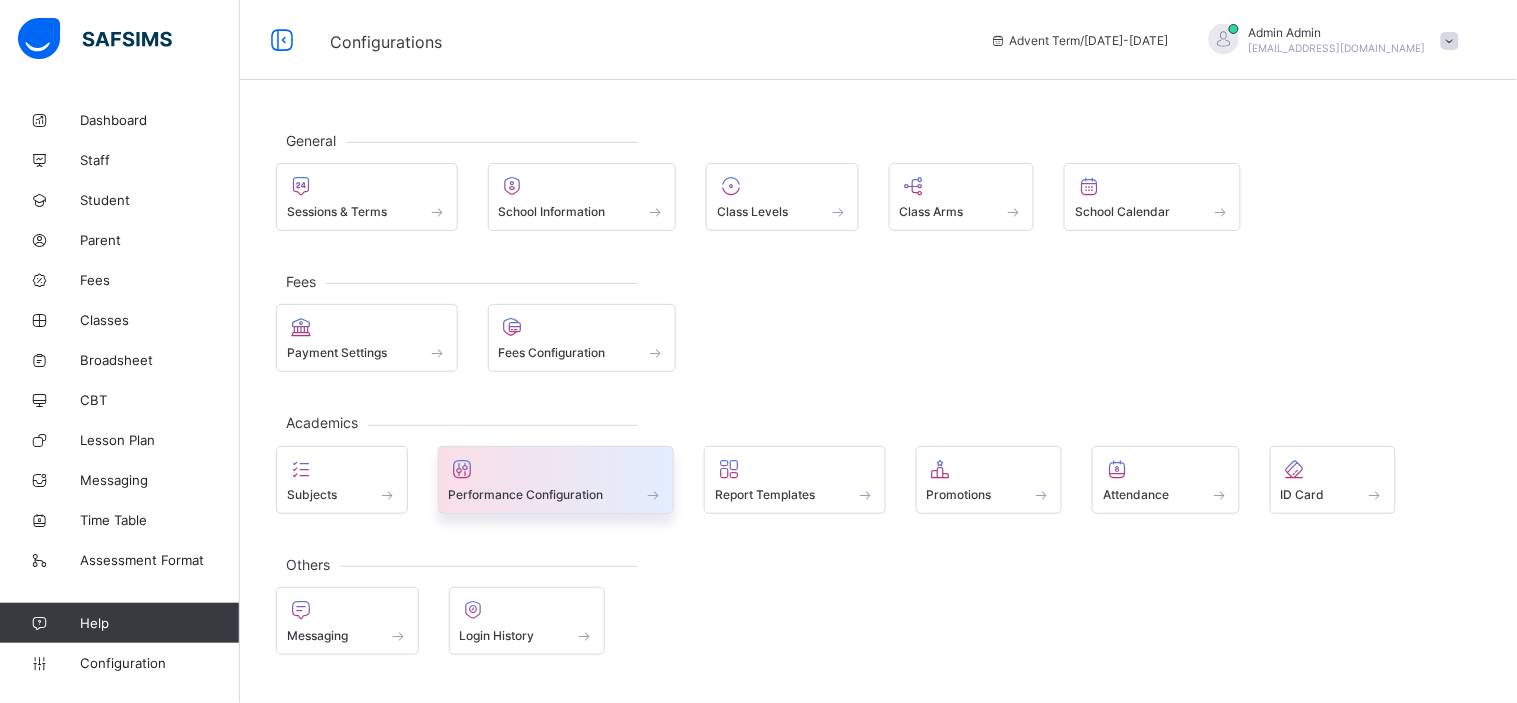 click on "Performance Configuration" at bounding box center (526, 494) 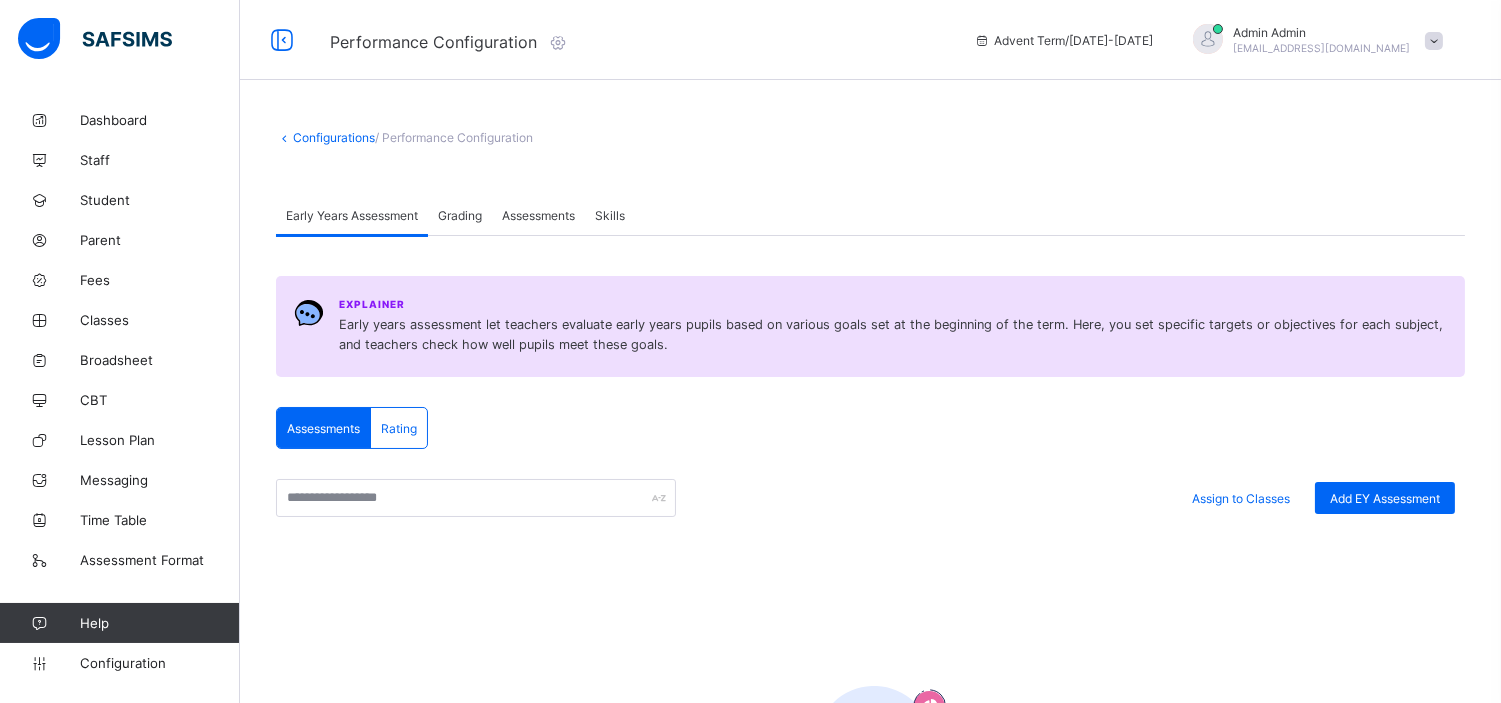 click on "Skills" at bounding box center (610, 215) 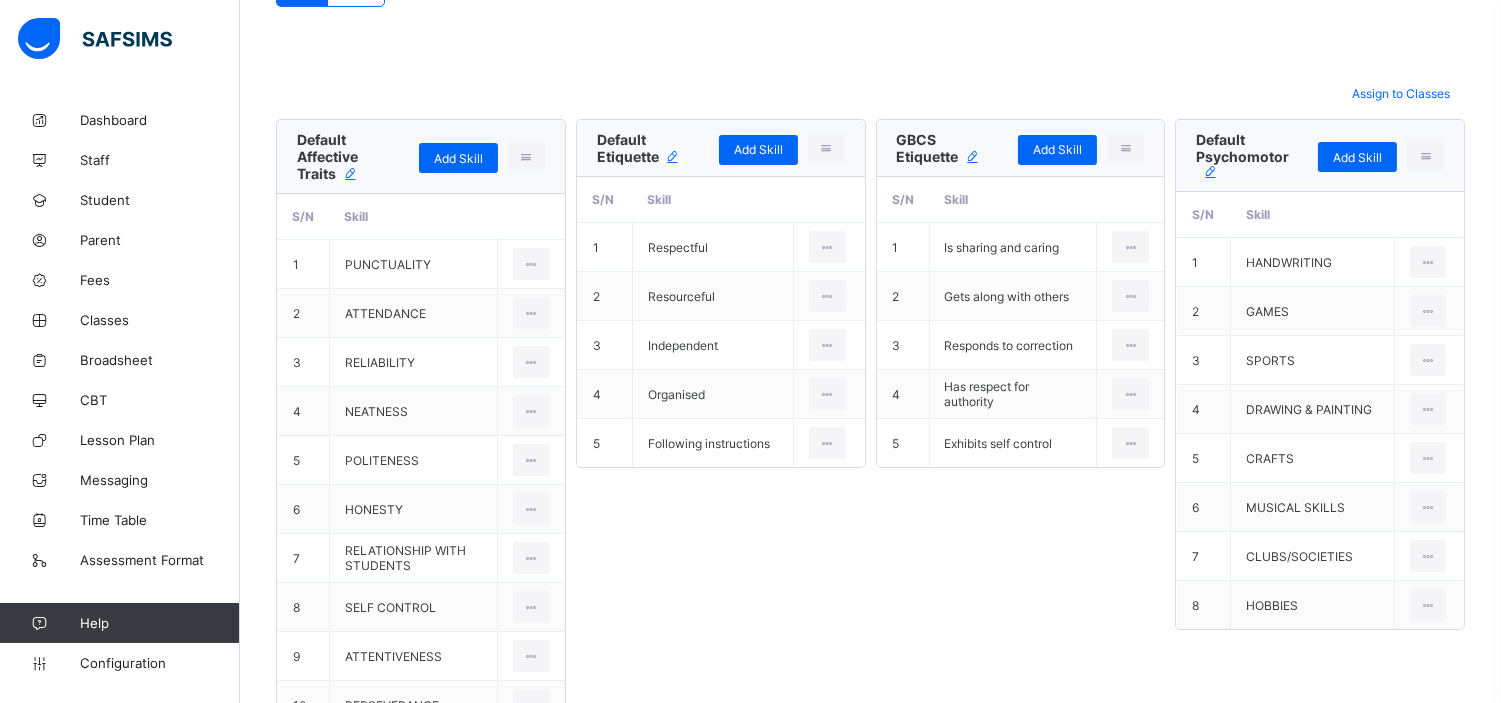 scroll, scrollTop: 413, scrollLeft: 0, axis: vertical 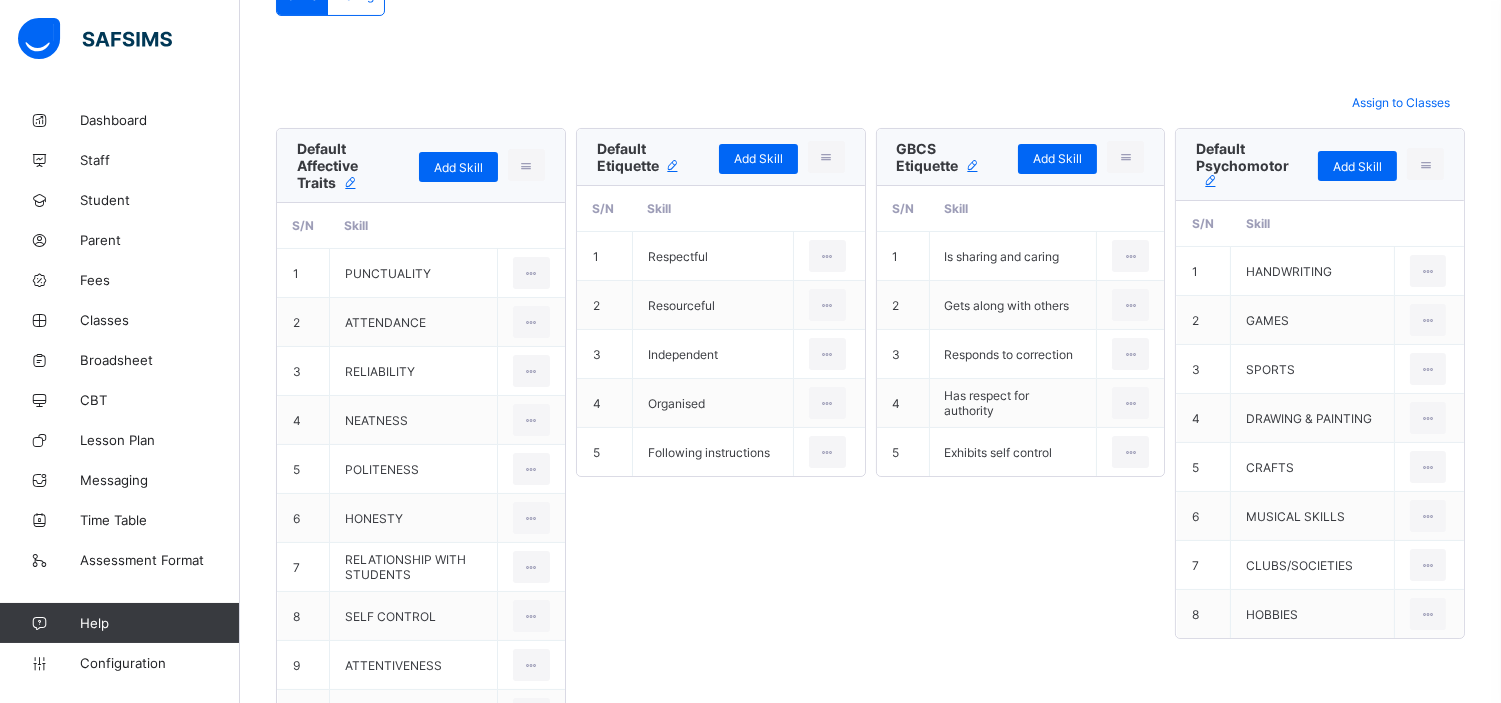 click on "Default Affective Traits Add Skill Delete skill group S/N Skill 1 PUNCTUALITY Edit Delete 2 ATTENDANCE Edit Delete 3 RELIABILITY Edit Delete 4 NEATNESS Edit Delete 5 POLITENESS Edit Delete 6 HONESTY Edit Delete 7 RELATIONSHIP WITH STUDENTS Edit Delete 8 SELF CONTROL Edit Delete 9 ATTENTIVENESS Edit Delete 10 PERSEVERANCE Edit Delete 11 BIBLE STUDY Edit Delete Default Etiquette Add Skill Delete skill group S/N Skill 1 Respectful Edit Delete 2 Resourceful Edit Delete 3 Independent Edit Delete 4 Organised Edit Delete 5 Following instructions Edit Delete GBCS Etiquette Add Skill Delete skill group S/N Skill 1 Is sharing and caring Edit Delete 2 Gets along with others Edit Delete 3 Responds to correction Edit Delete 4 Has respect for authority Edit Delete 5 Exhibits self control Edit Delete Default Psychomotor Add Skill Delete skill group S/N Skill 1 HANDWRITING Edit Delete 2 GAMES Edit Delete 3 SPORTS Edit Delete 4 DRAWING & PAINTING Edit Delete 5 CRAFTS Edit Delete 6 MUSICAL SKILLS Edit Delete 7 CLUBS/SOCIETIES" at bounding box center (870, 686) 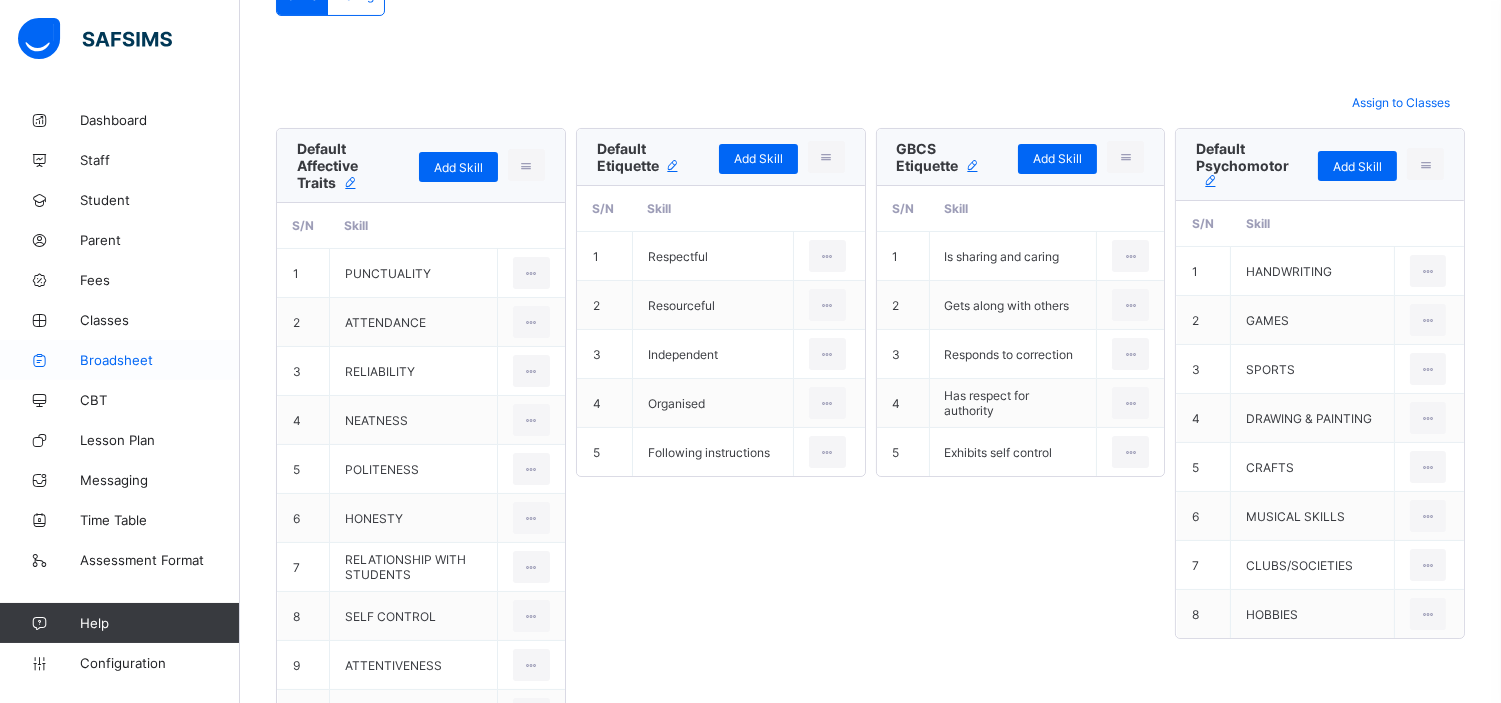 click on "Broadsheet" at bounding box center (160, 360) 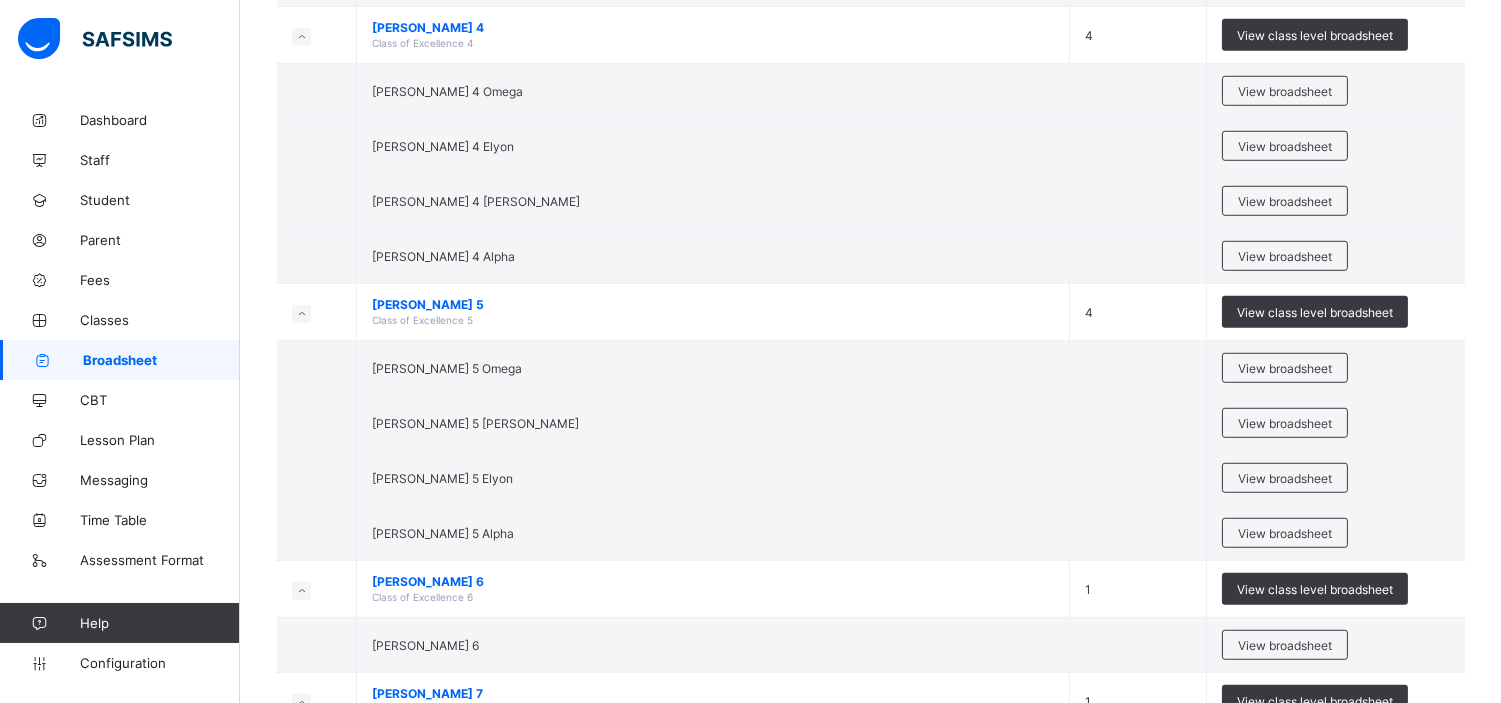scroll, scrollTop: 2671, scrollLeft: 0, axis: vertical 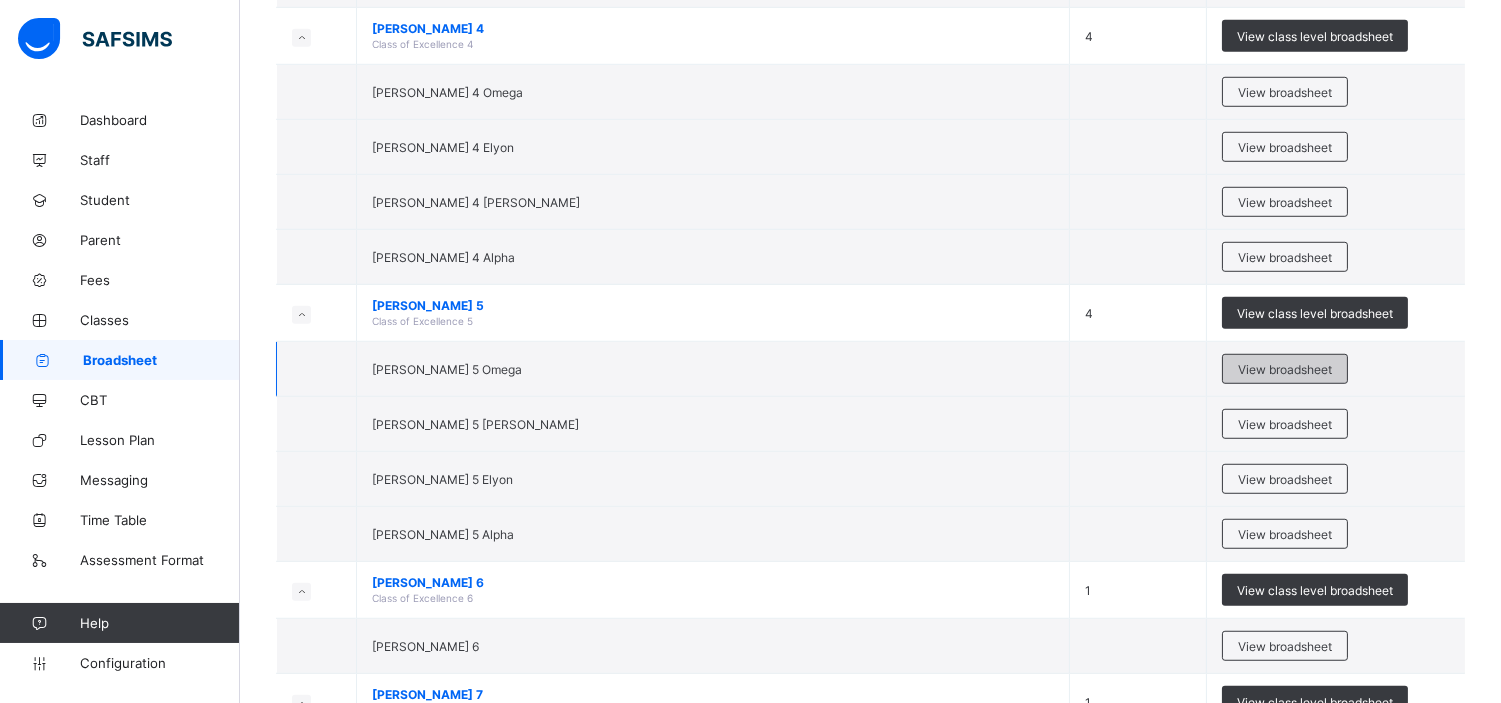 click on "View broadsheet" at bounding box center [1285, 369] 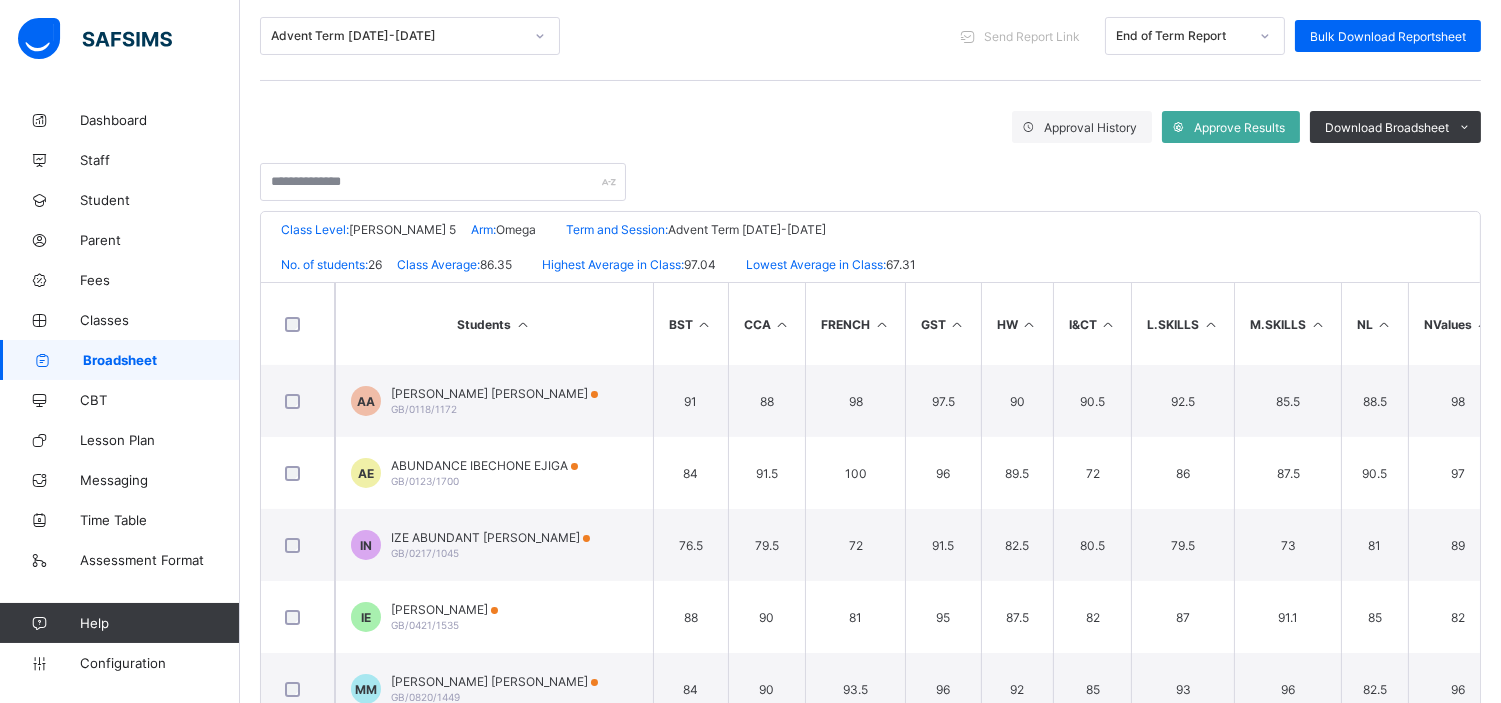scroll, scrollTop: 324, scrollLeft: 0, axis: vertical 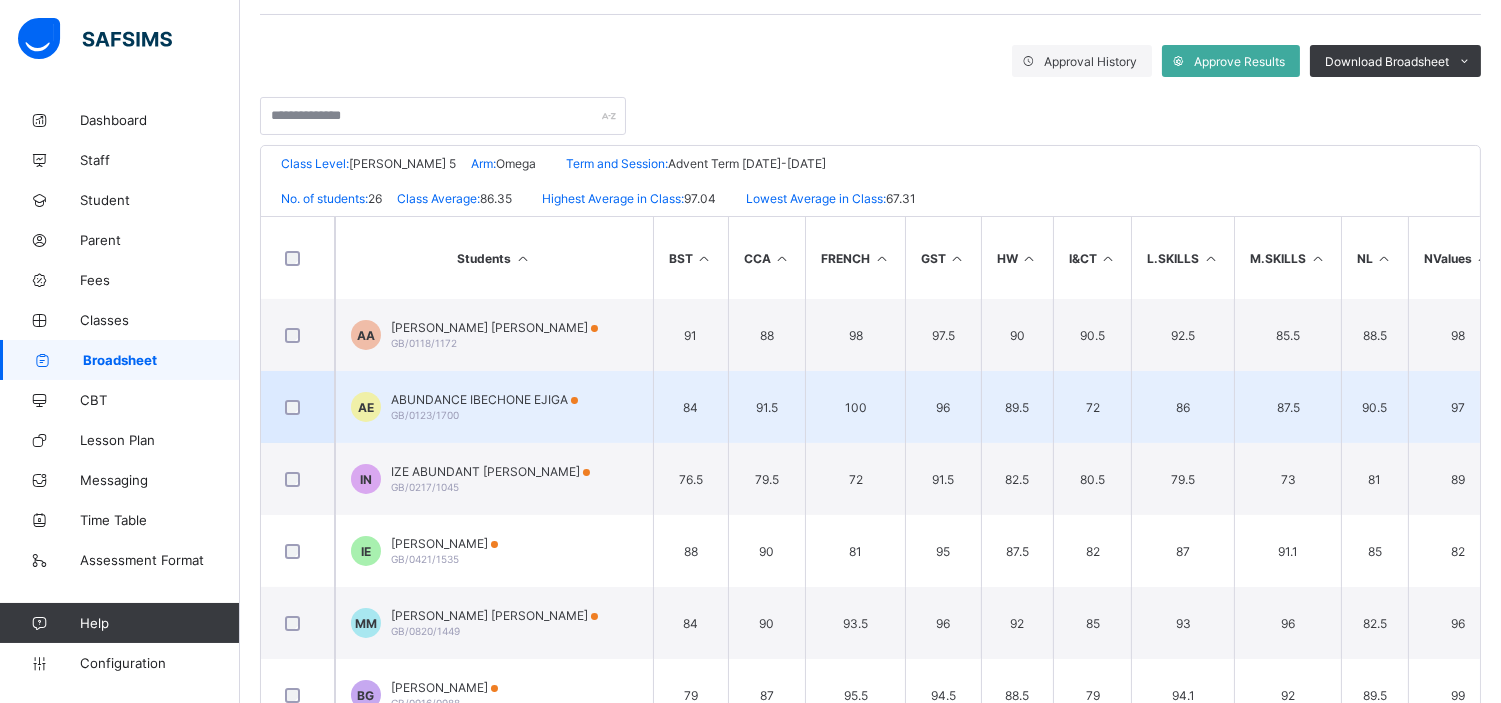 click on "ABUNDANCE IBECHONE EJIGA" at bounding box center [484, 399] 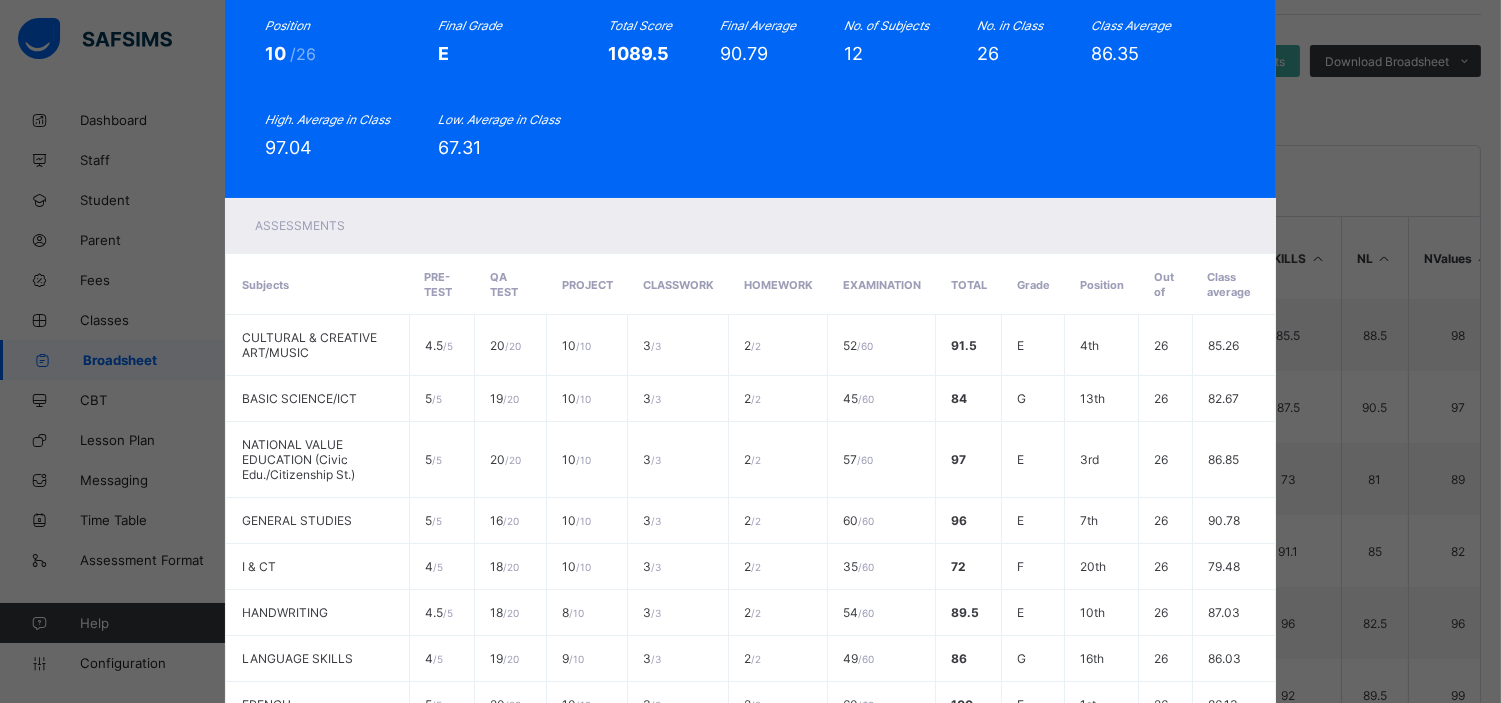 scroll, scrollTop: 0, scrollLeft: 0, axis: both 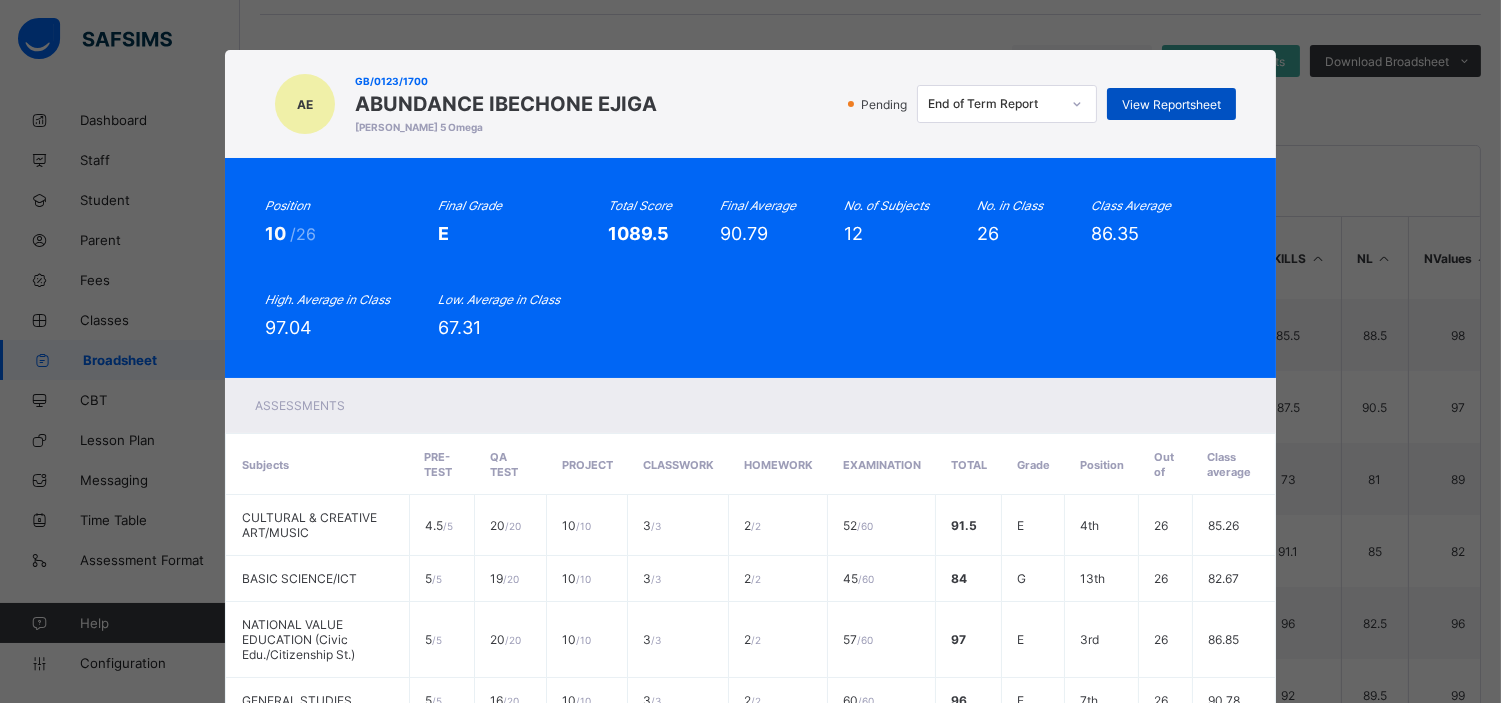 click on "View Reportsheet" at bounding box center [1171, 104] 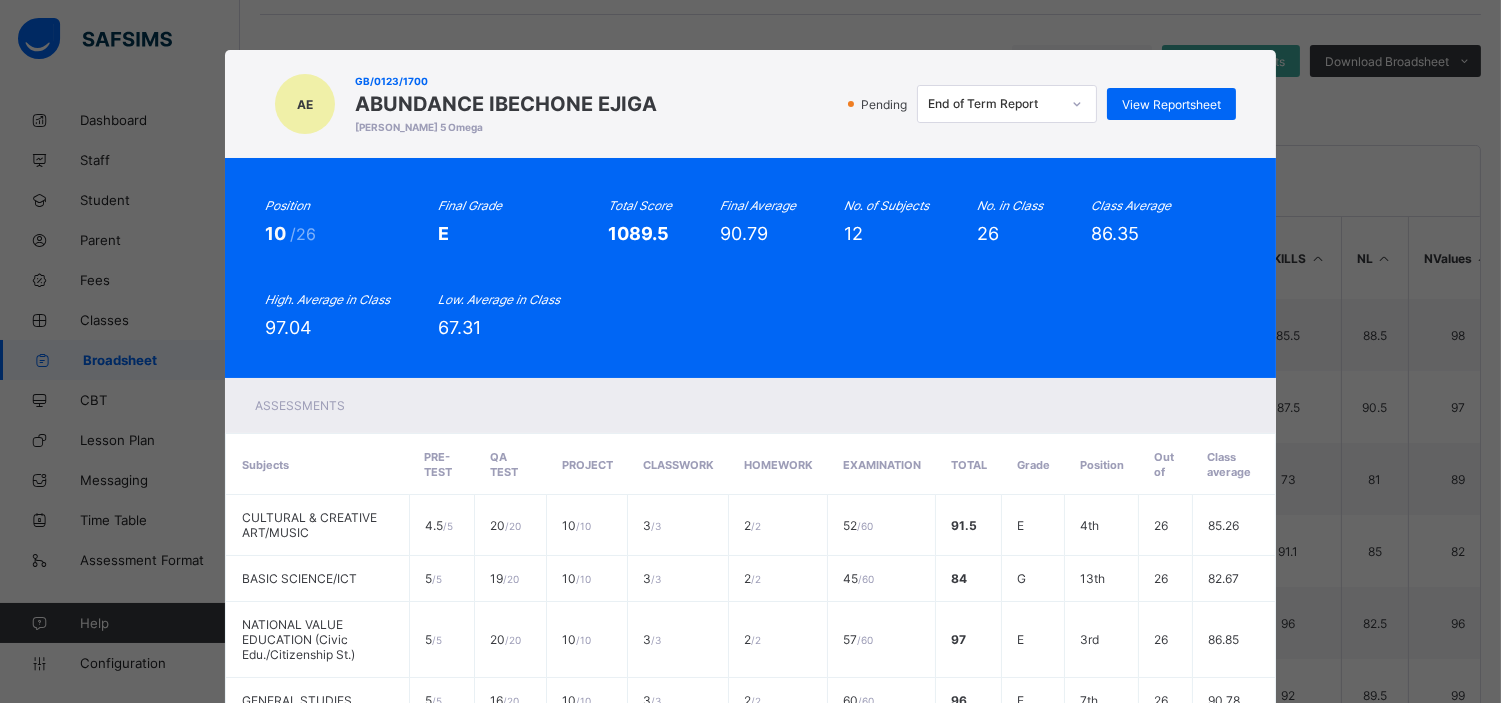 scroll, scrollTop: 601, scrollLeft: 0, axis: vertical 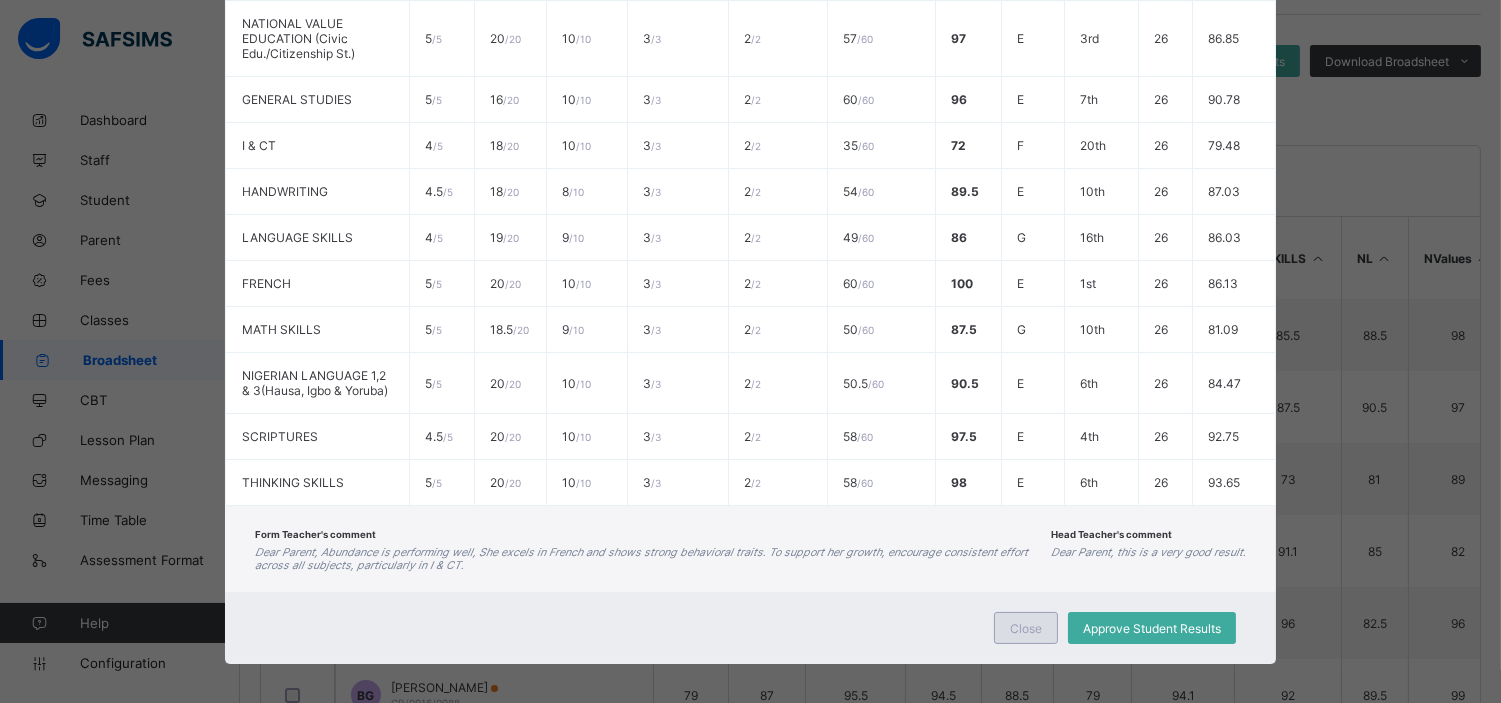 click on "Close" at bounding box center [1026, 628] 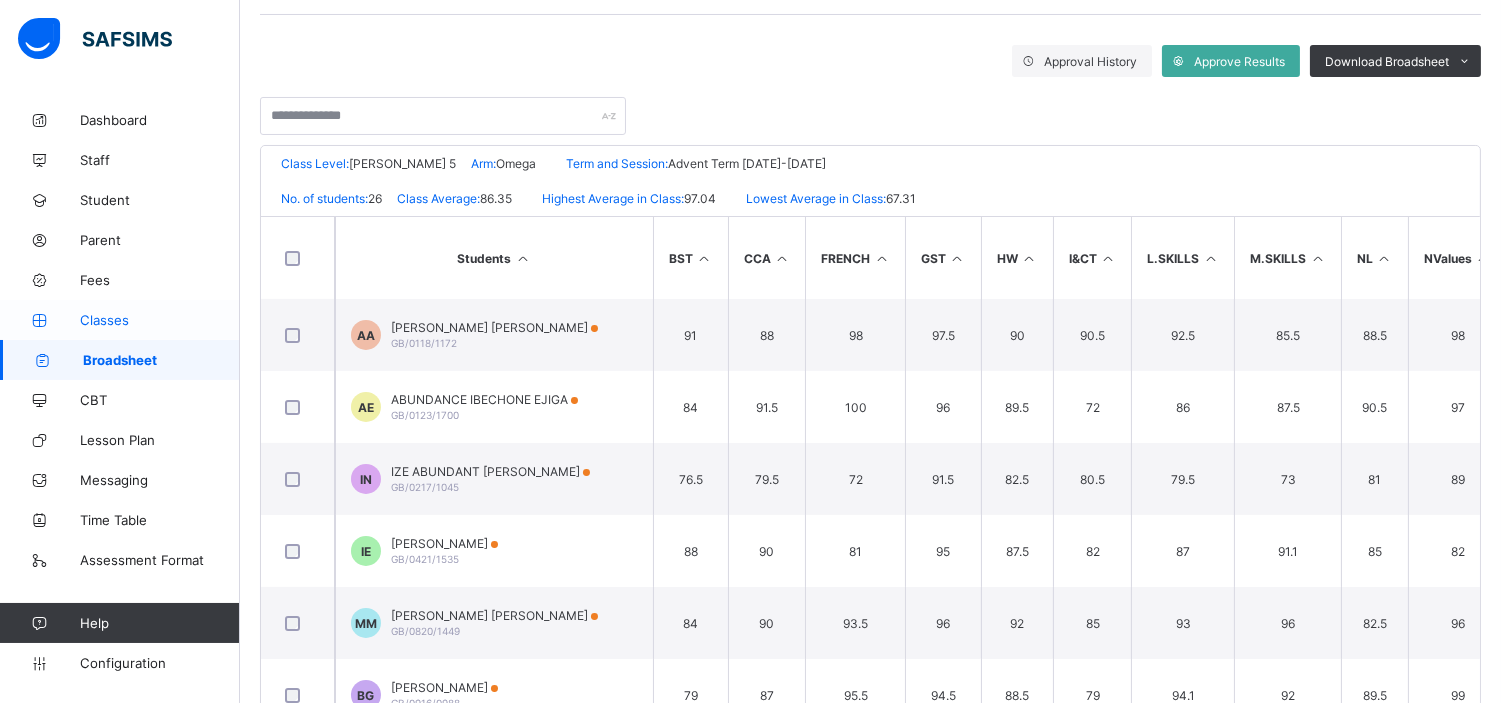 click on "Classes" at bounding box center [160, 320] 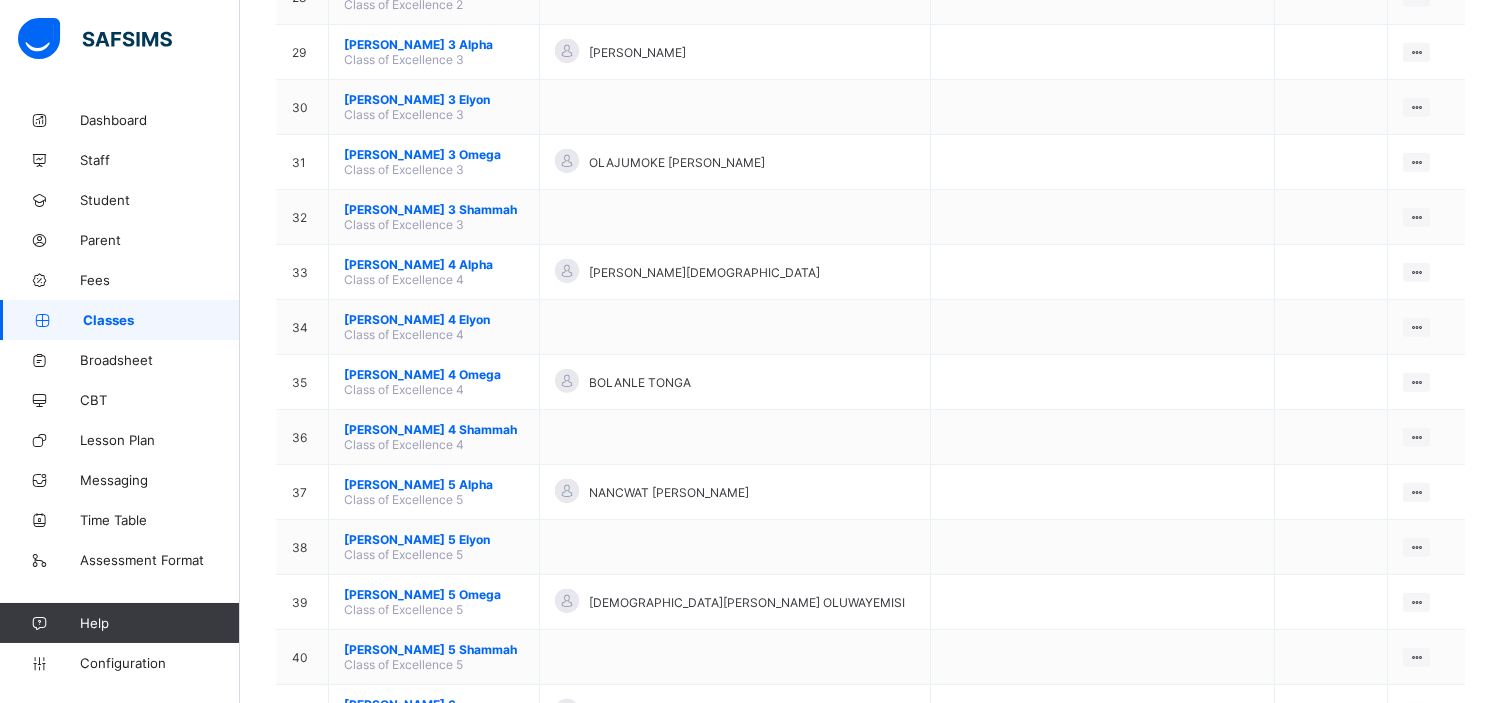 scroll, scrollTop: 1755, scrollLeft: 0, axis: vertical 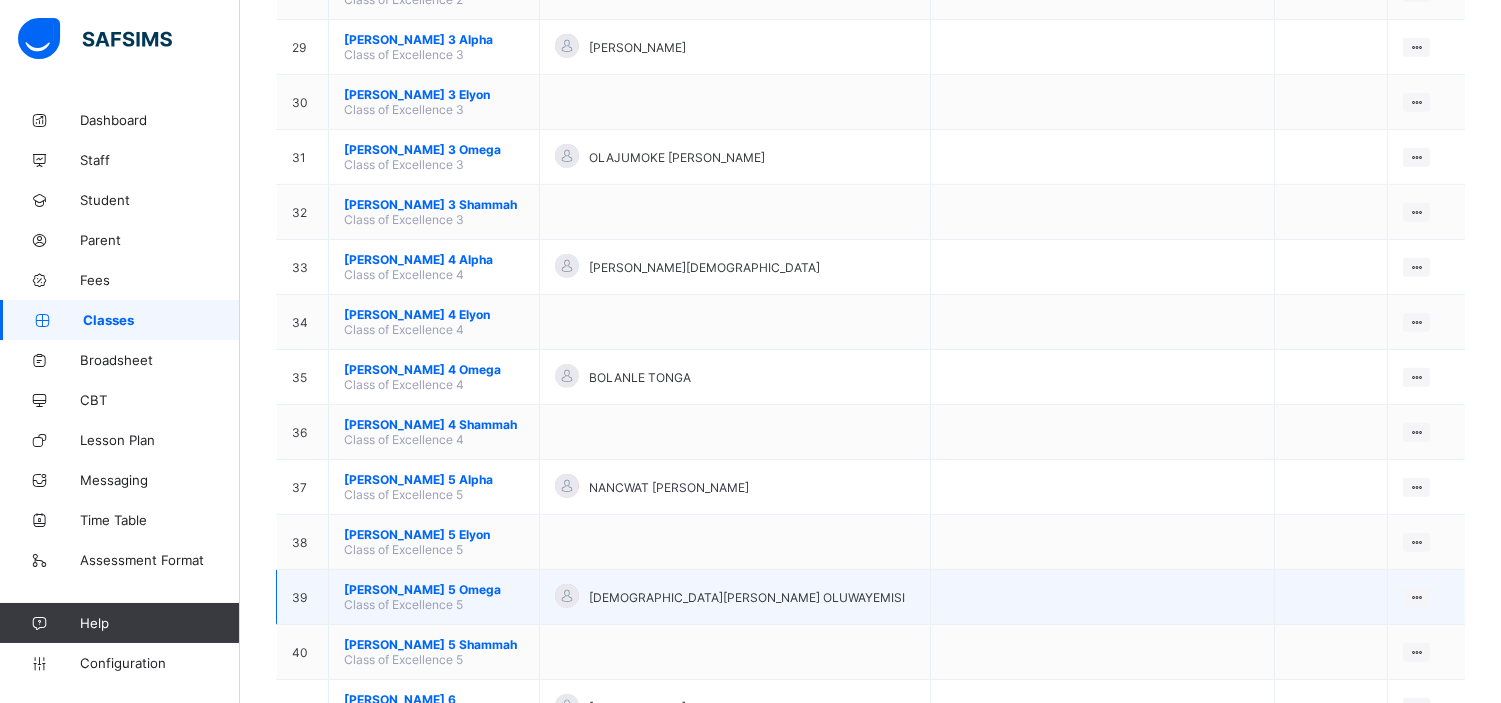 click on "COE 5   Omega" at bounding box center (434, 589) 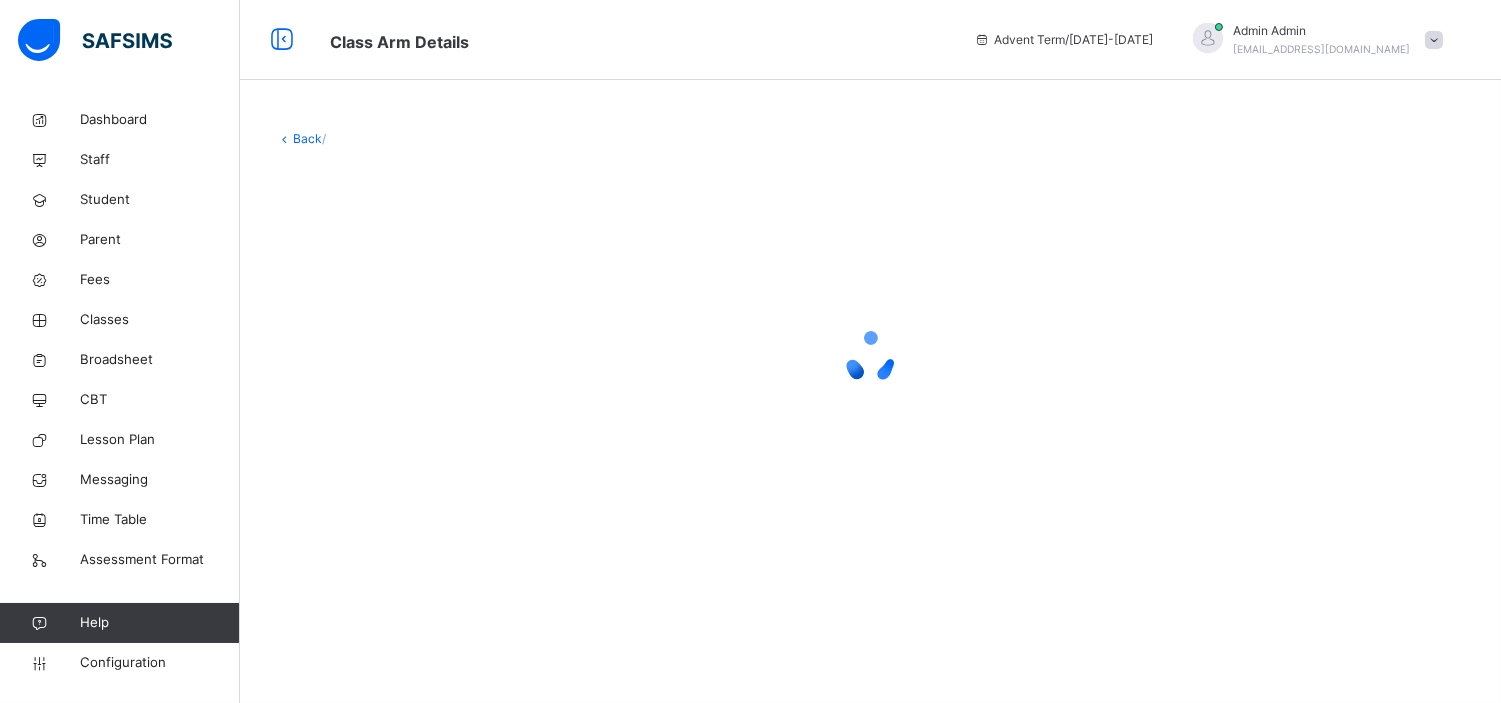 scroll, scrollTop: 0, scrollLeft: 0, axis: both 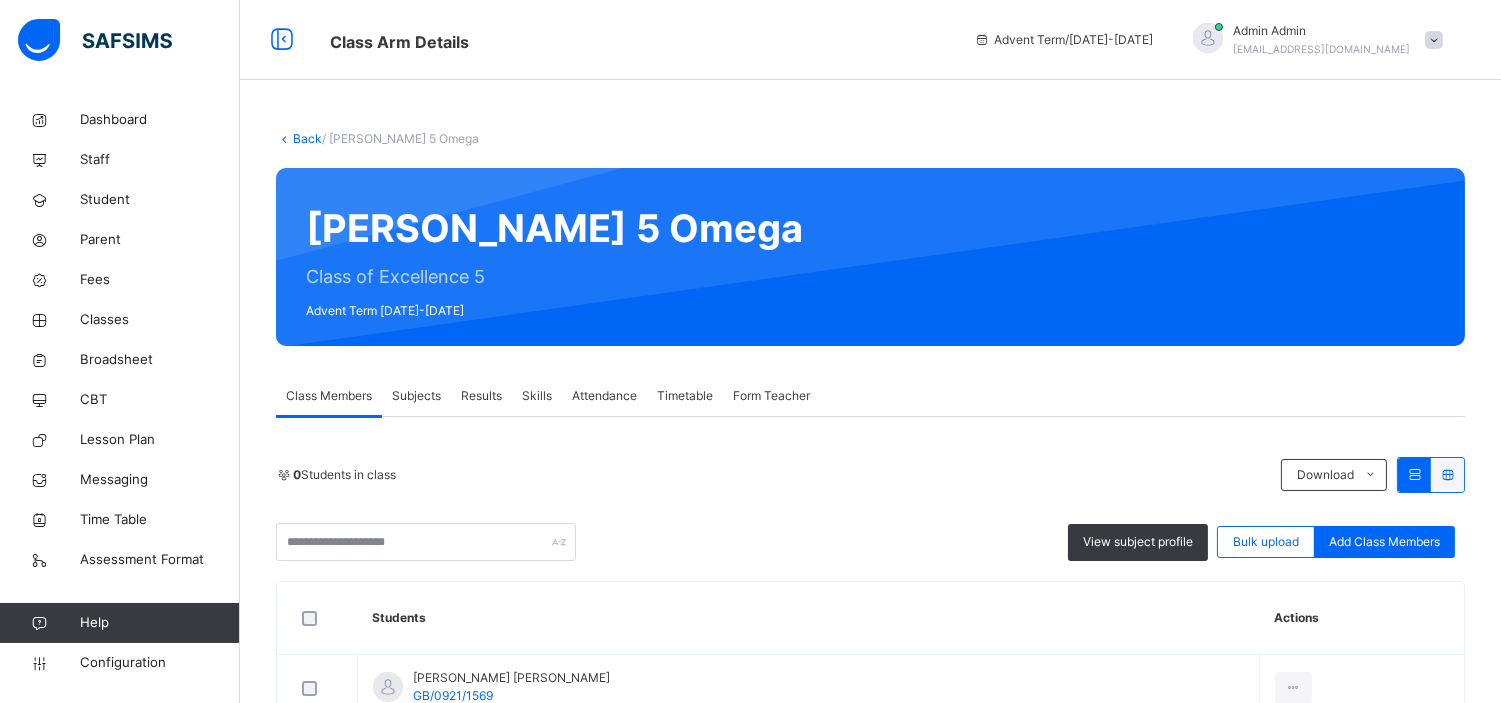 click on "Form Teacher" at bounding box center (771, 396) 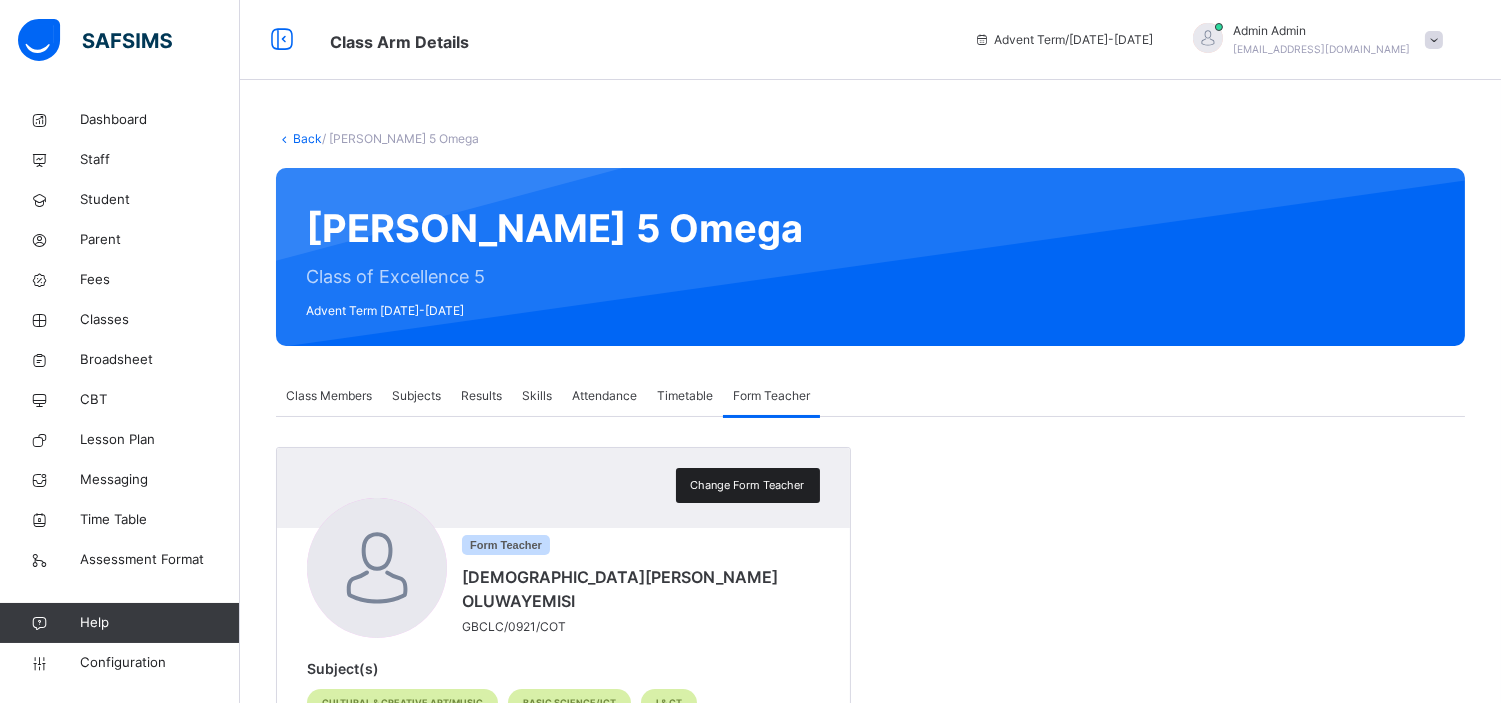 click on "Change Form Teacher" at bounding box center (748, 485) 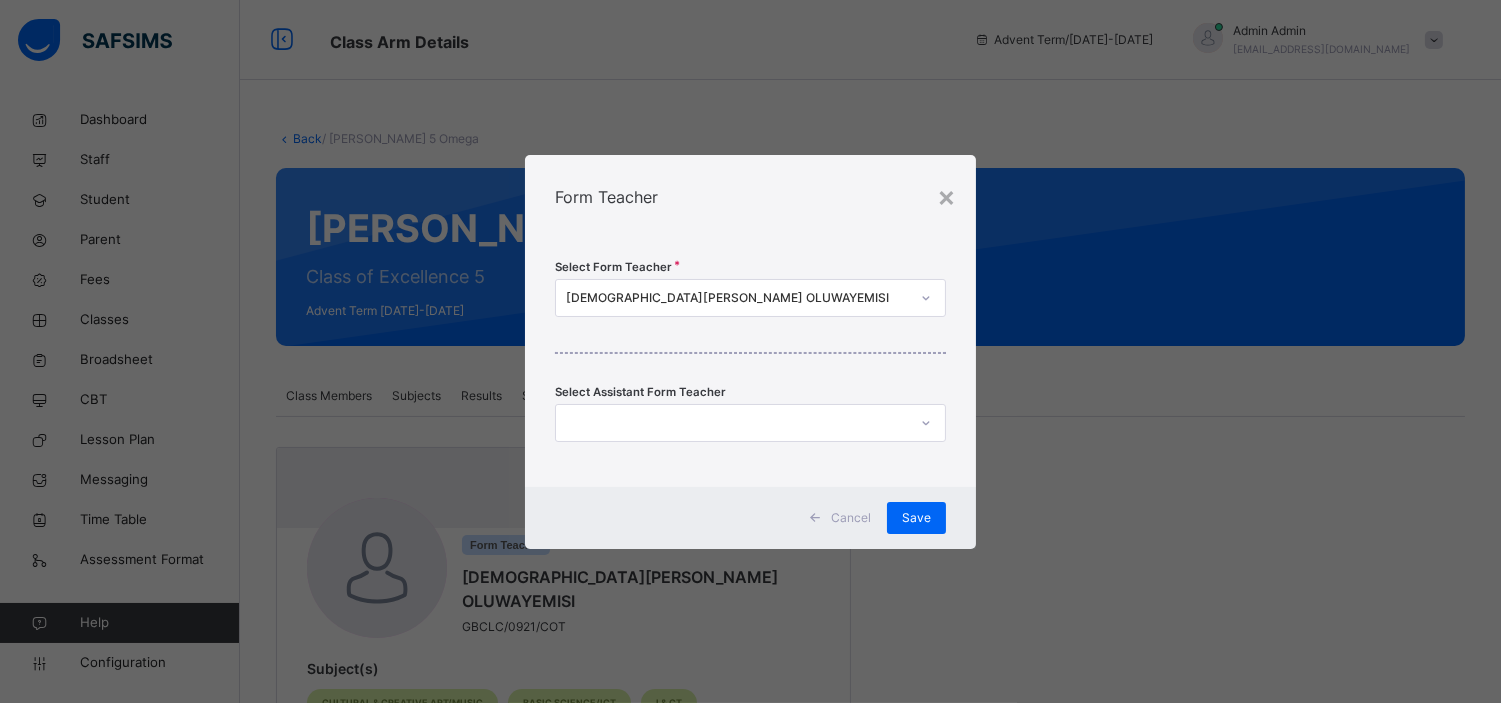 scroll, scrollTop: 0, scrollLeft: 0, axis: both 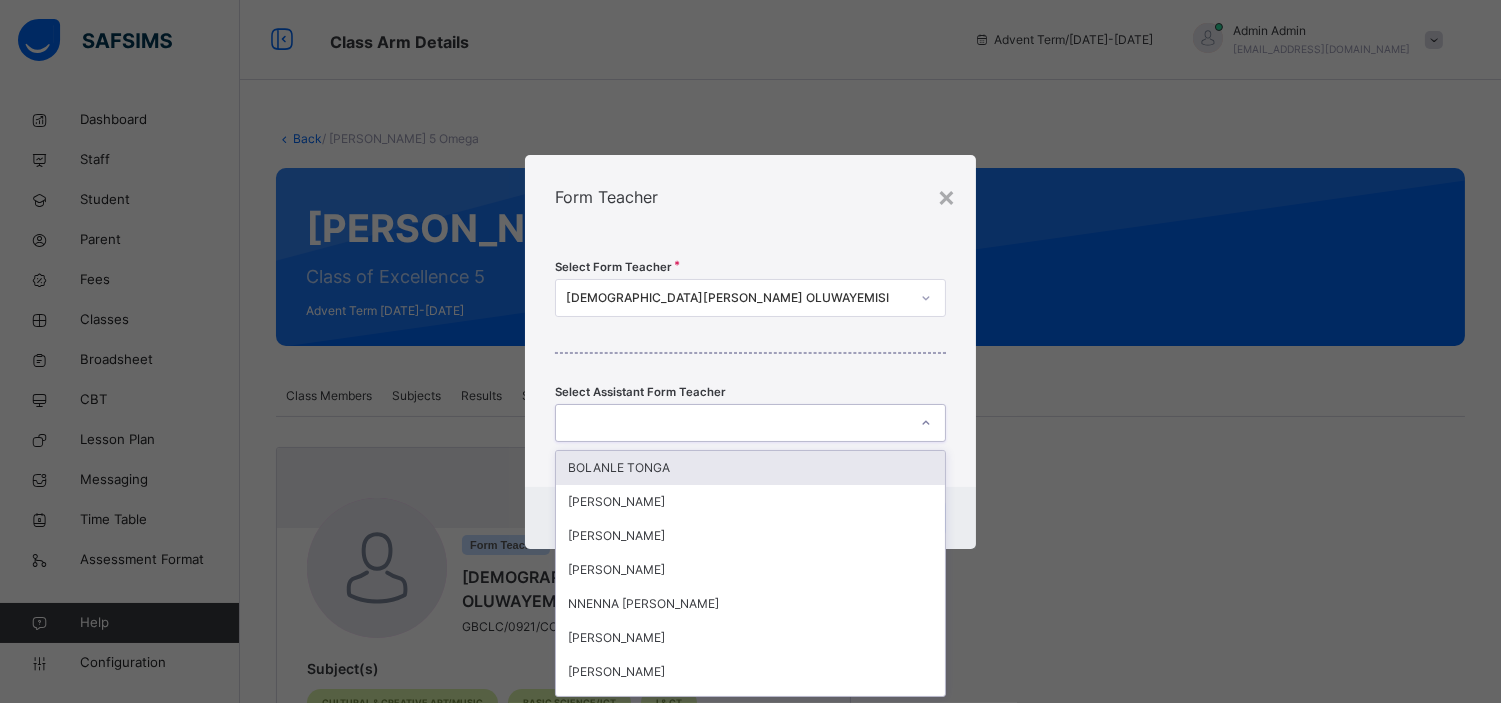 click at bounding box center (731, 422) 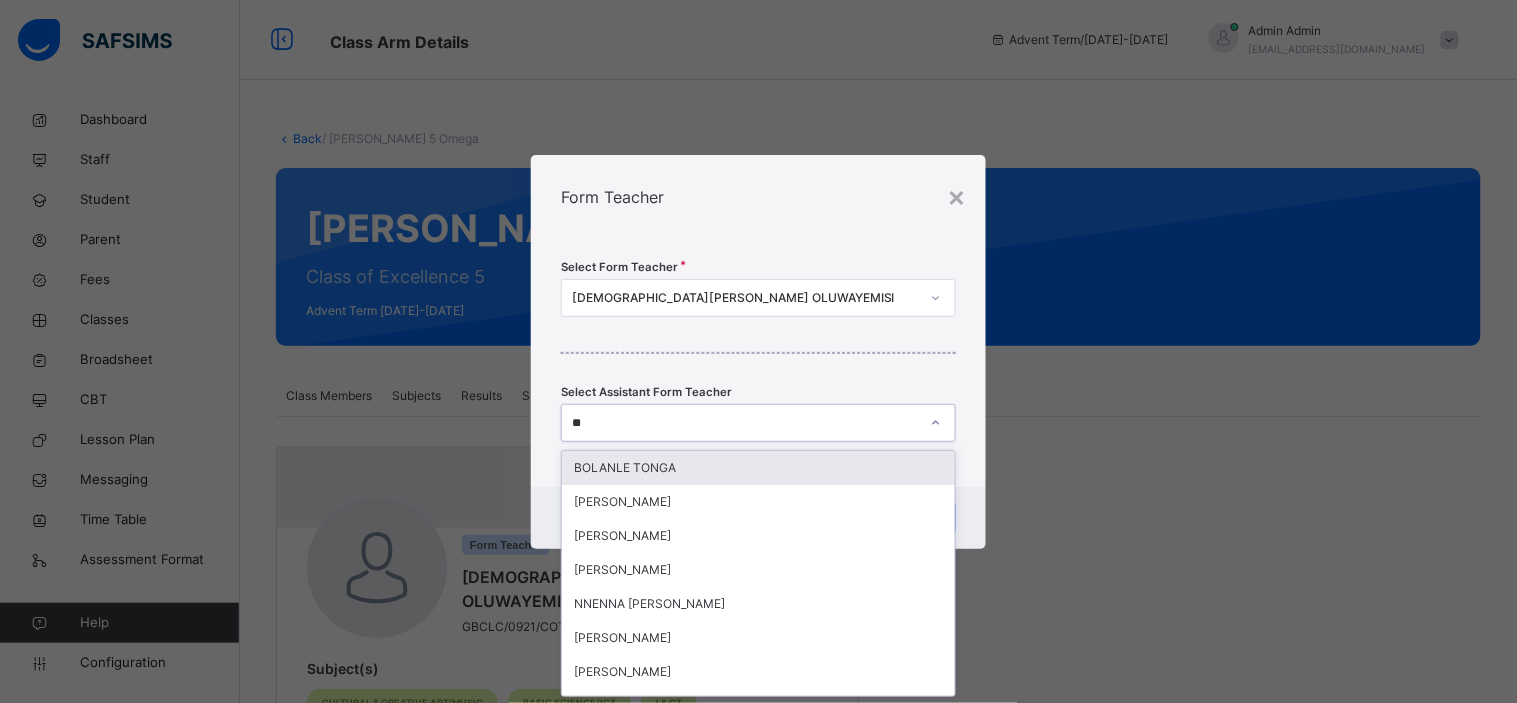 type on "***" 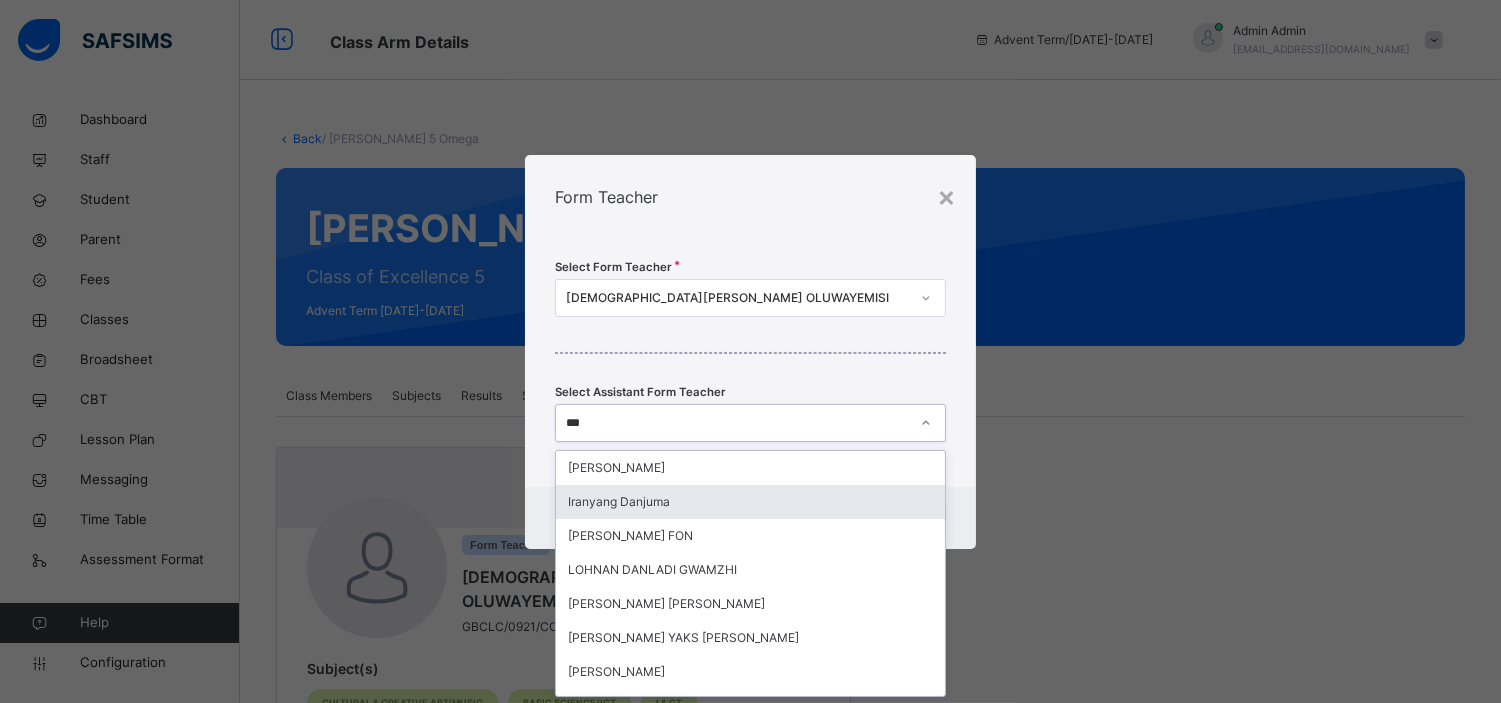 click on "Iranyang  Danjuma" at bounding box center [750, 502] 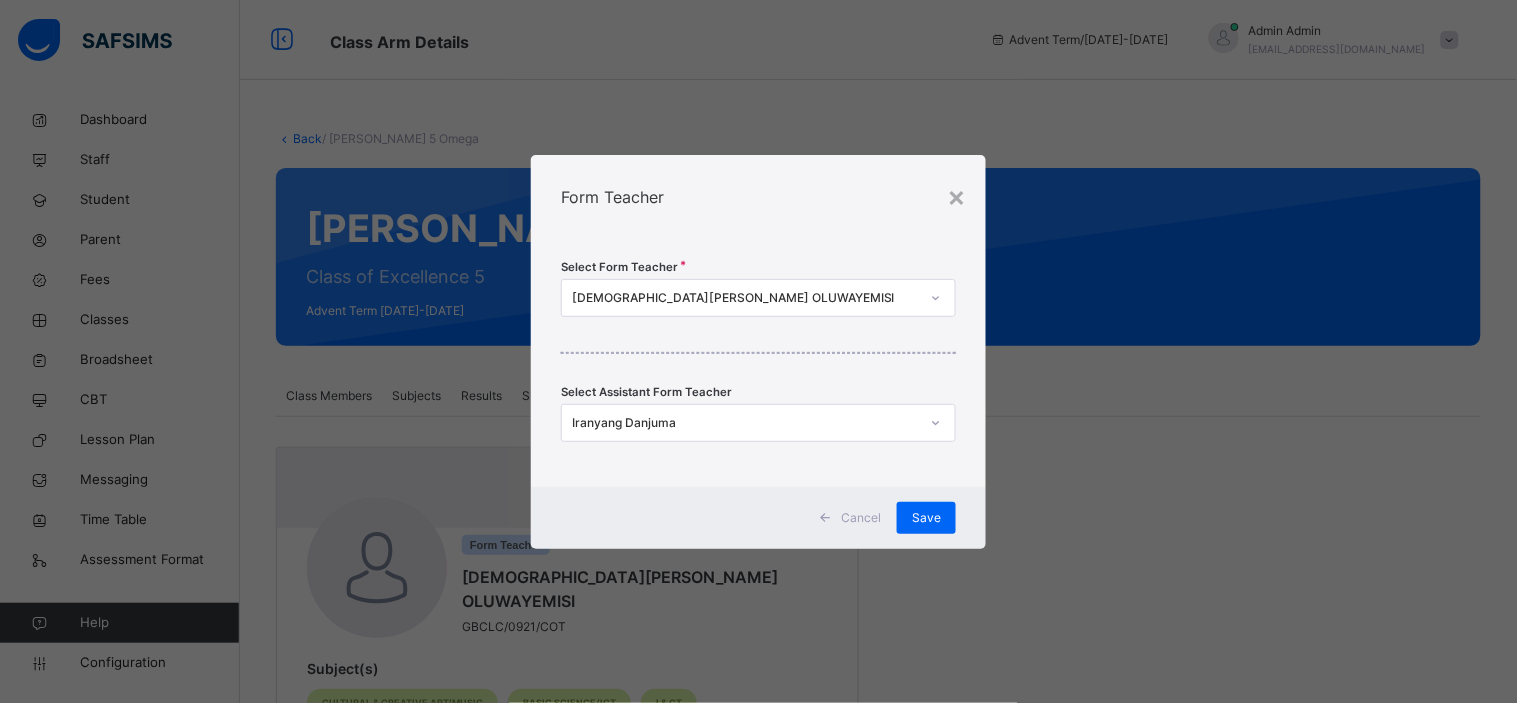 click on "Form Teacher" at bounding box center (758, 197) 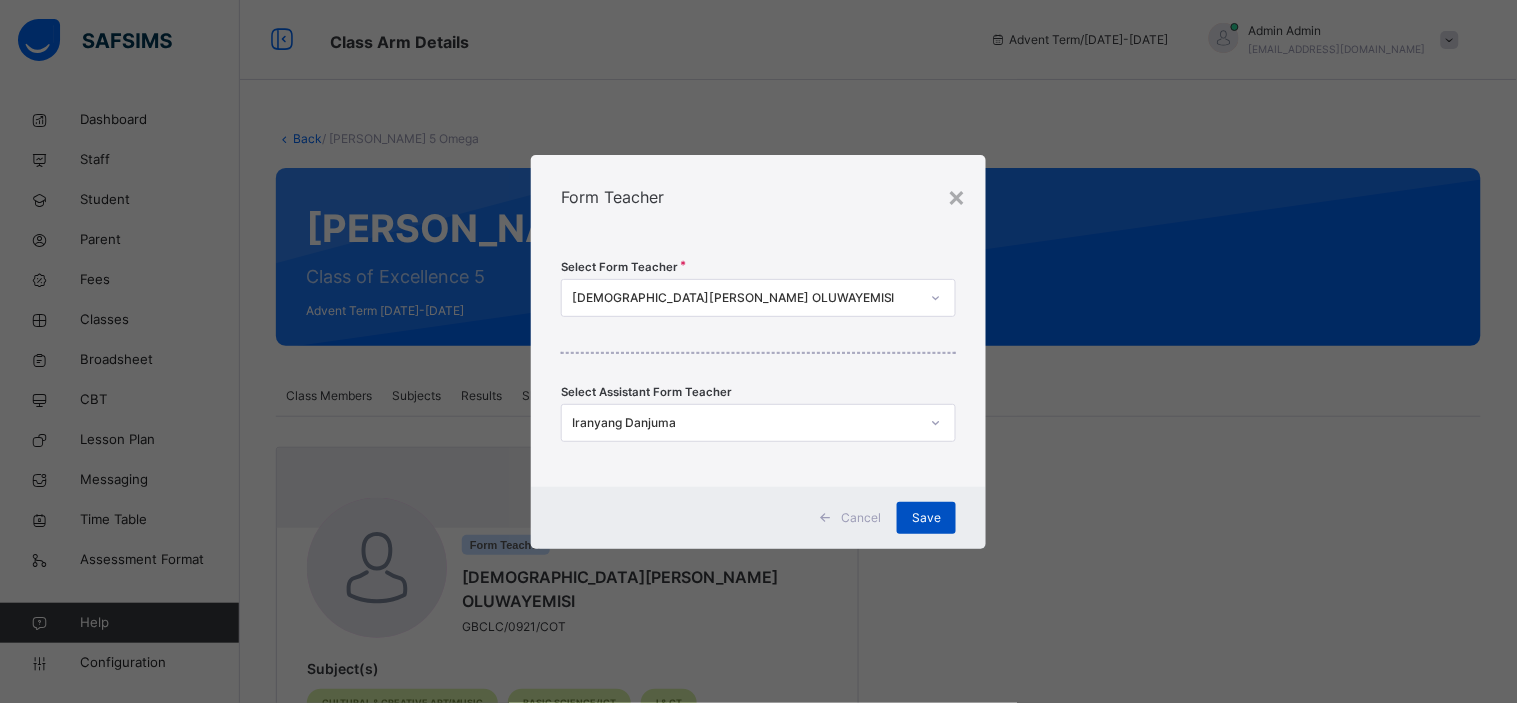 click on "Save" at bounding box center (926, 518) 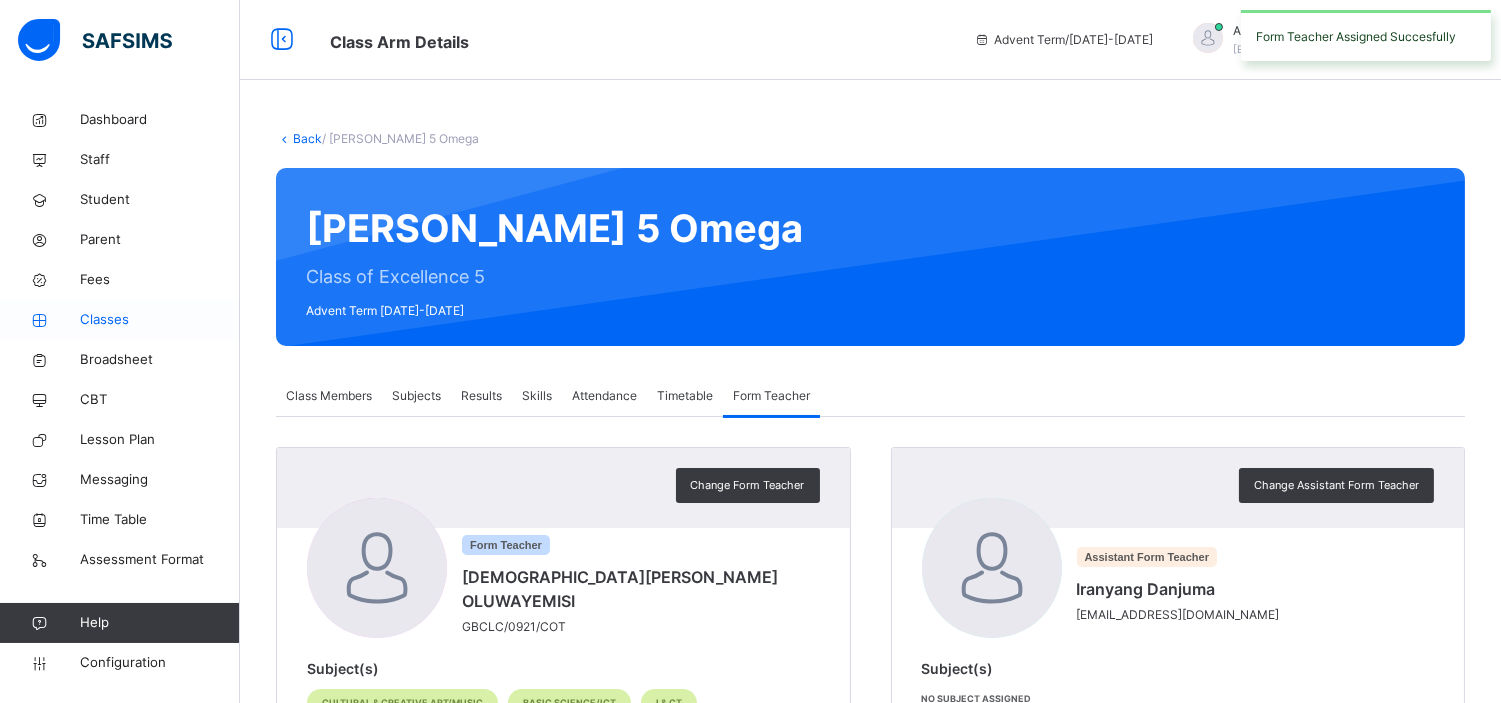 click on "Classes" at bounding box center [160, 320] 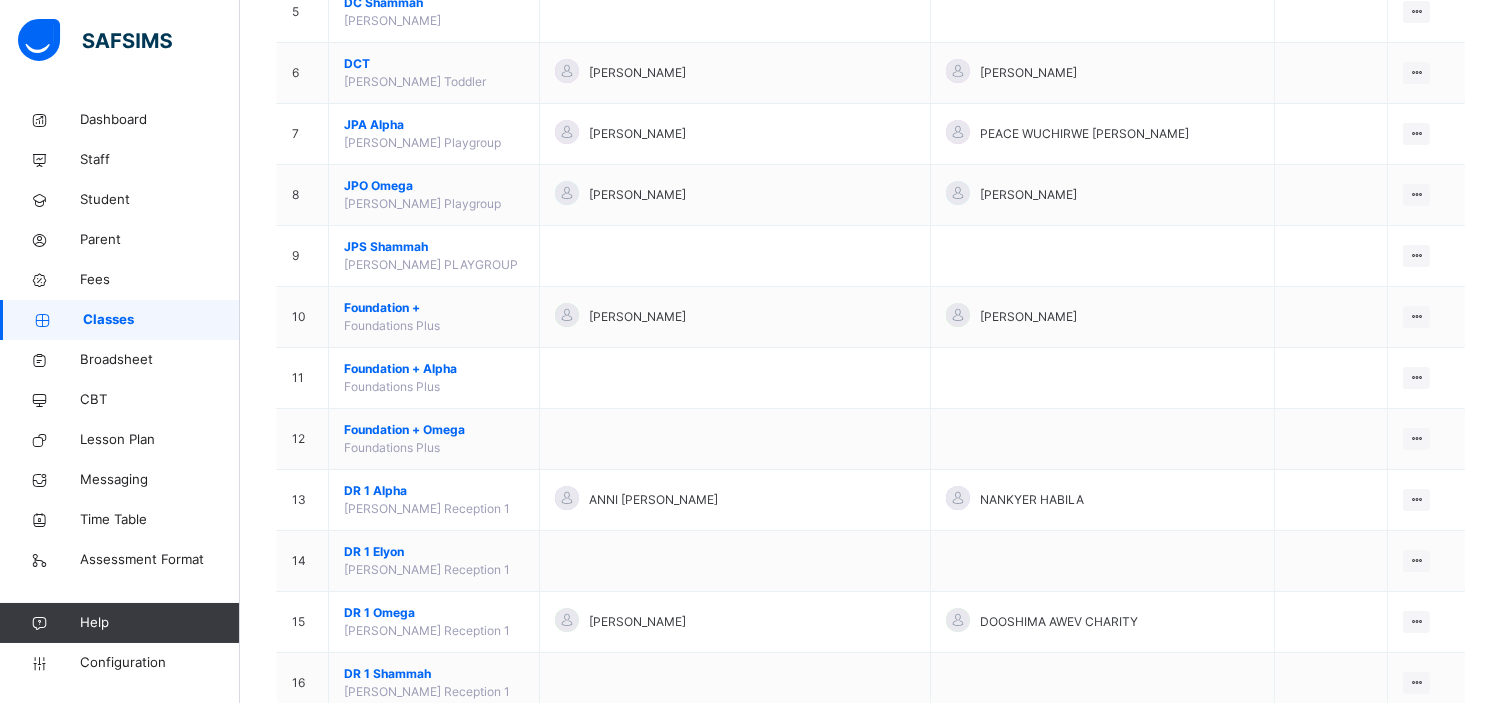 scroll, scrollTop: 501, scrollLeft: 0, axis: vertical 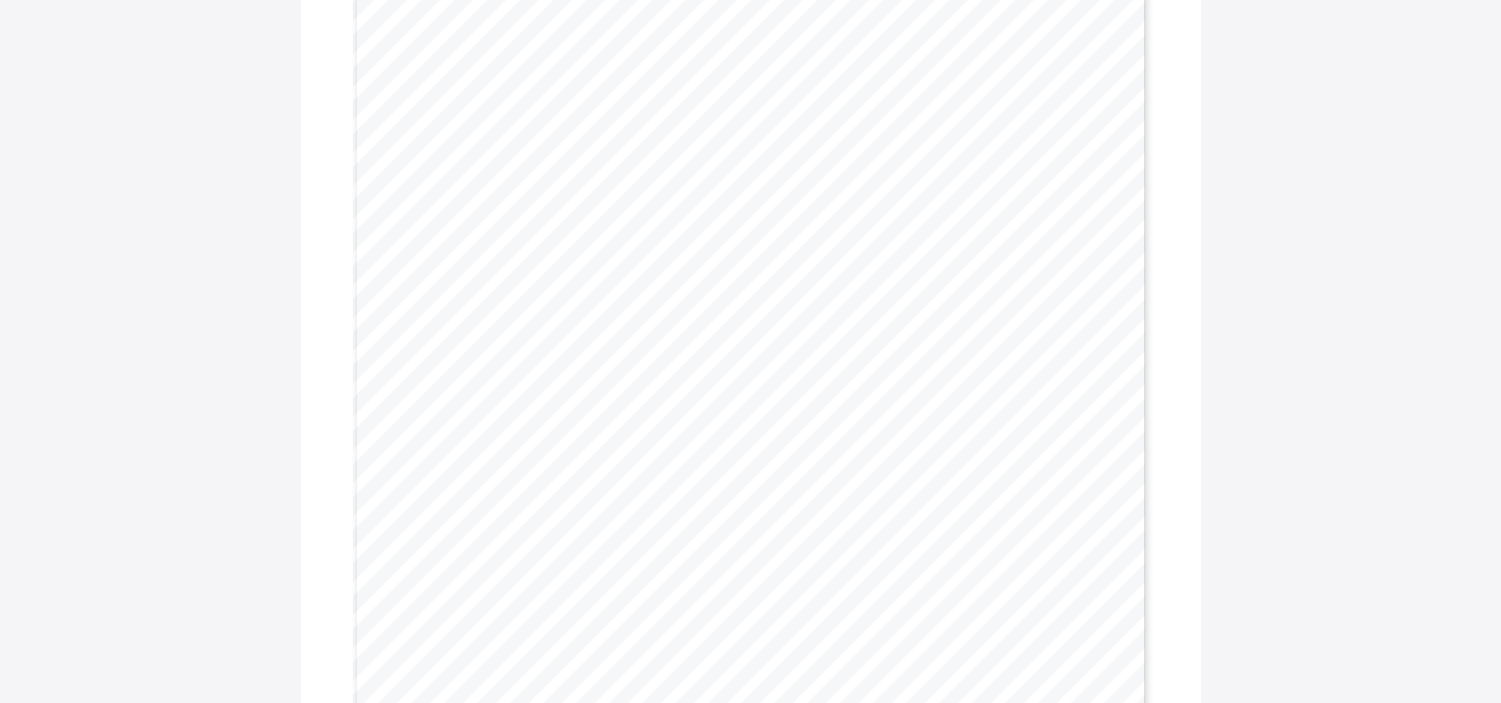 click on "Great Blessings [DEMOGRAPHIC_DATA] Learning Centre Motto:   Learning is fun Phone:   [PHONE_NUMBER], [PHONE_NUMBER] Email:   [EMAIL_ADDRESS][DOMAIN_NAME] Website:   [DOMAIN_NAME] Address:   [STREET_ADDRESS][PERSON_NAME] ([GEOGRAPHIC_DATA]), [GEOGRAPHIC_DATA][PERSON_NAME] on-the Plateau Report Sheet for   Advent Term   [DATE]-[DATE] Academic Session Name:   ABUNDANCE IBECHONE EJIGA   Total Score:   1089.5   Final Grade: E Gender:   [DEMOGRAPHIC_DATA]   Class Average:   86.35   Final Average:   90.8 Term:   Advent Term   Highest In Class:   97.04   Class:   Class of Excellence 5 Omega Session: [DATE]-[DATE]   Lowest In Class:   67.31   No. in Class:   26 S u b j e c t s   PRE-TEST (5) QUALITY ASSURANCE TEST (20) PROJECT (10) CLASS WORK (3) HOME WORK (2) EVALUATIO N (10) TOTAL   GRADE   POS   OUT OF LOW. IN CLASS HIGH. IN CLASS CLASS AVERAGE   REMARK CULTURAL & CREATIVE ART/MUSIC 4.5   20.0   10.0   2.5   2.5   52.0   91.5   E 4   26 64.0   98.0   85.3   Excellent BASIC SCIENCE/ICT   5.0   19.0   10.0   2.5   2.5   45.0   84.0   G   13   26   62.0   98.0" at bounding box center (751, 385) 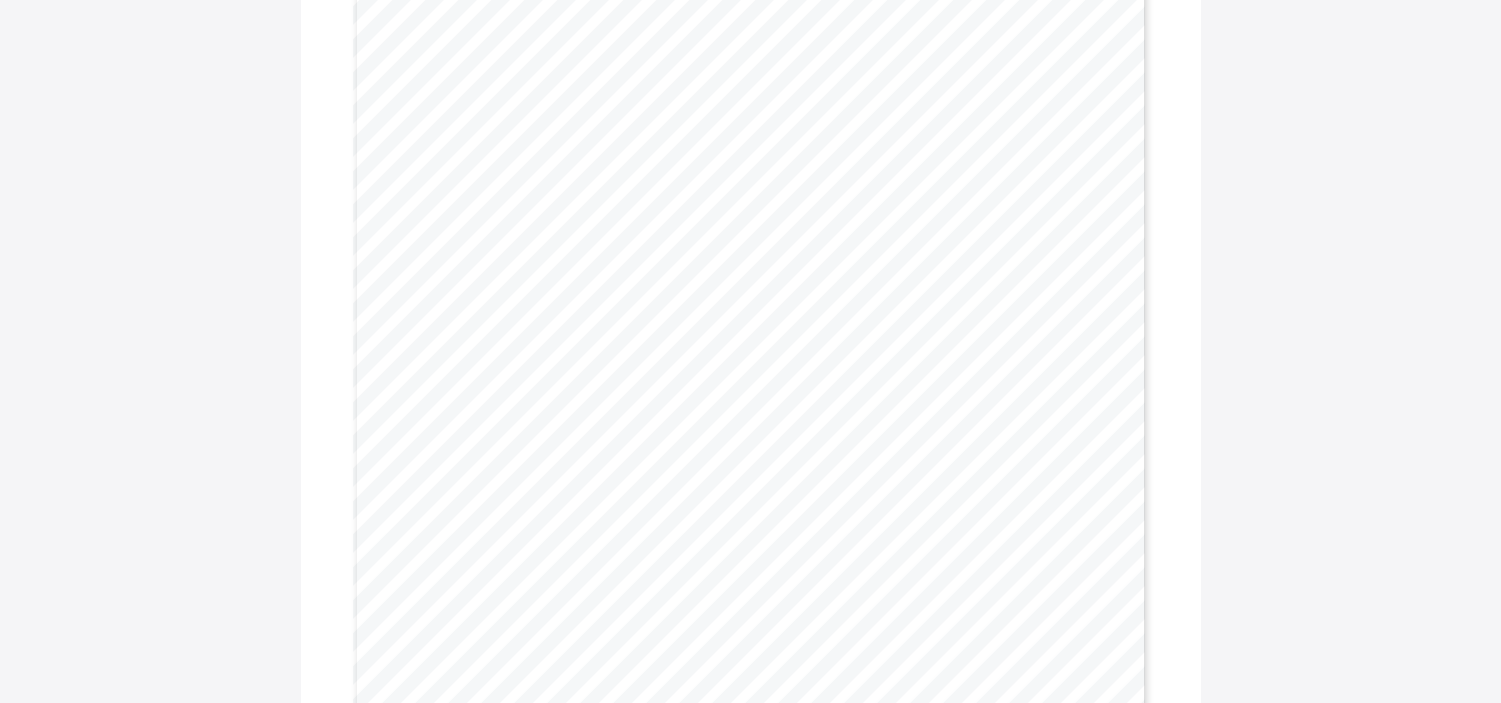 scroll, scrollTop: 307, scrollLeft: 0, axis: vertical 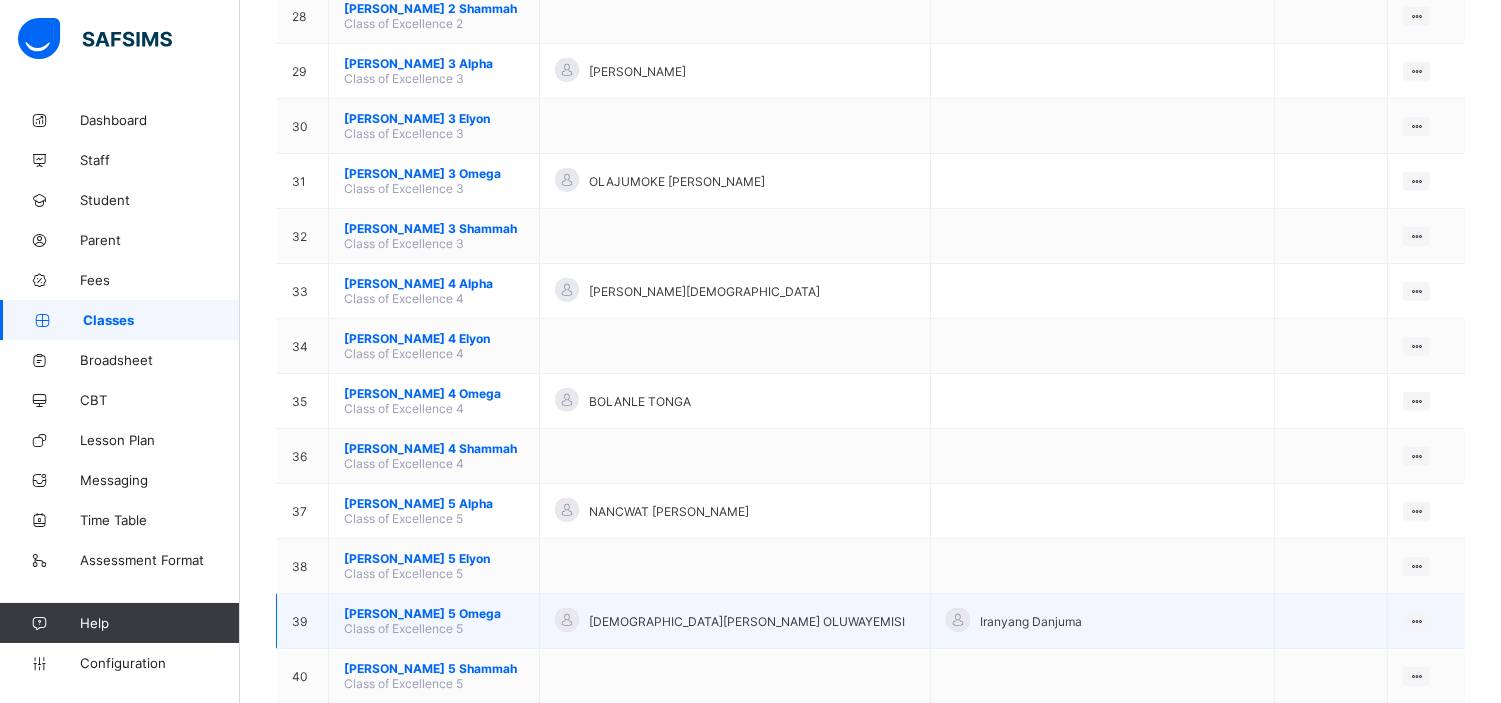 click on "COE 5   Omega" at bounding box center (434, 613) 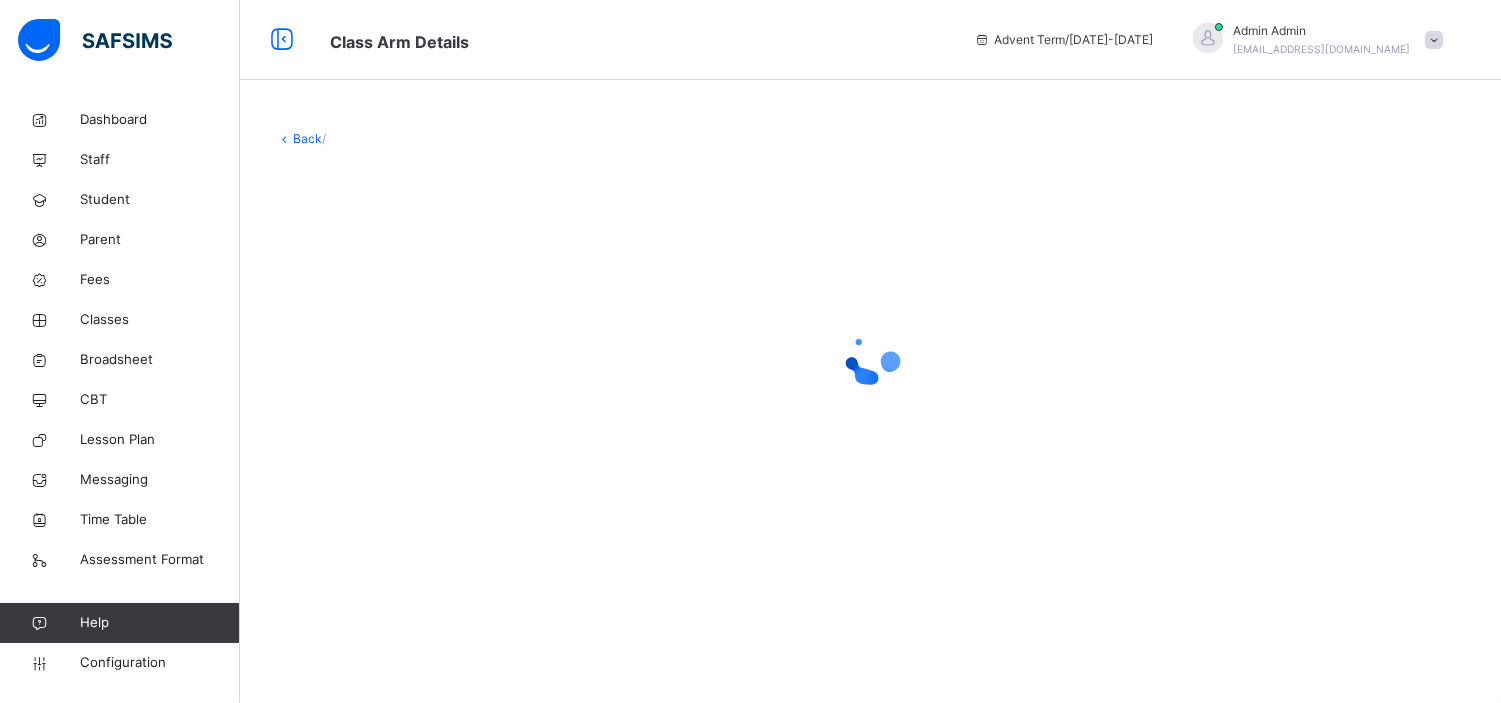 scroll, scrollTop: 0, scrollLeft: 0, axis: both 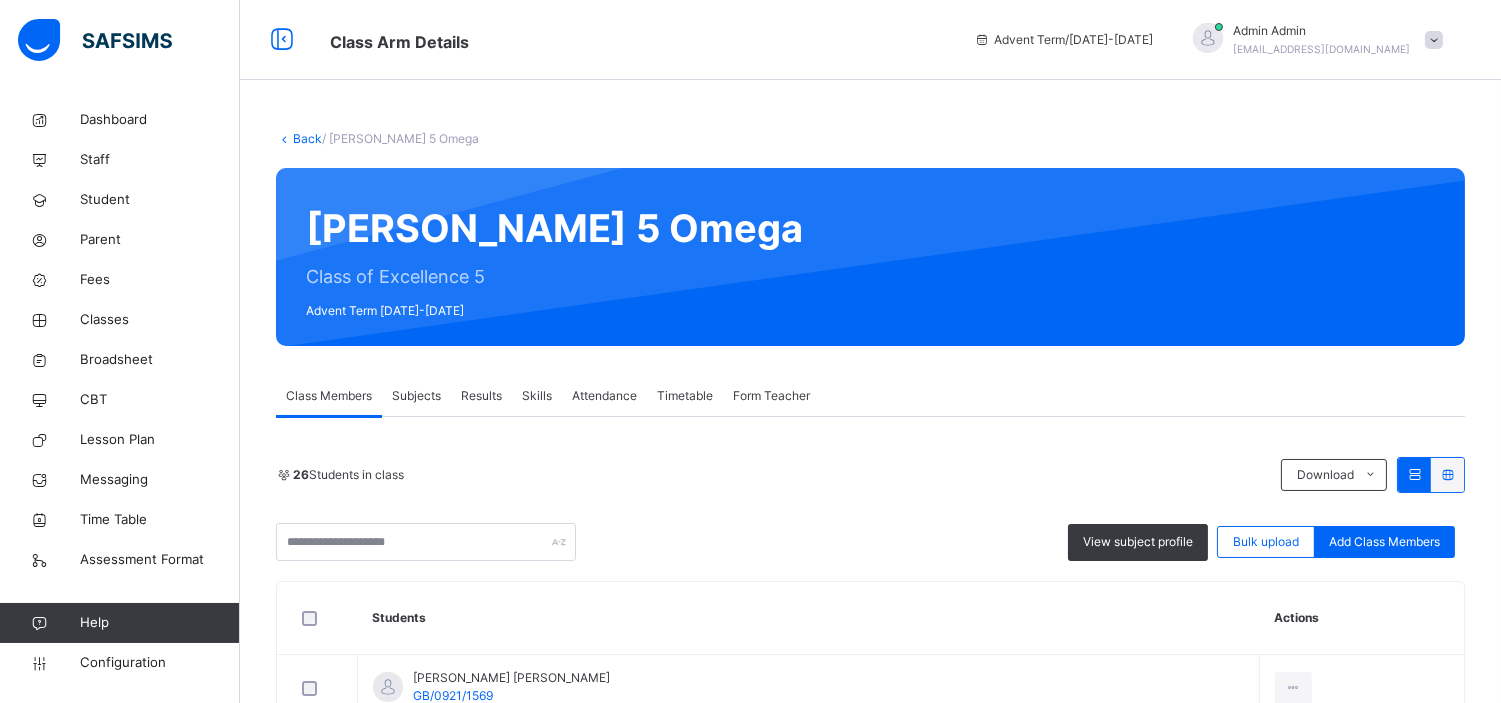 click on "Skills" at bounding box center [537, 396] 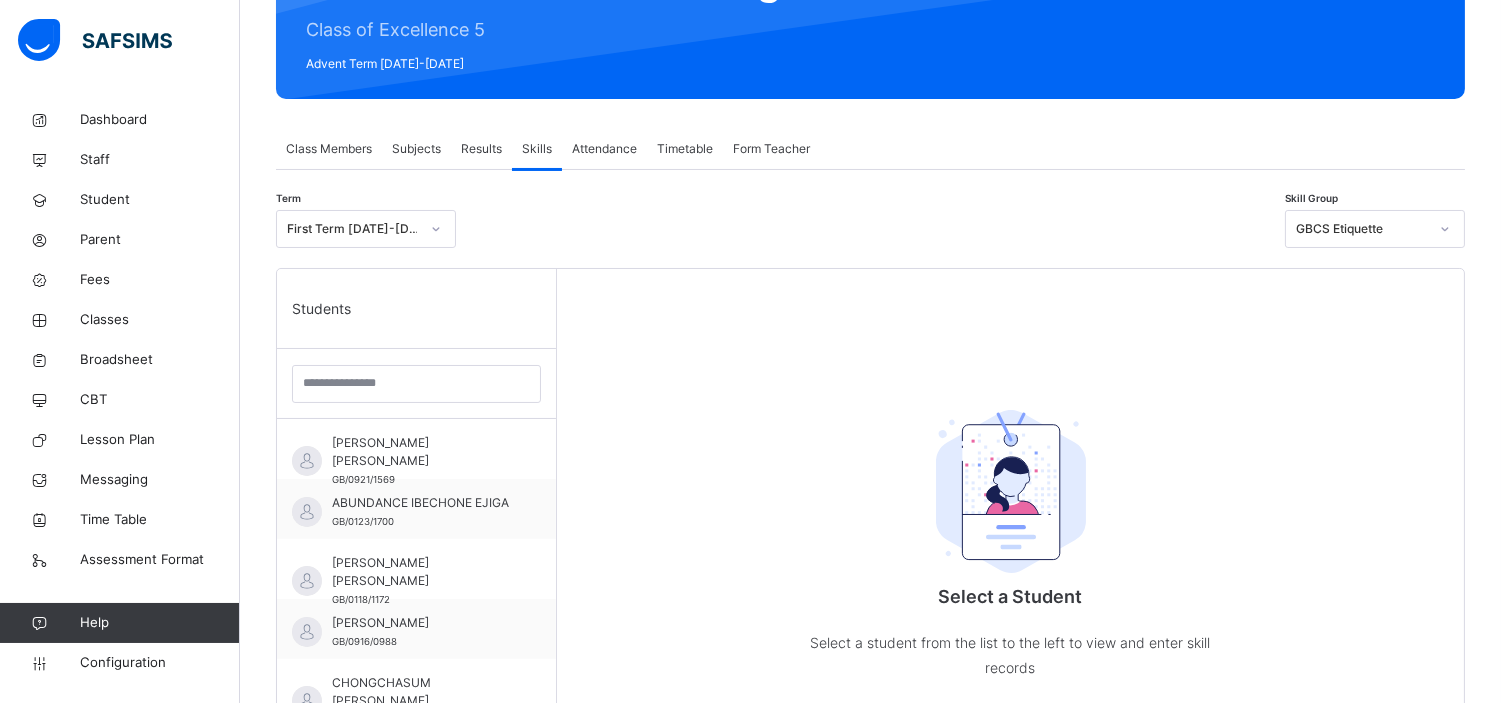 scroll, scrollTop: 256, scrollLeft: 0, axis: vertical 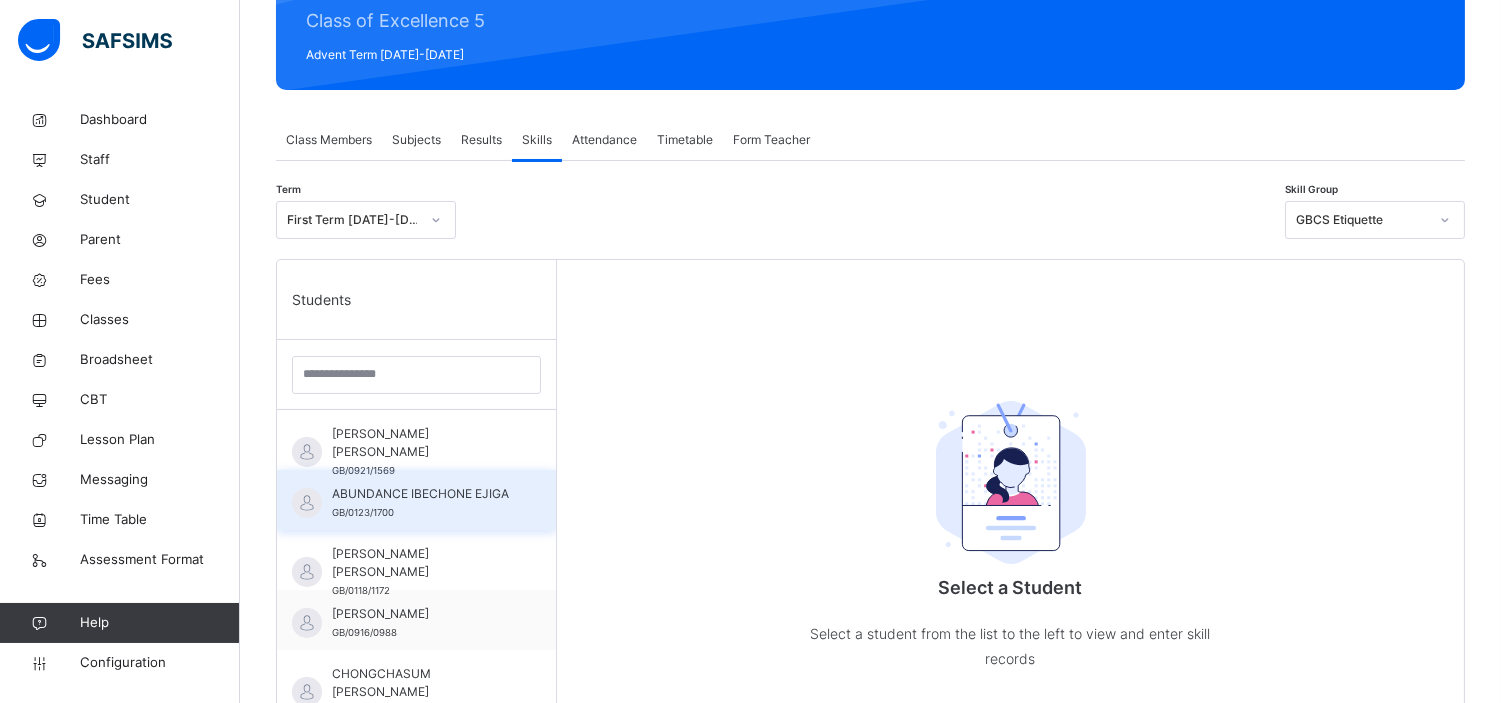 click on "ABUNDANCE IBECHONE EJIGA" at bounding box center (421, 494) 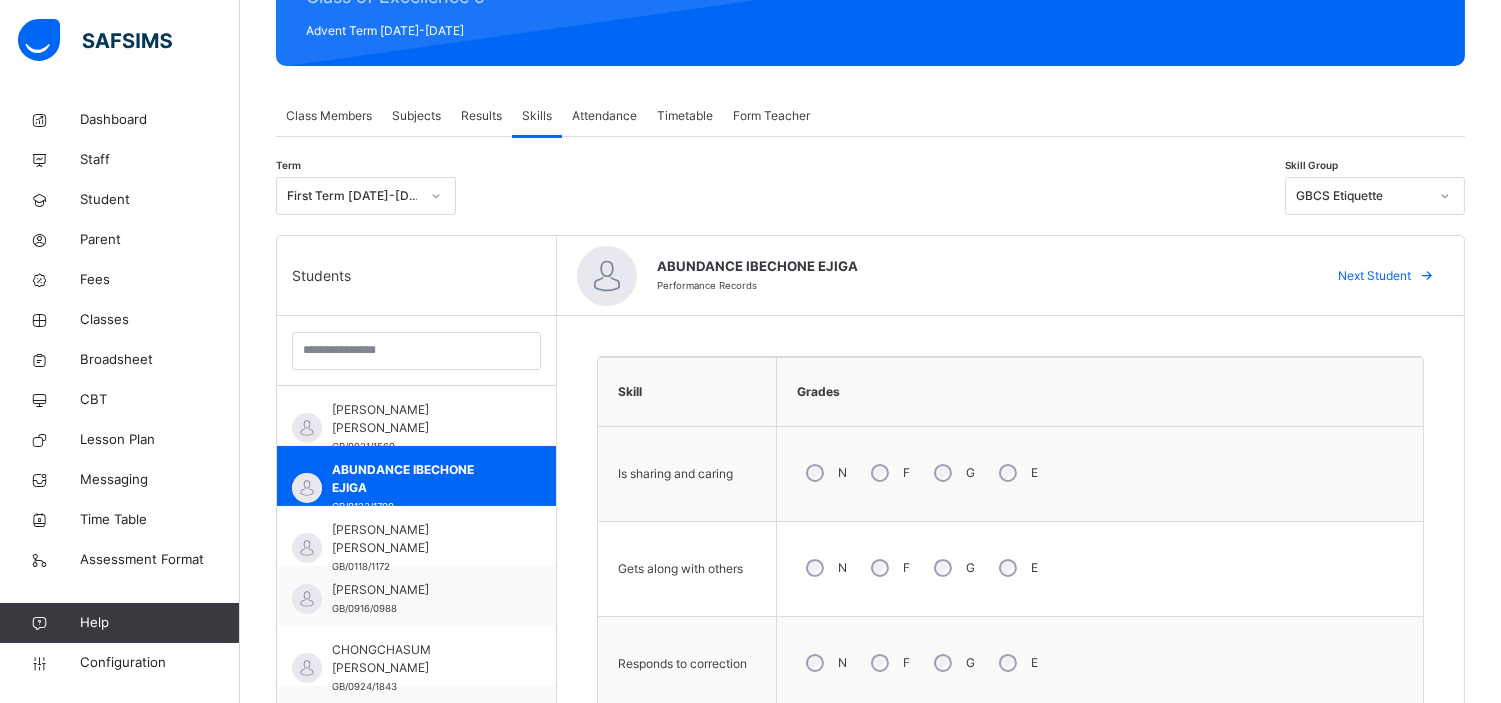 scroll, scrollTop: 276, scrollLeft: 0, axis: vertical 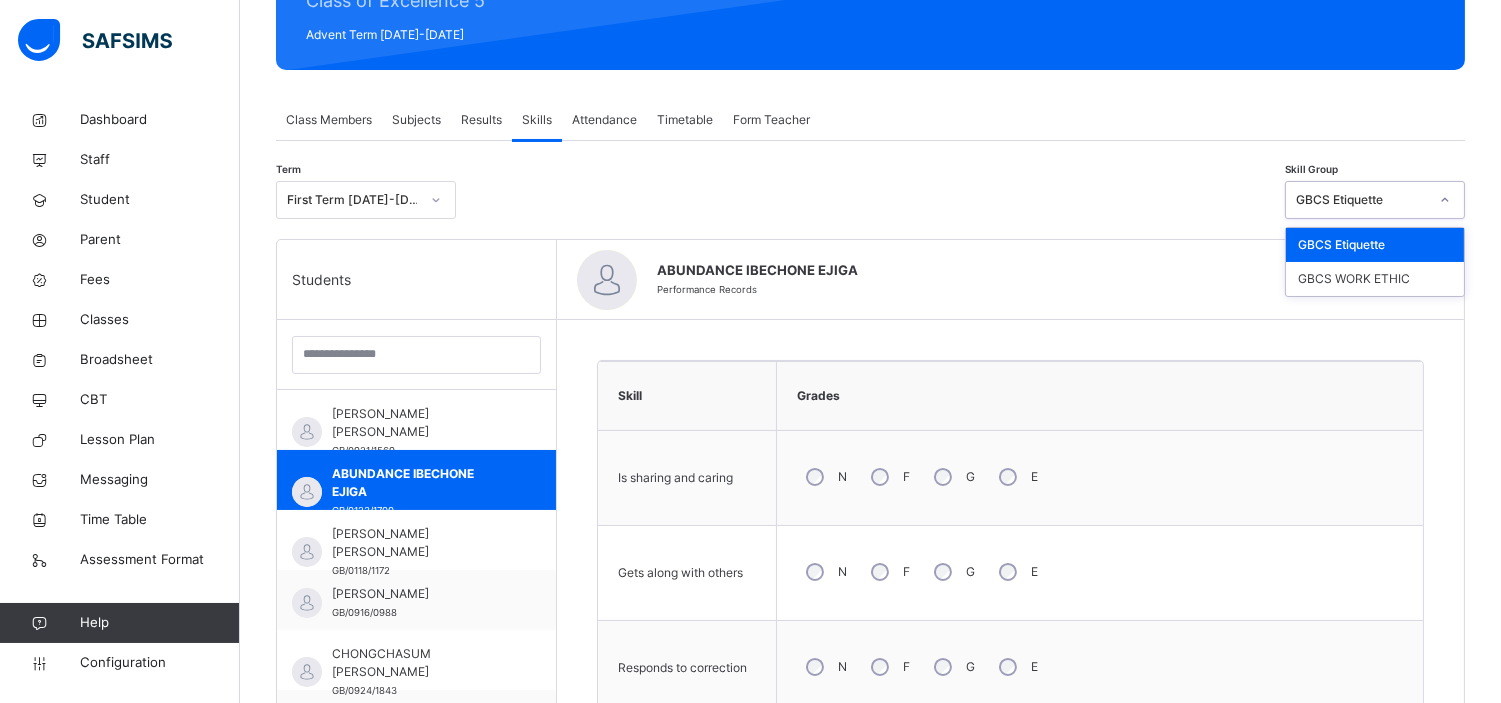 click on "GBCS Etiquette" at bounding box center [1362, 200] 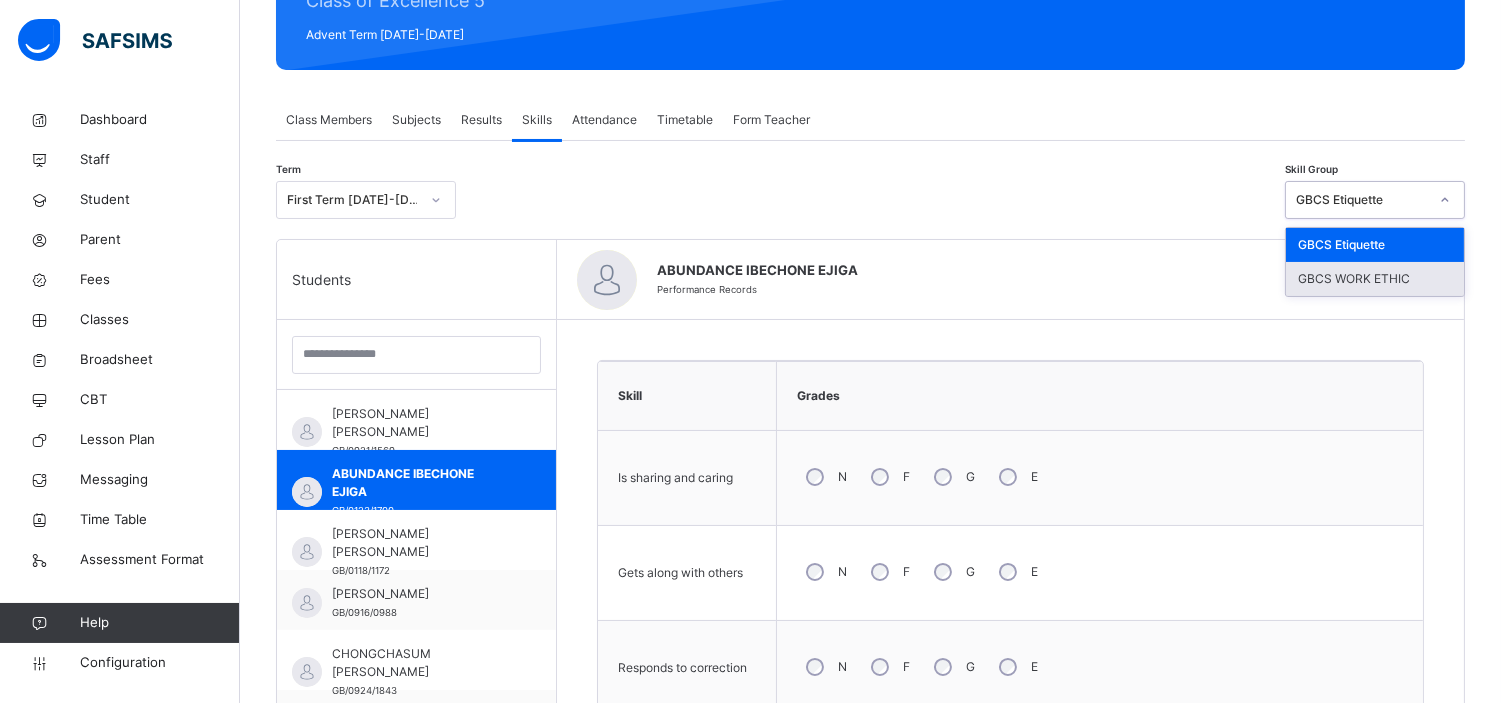 click on "GBCS WORK ETHIC" at bounding box center (1375, 279) 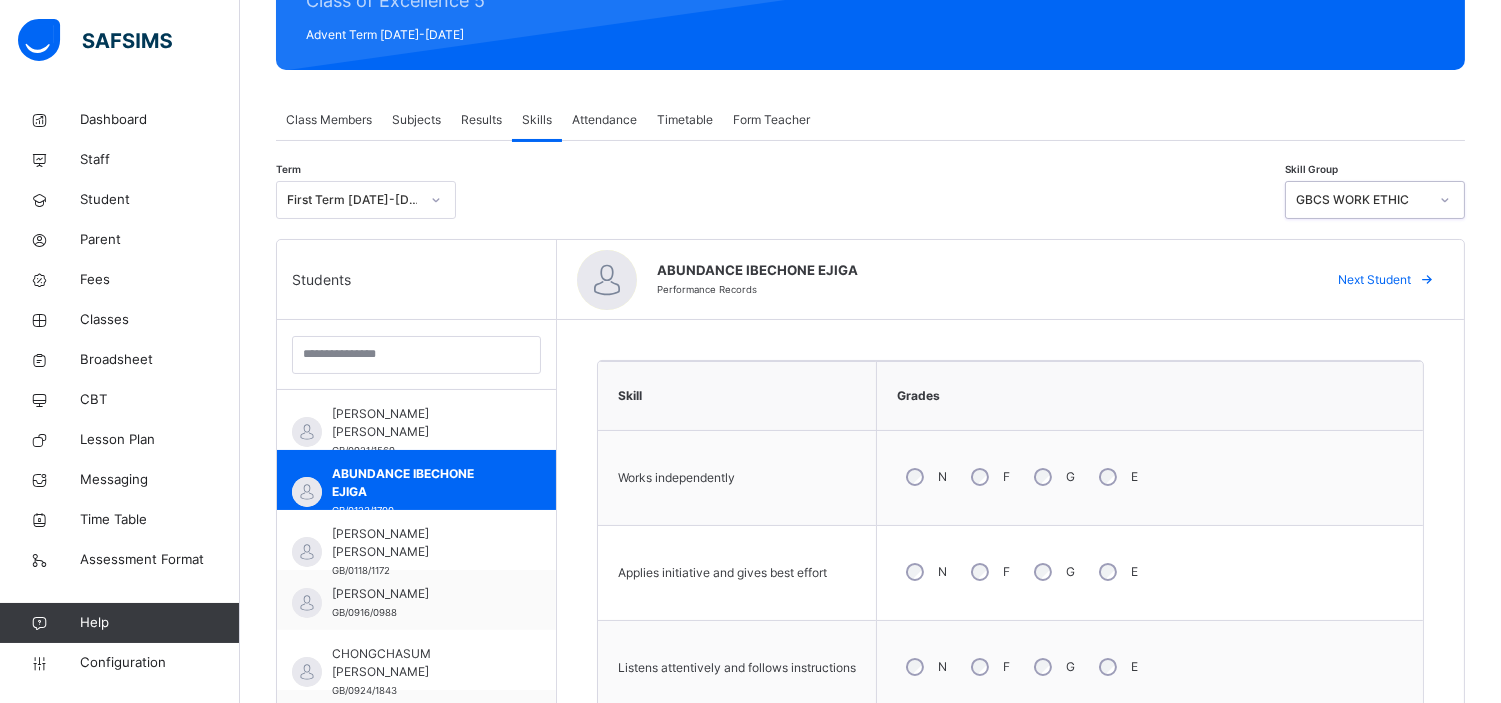scroll, scrollTop: 665, scrollLeft: 0, axis: vertical 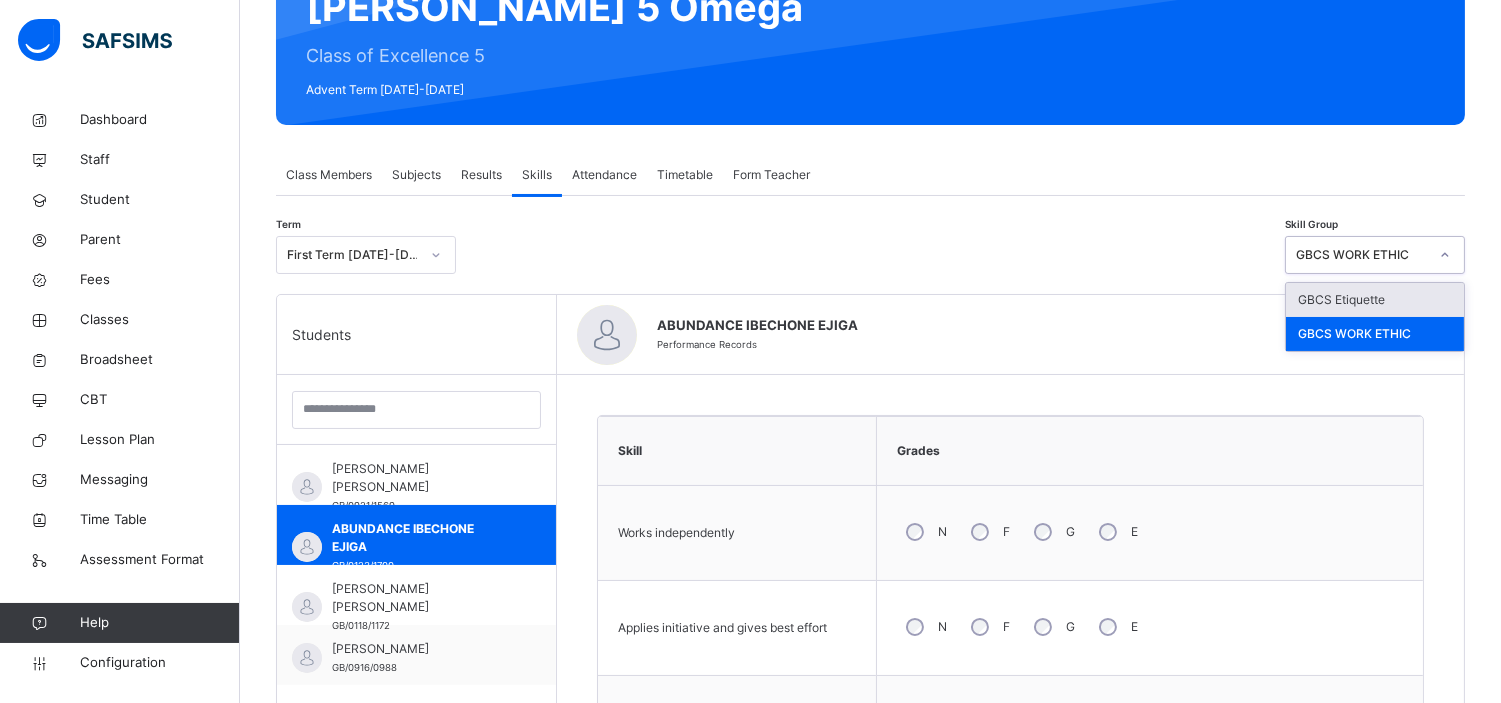 click on "GBCS WORK ETHIC" at bounding box center (1362, 255) 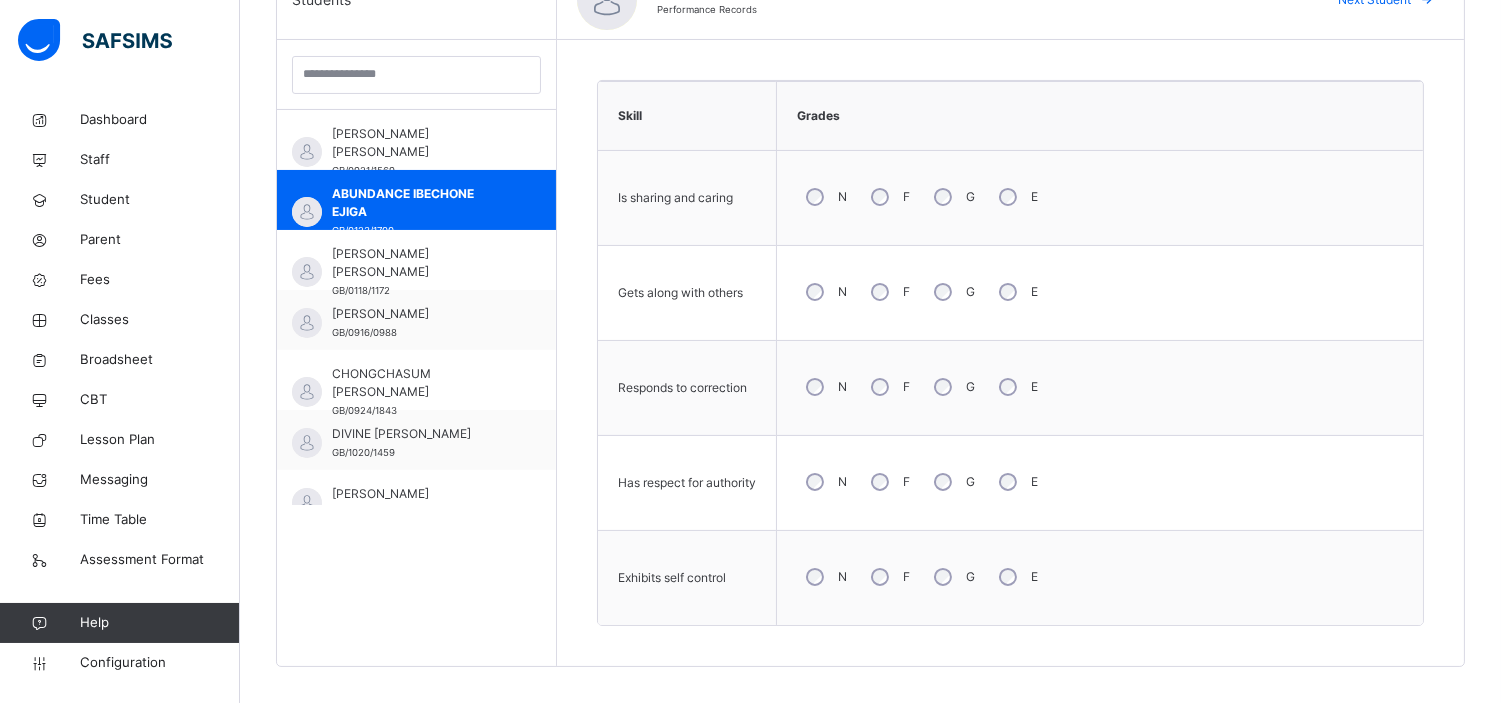 scroll, scrollTop: 571, scrollLeft: 0, axis: vertical 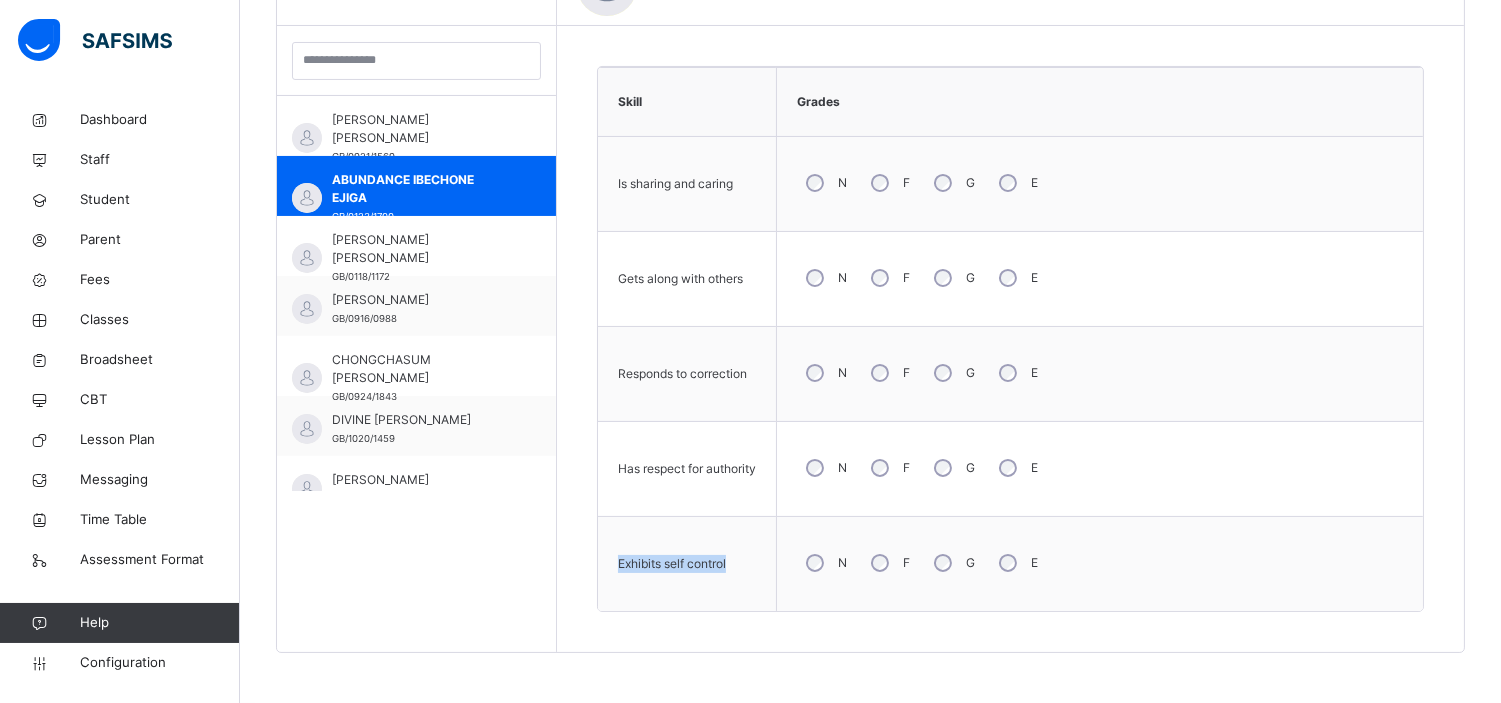 drag, startPoint x: 618, startPoint y: 560, endPoint x: 731, endPoint y: 563, distance: 113.03982 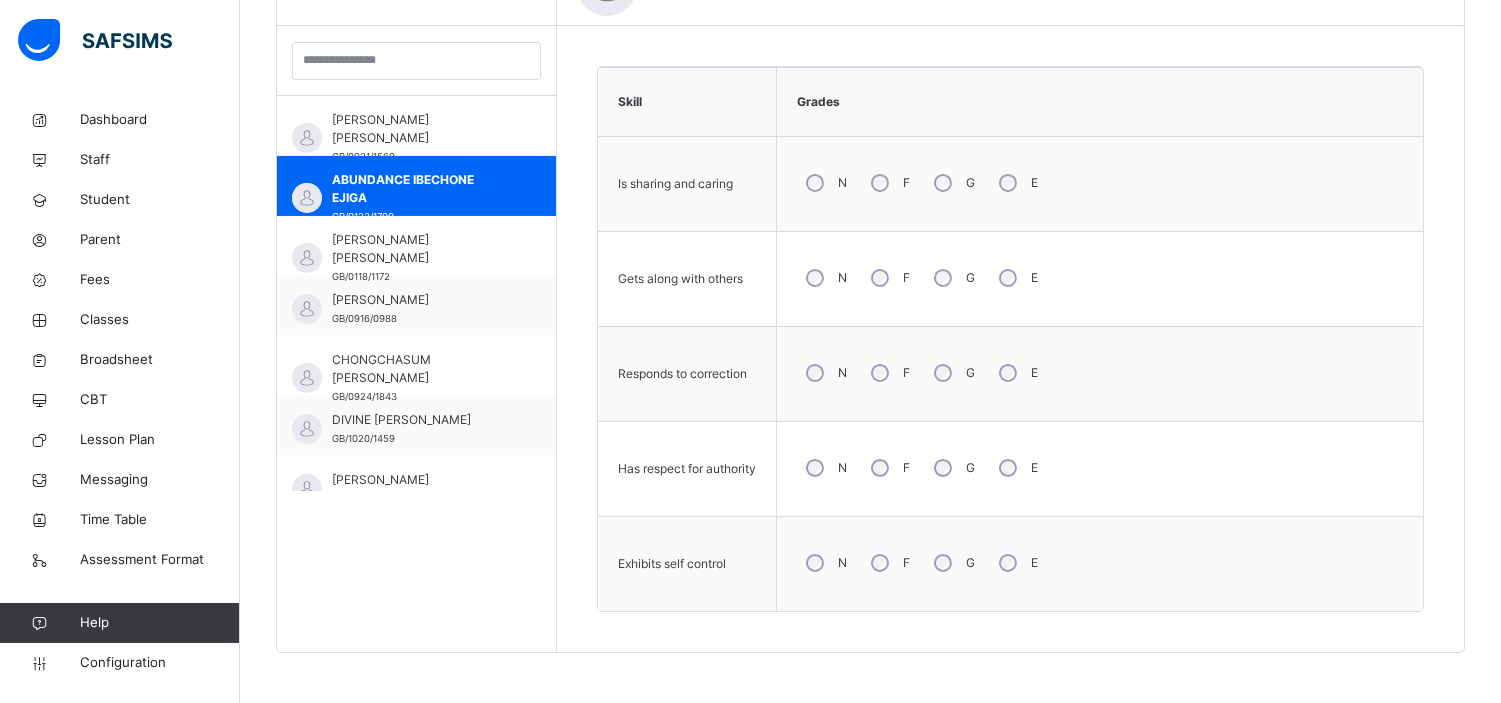 click on "Skill Grades Is sharing and caring N F G E Gets along with others N F G E Responds to correction N F G E Has respect for authority N F G E Exhibits self control N F G E" at bounding box center (1010, 339) 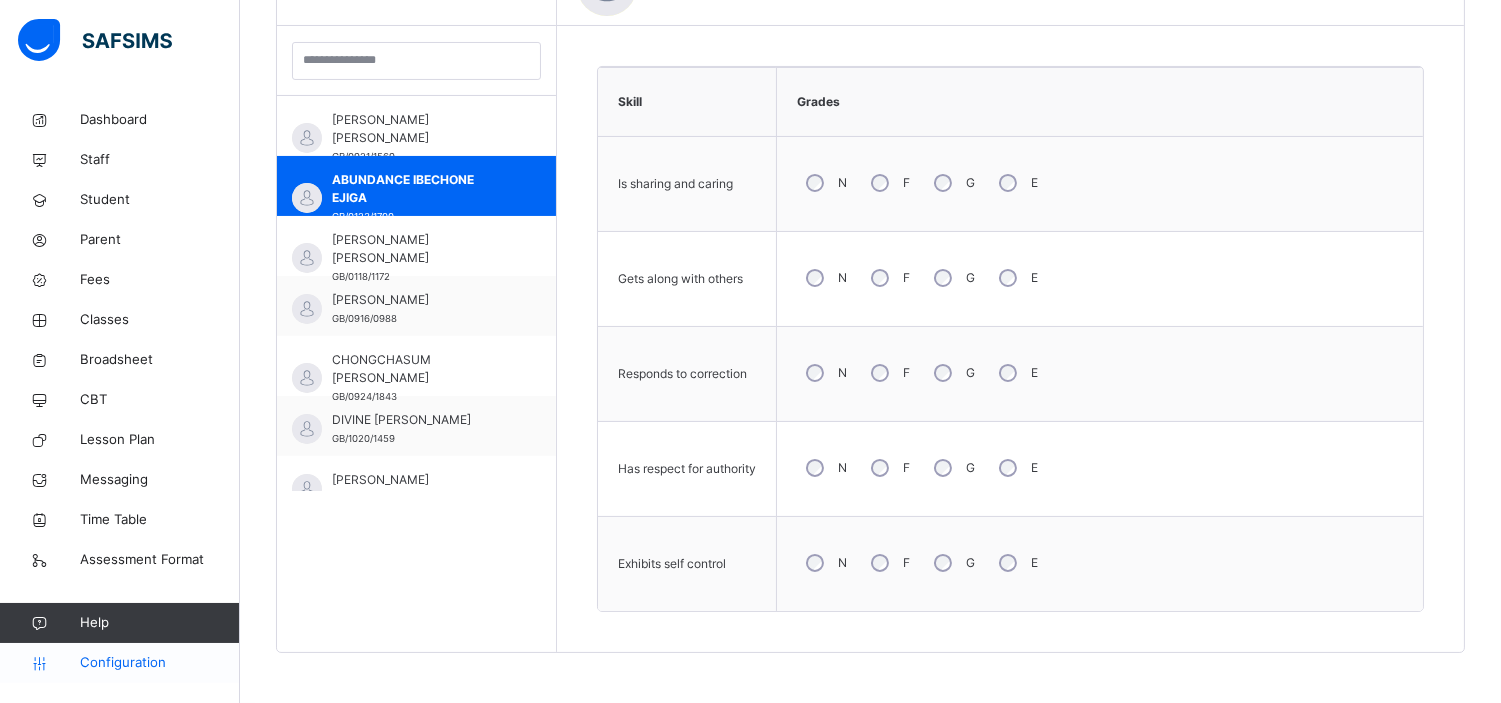click on "Configuration" at bounding box center (159, 663) 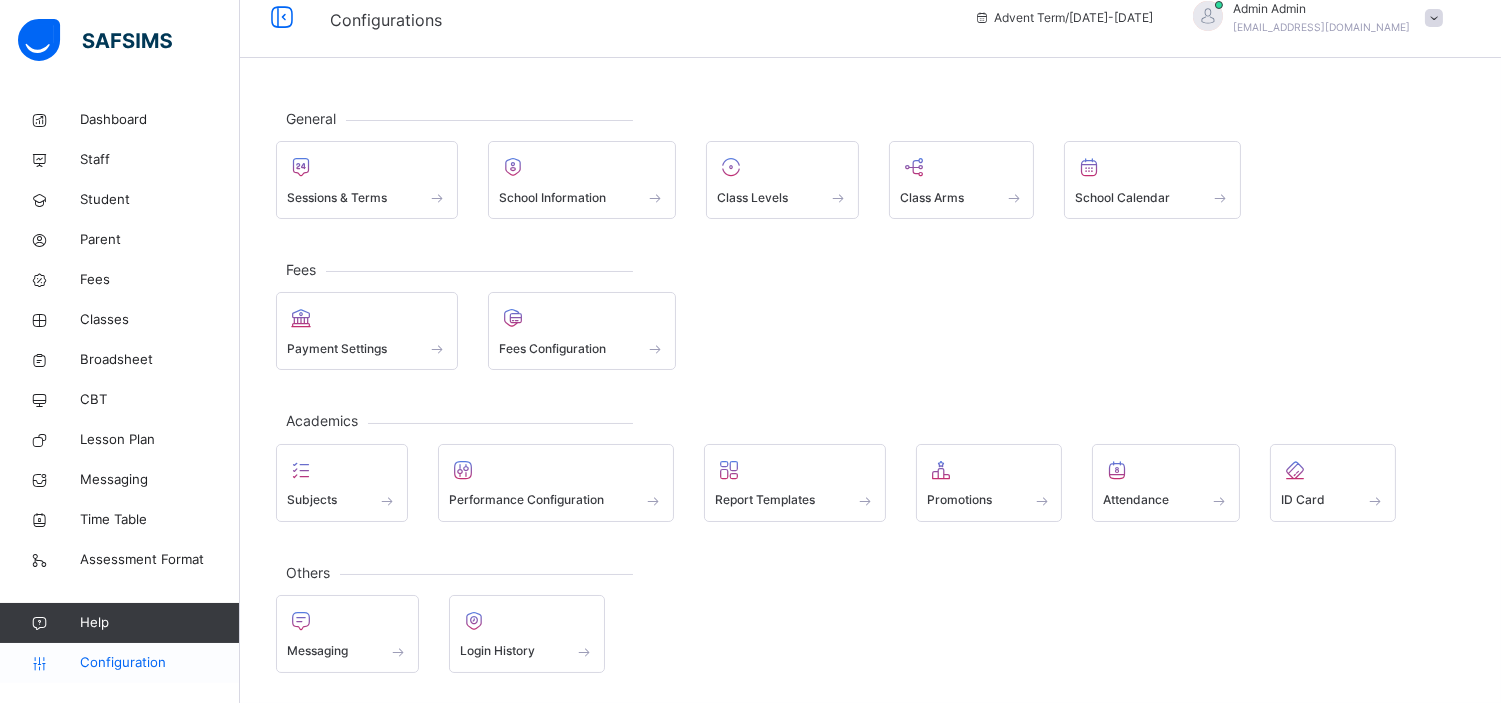 scroll, scrollTop: 23, scrollLeft: 0, axis: vertical 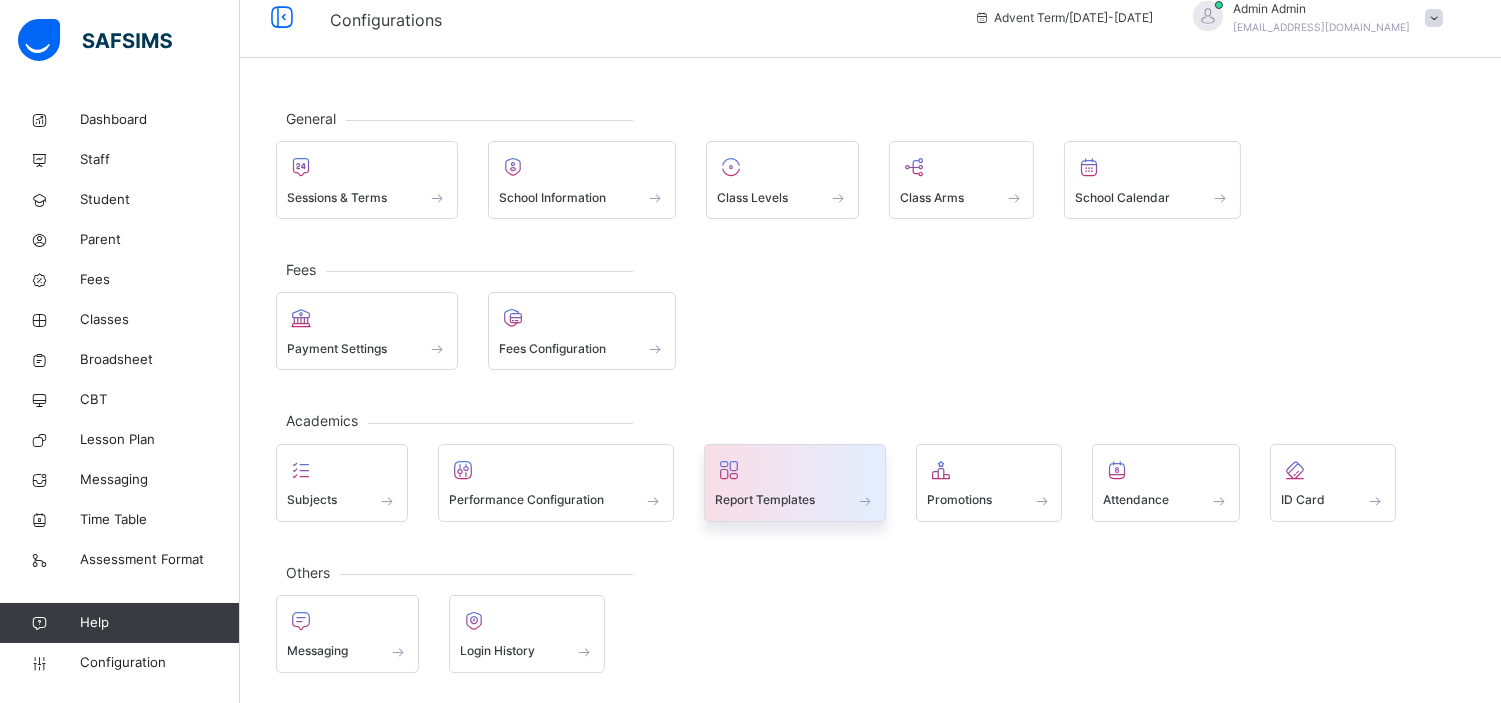 click on "Report Templates" at bounding box center (765, 500) 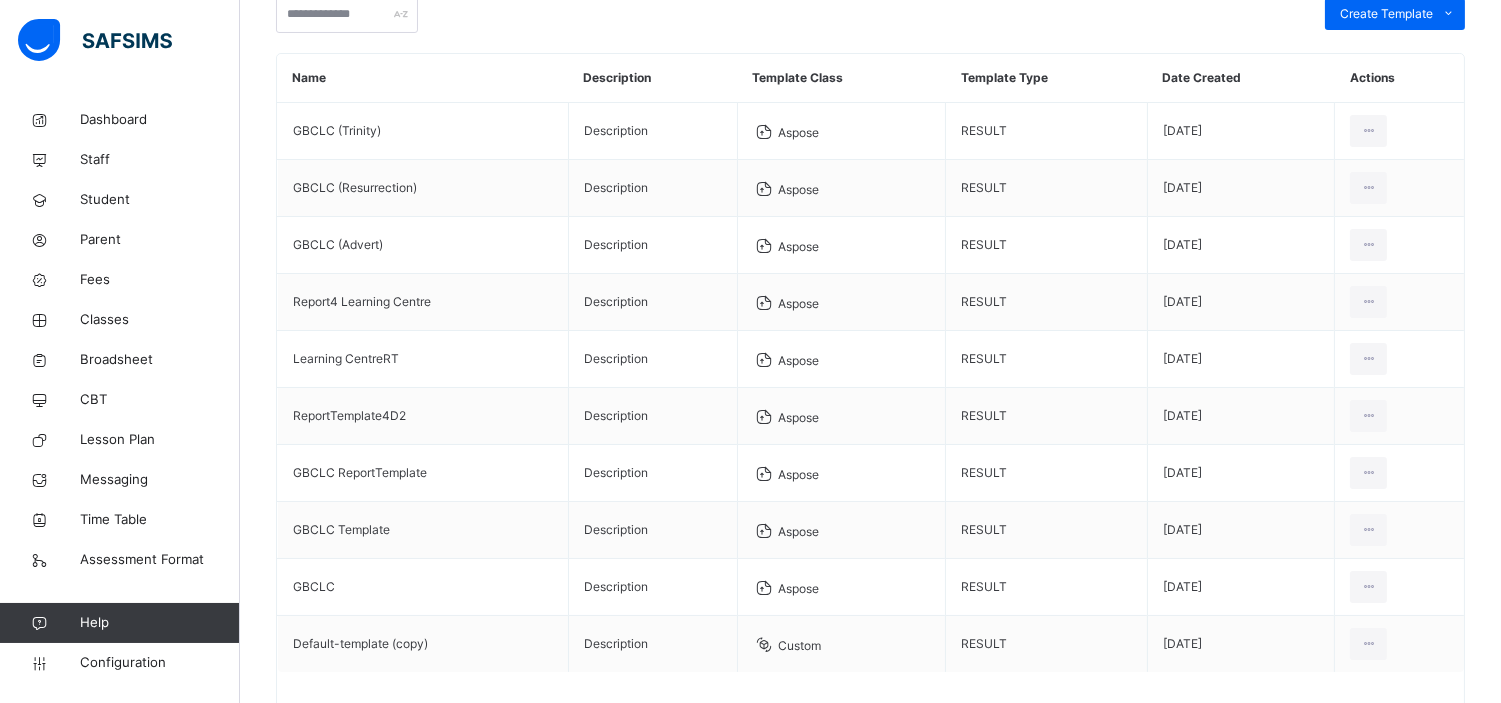 scroll, scrollTop: 207, scrollLeft: 0, axis: vertical 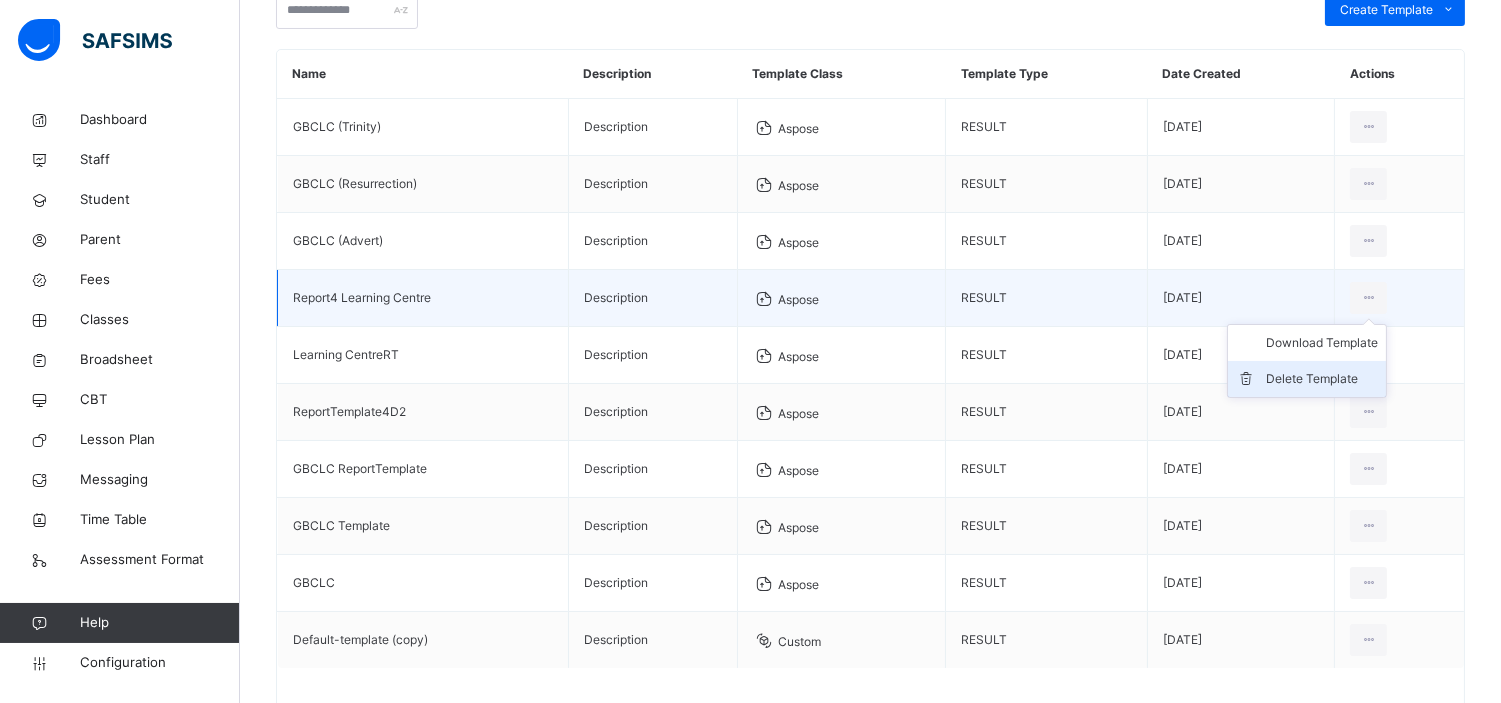 click on "Delete Template" at bounding box center [1322, 379] 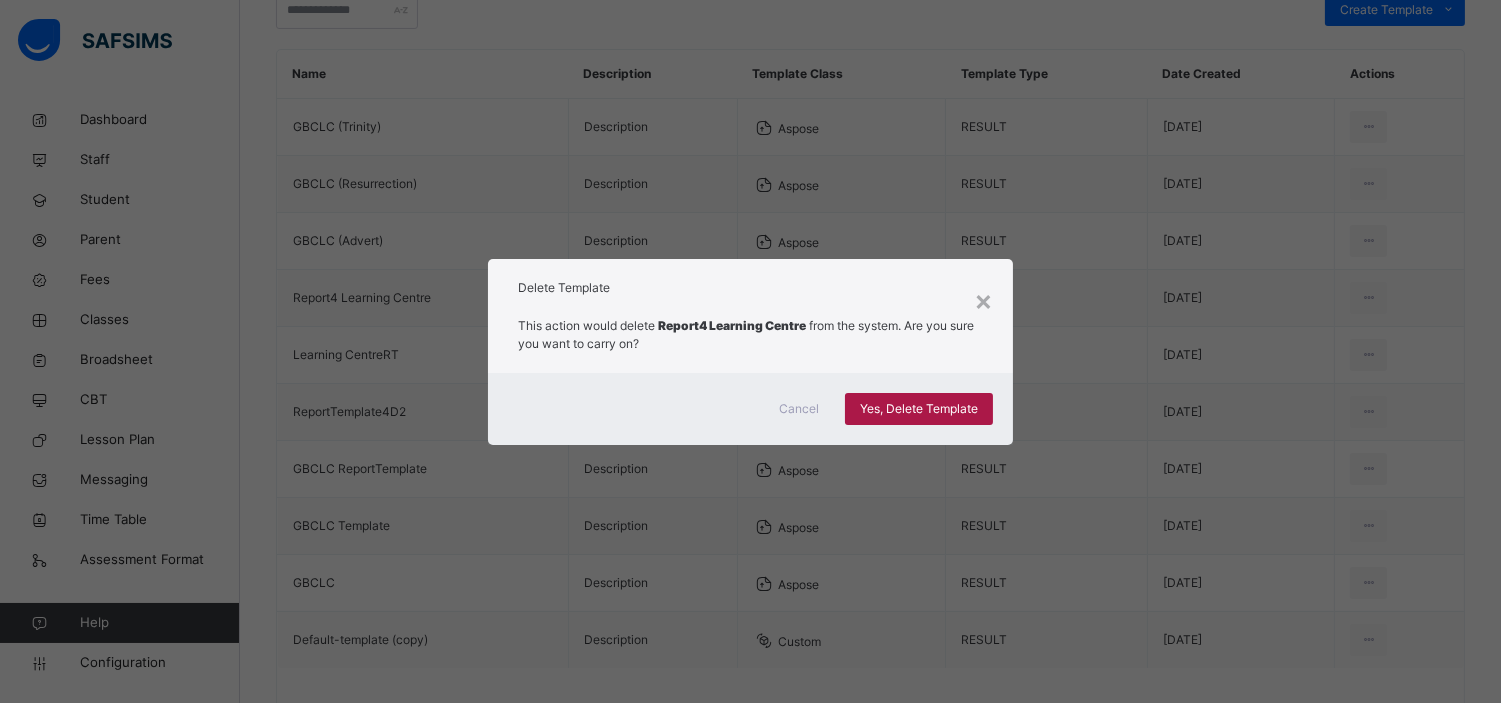 click on "Yes, Delete Template" at bounding box center [919, 409] 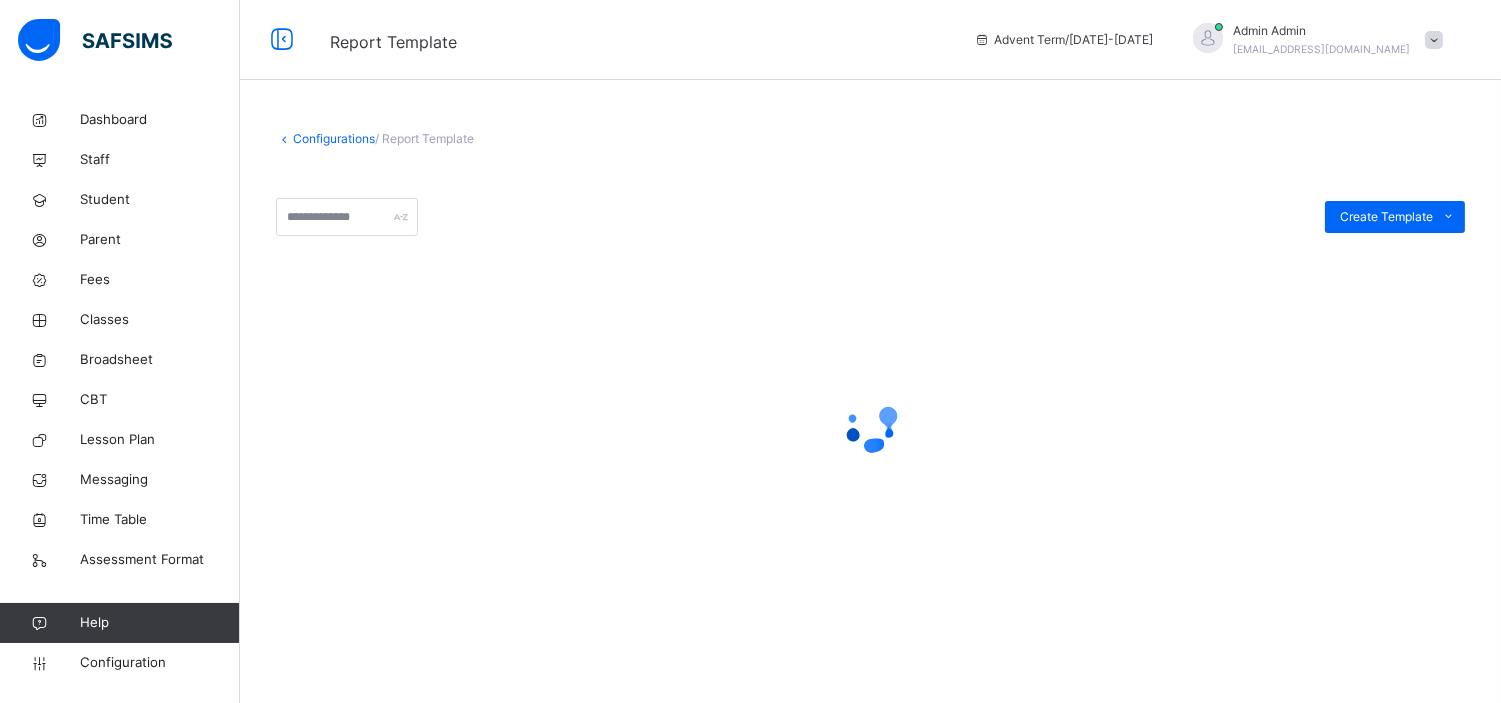 scroll, scrollTop: 0, scrollLeft: 0, axis: both 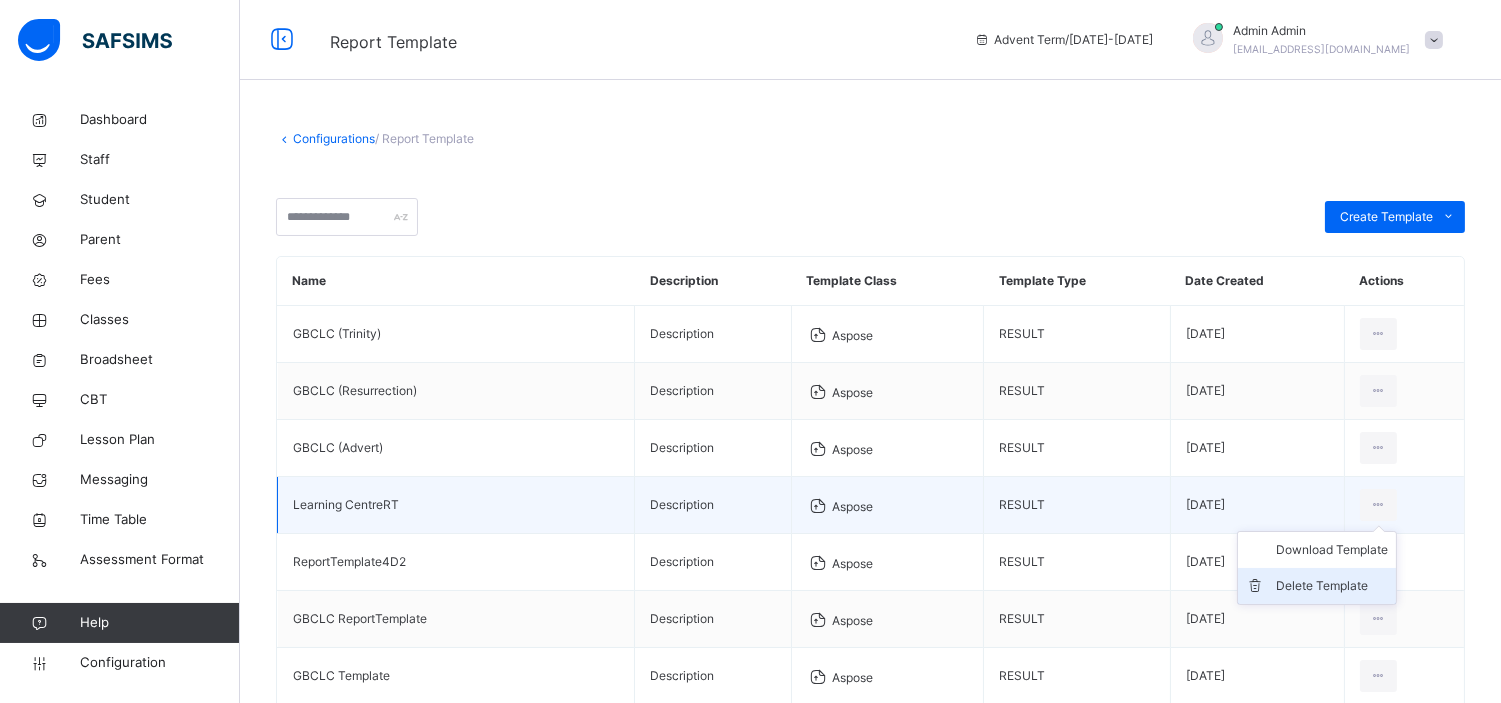 click on "Delete Template" at bounding box center [1332, 586] 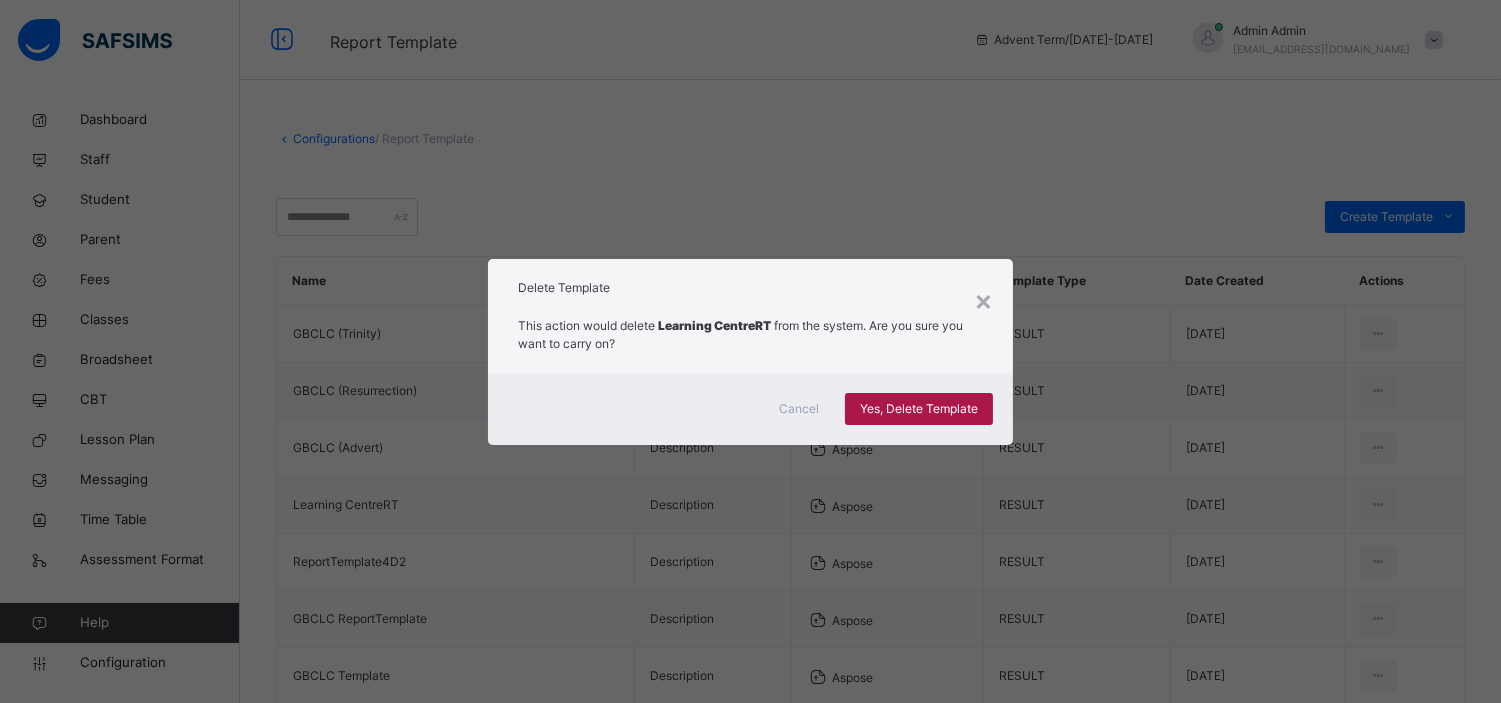 click on "Yes, Delete Template" at bounding box center [919, 409] 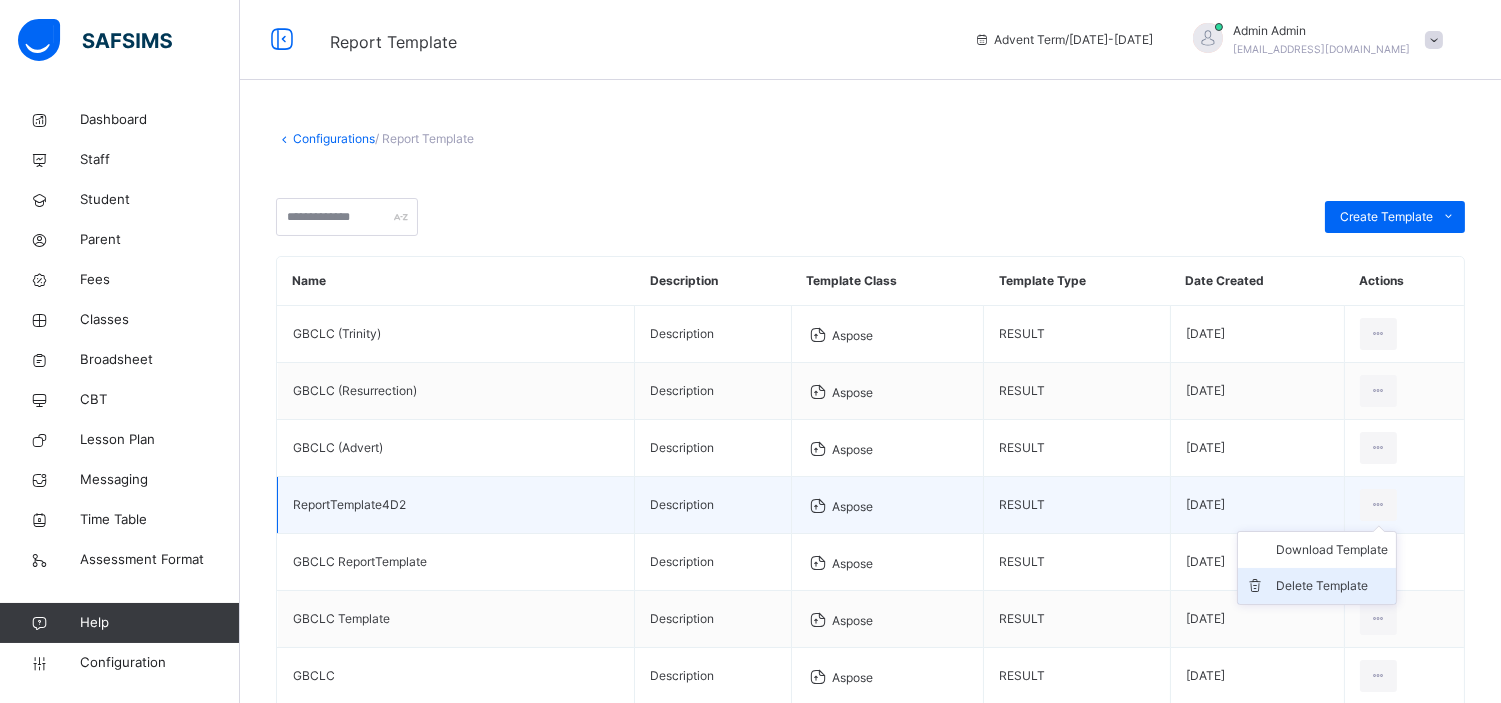 click on "Delete Template" at bounding box center [1332, 586] 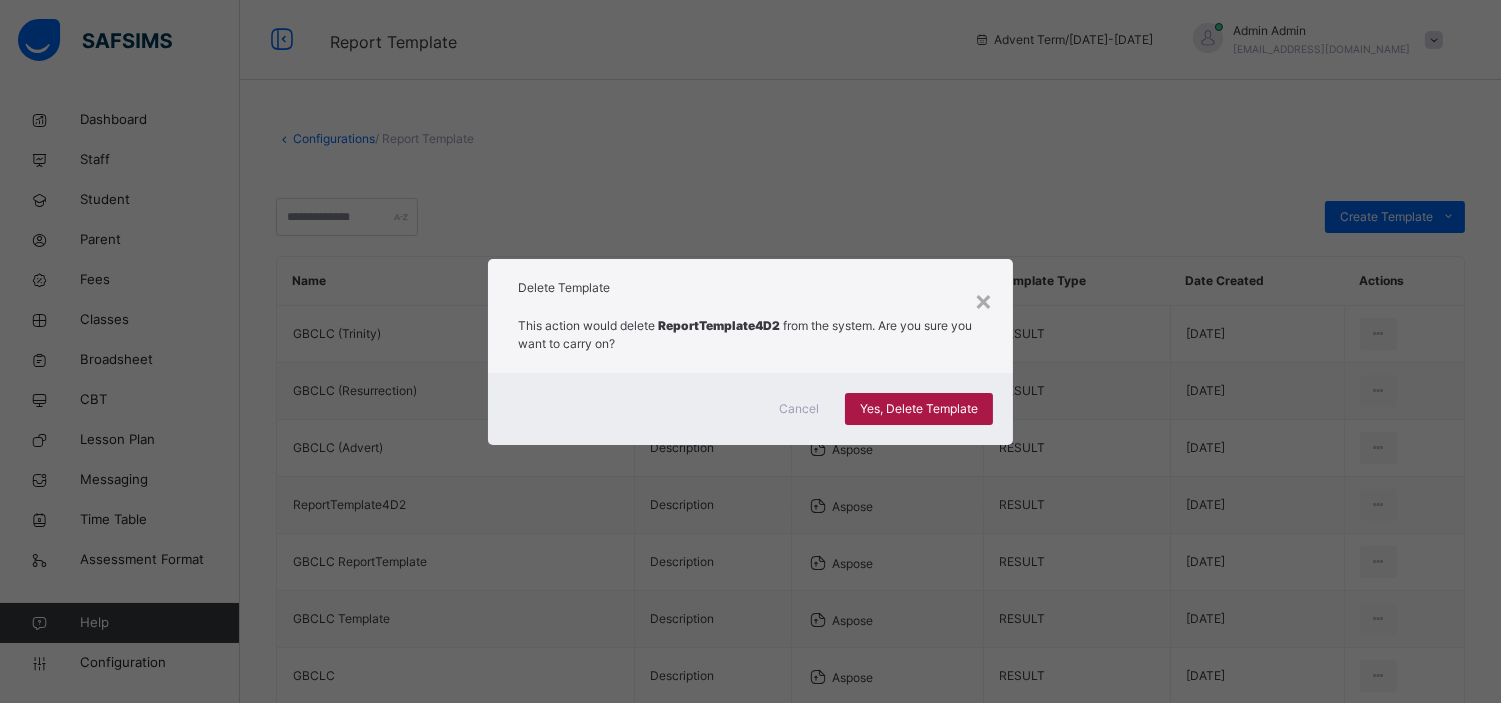 click on "Yes, Delete Template" at bounding box center (919, 409) 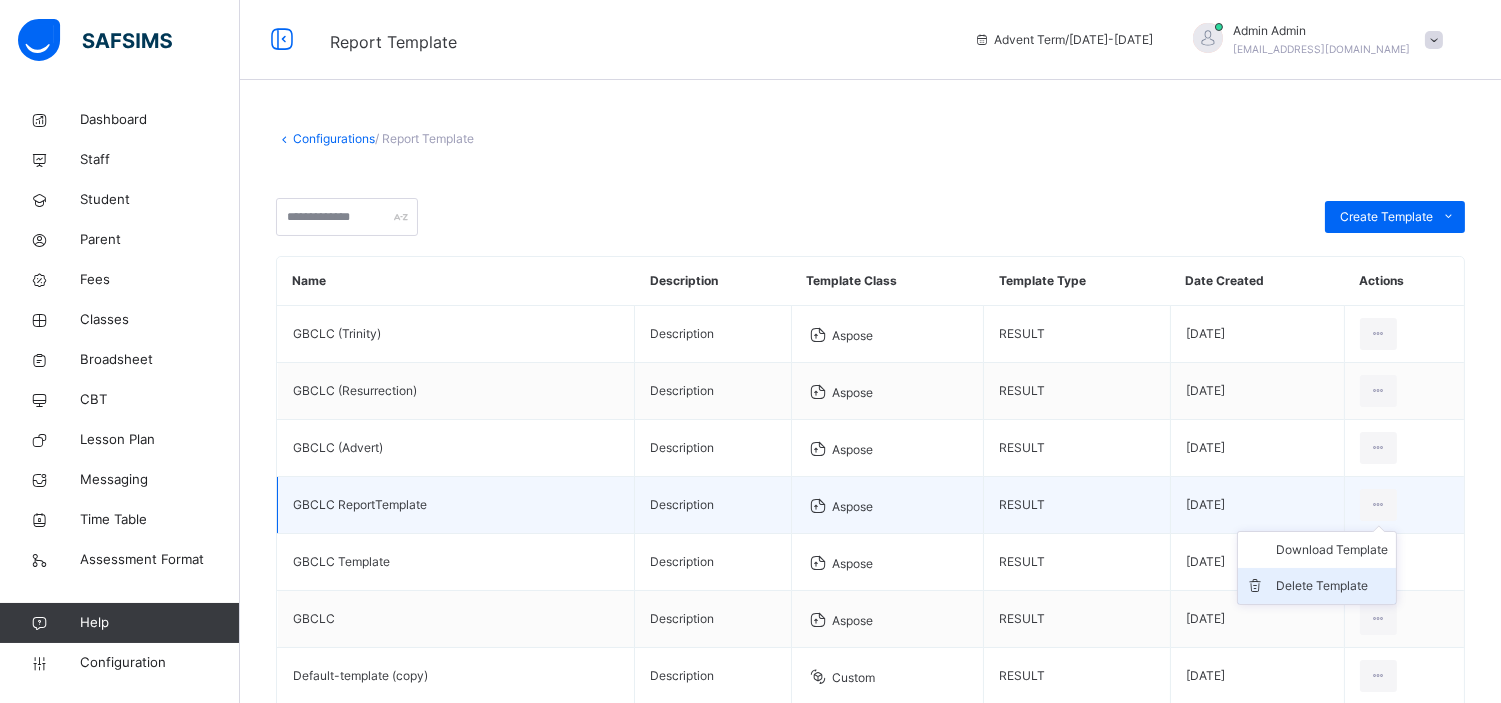 click on "Delete Template" at bounding box center [1332, 586] 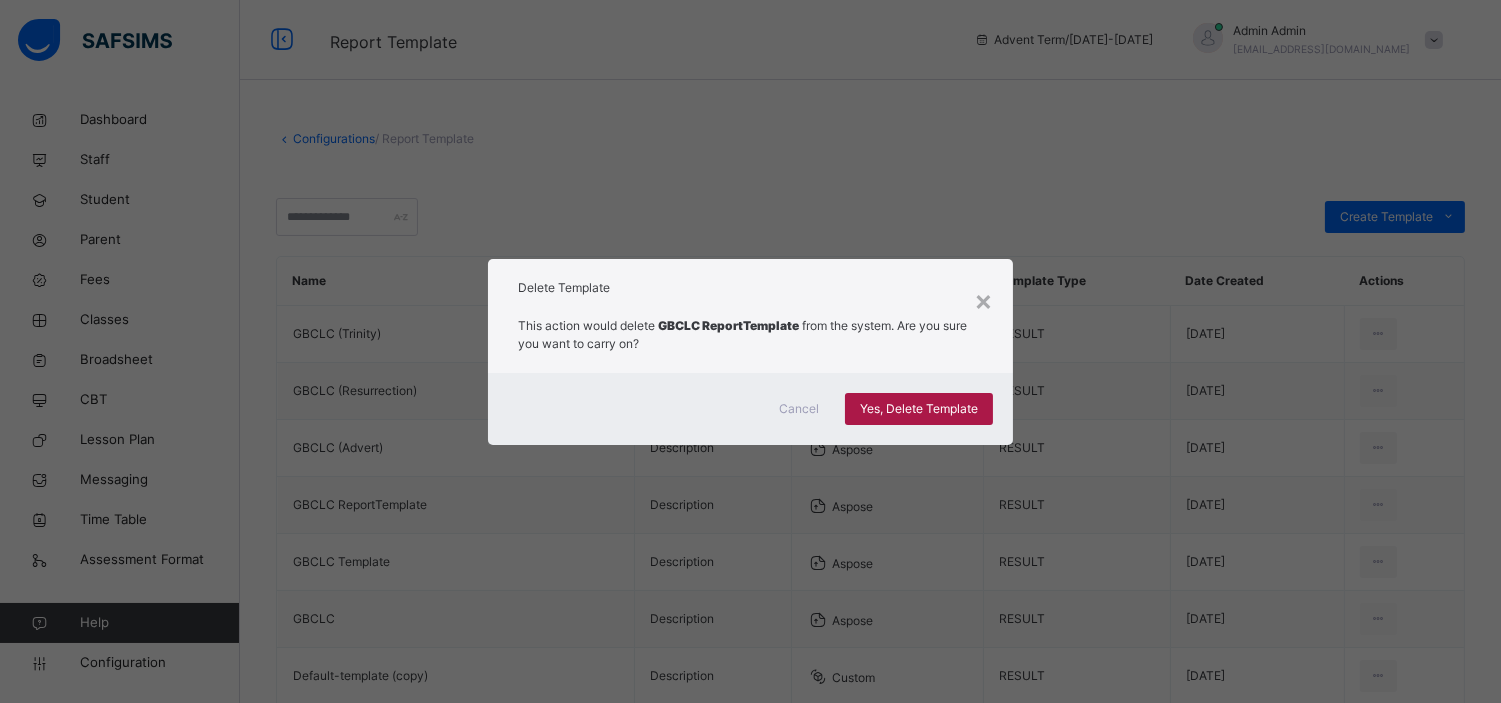 click on "Yes, Delete Template" at bounding box center (919, 409) 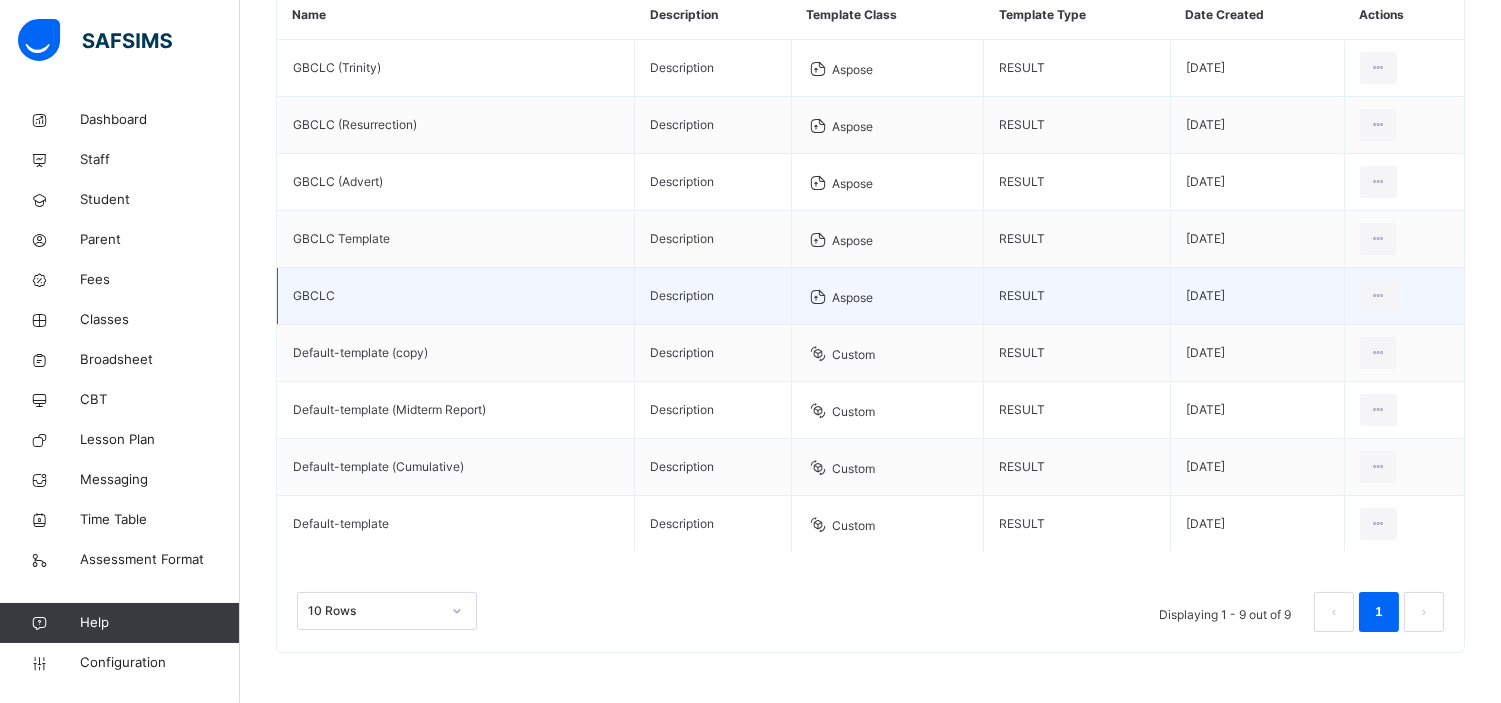 scroll, scrollTop: 258, scrollLeft: 0, axis: vertical 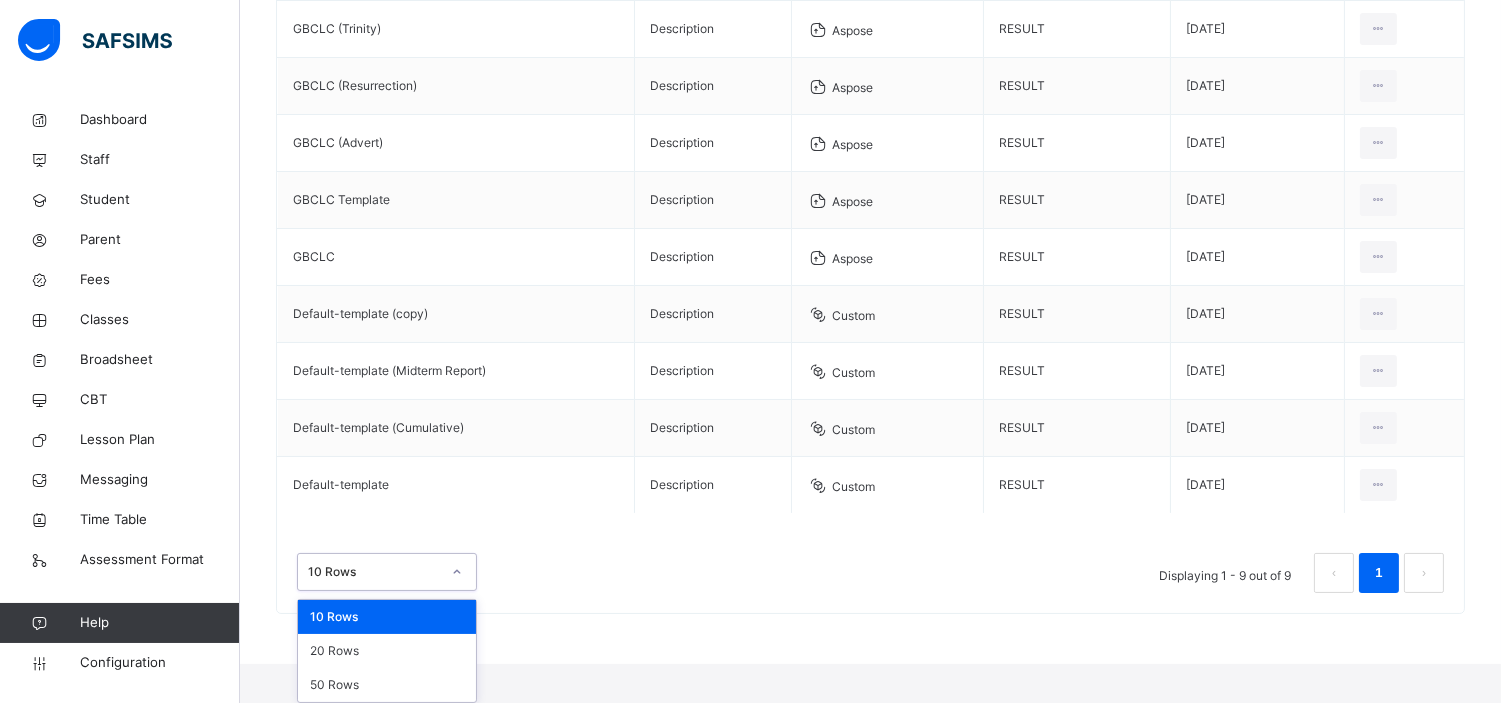 click on "option 10 Rows focused, 1 of 3. 3 results available. Use Up and Down to choose options, press Enter to select the currently focused option, press Escape to exit the menu, press Tab to select the option and exit the menu. 10 Rows 10 Rows 20 Rows 50 Rows" at bounding box center (387, 572) 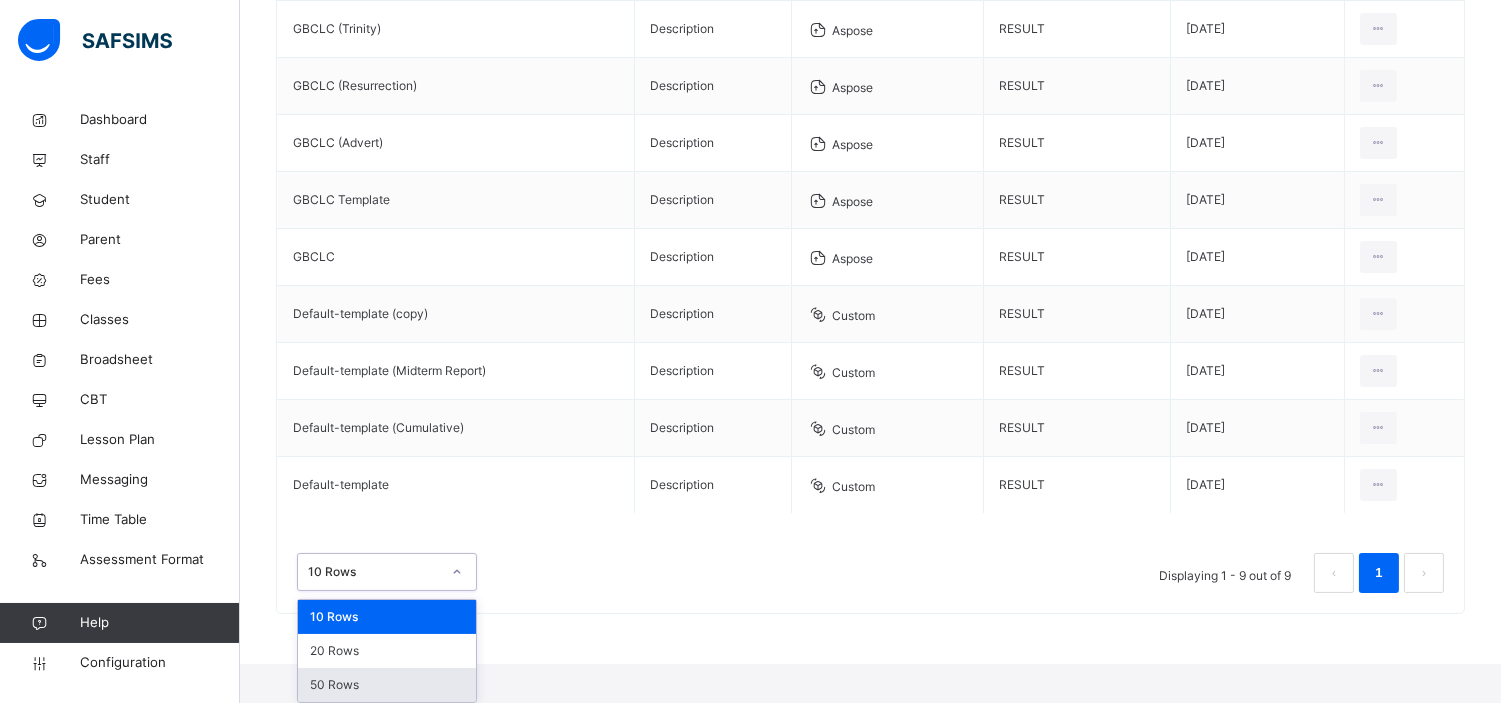click on "50 Rows" at bounding box center (387, 685) 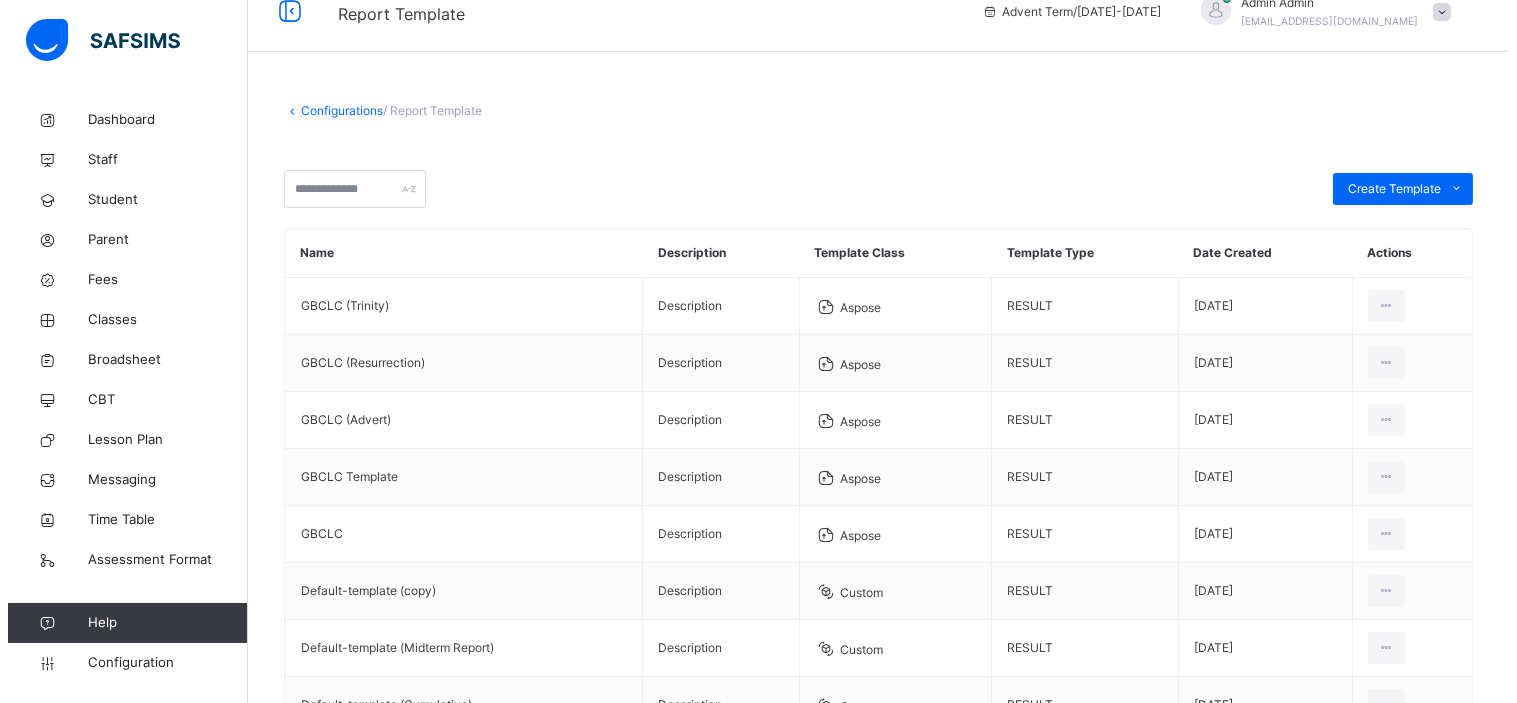 scroll, scrollTop: 26, scrollLeft: 0, axis: vertical 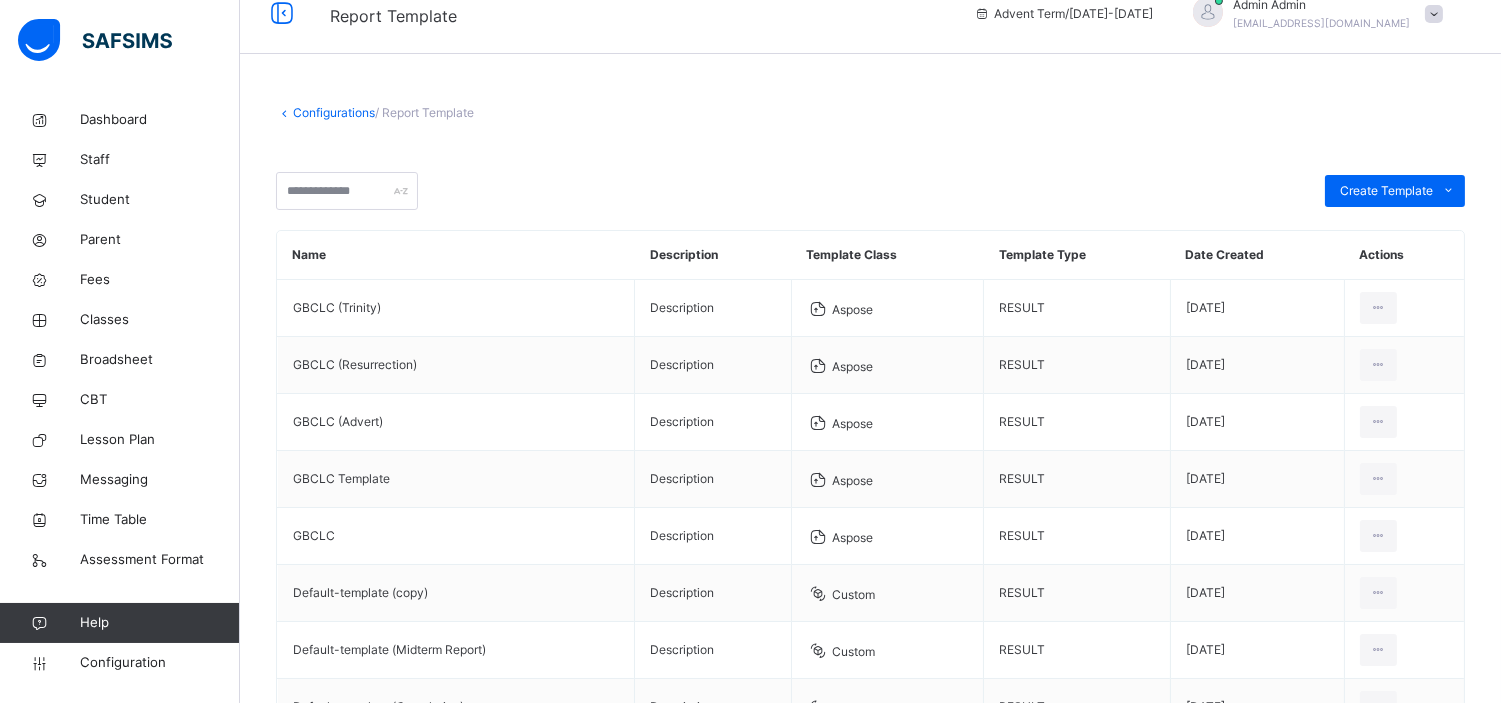 click on "Create Template Custom builder Upload aspose template" at bounding box center (870, 191) 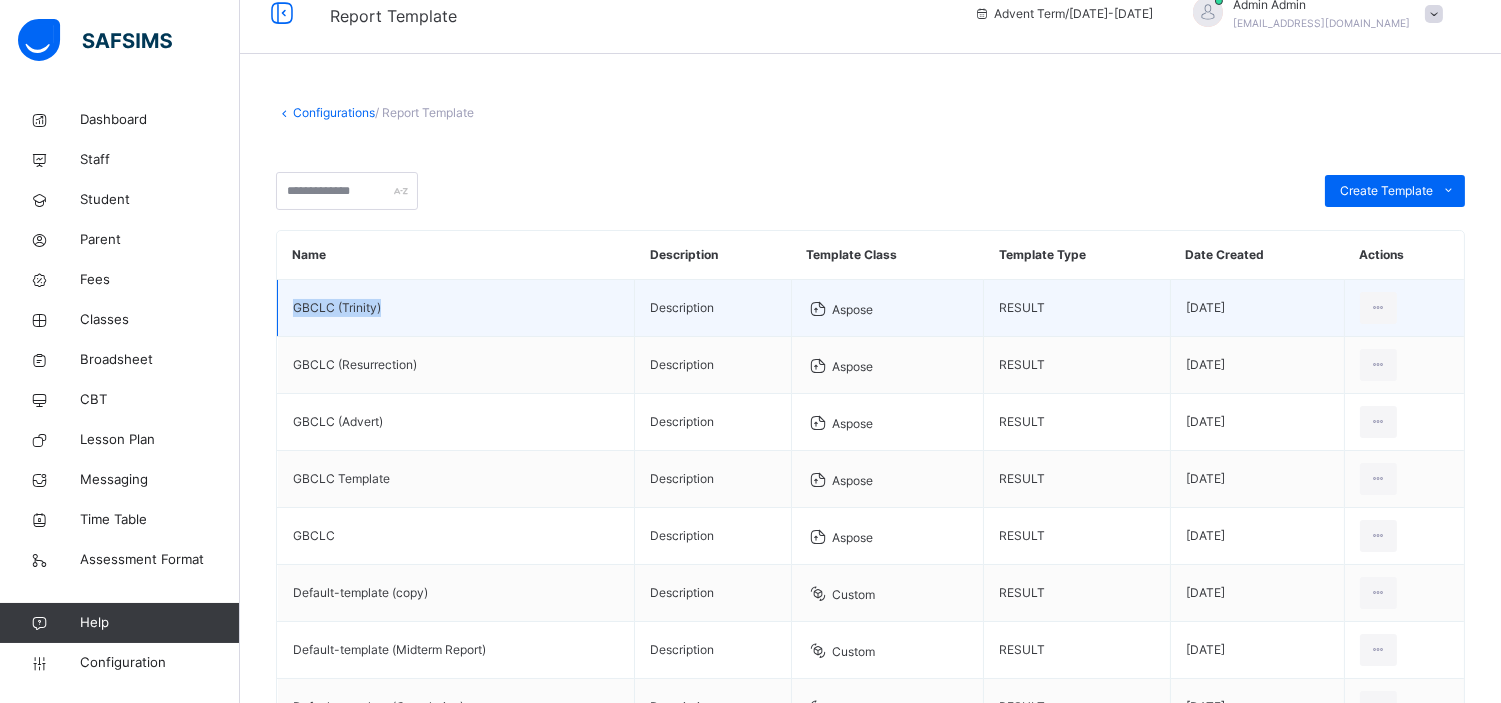 drag, startPoint x: 388, startPoint y: 308, endPoint x: 290, endPoint y: 307, distance: 98.005104 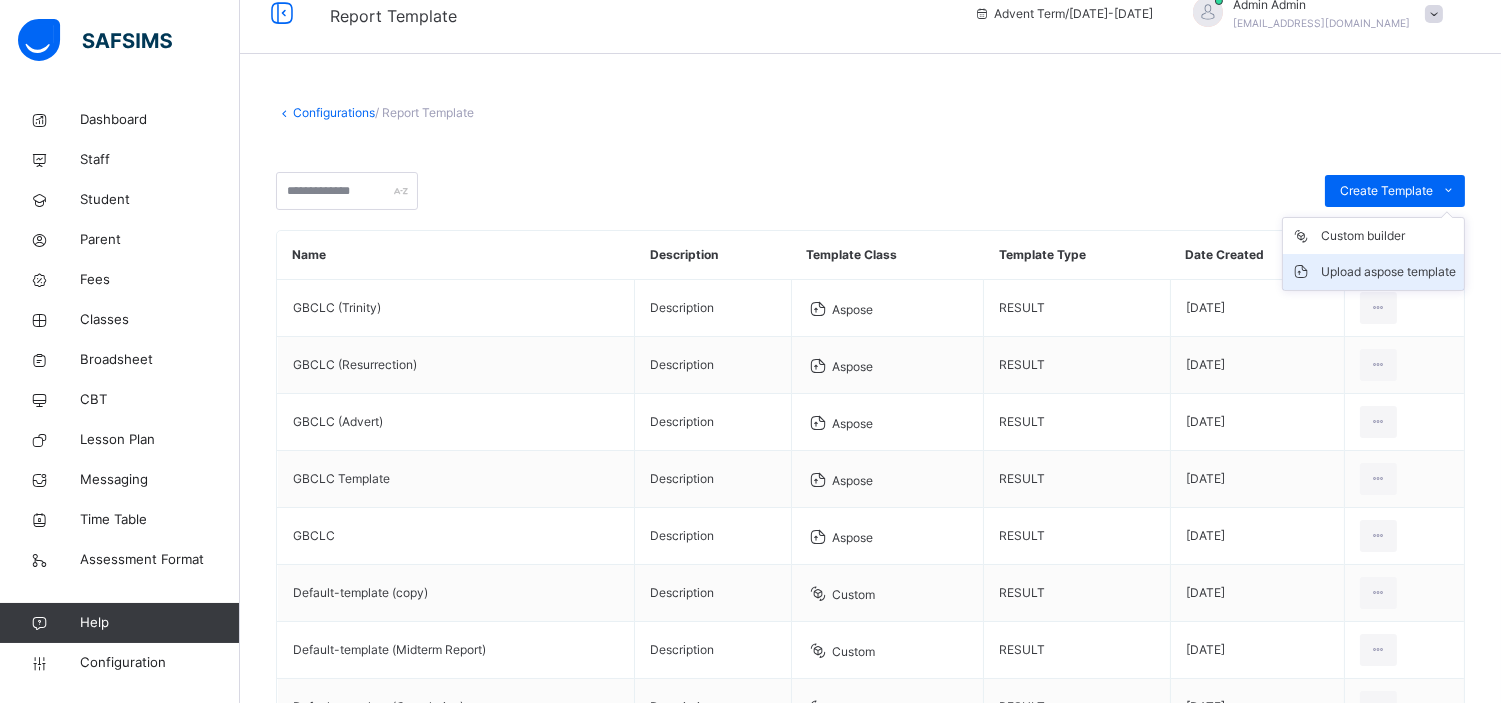click on "Upload aspose template" at bounding box center [1388, 272] 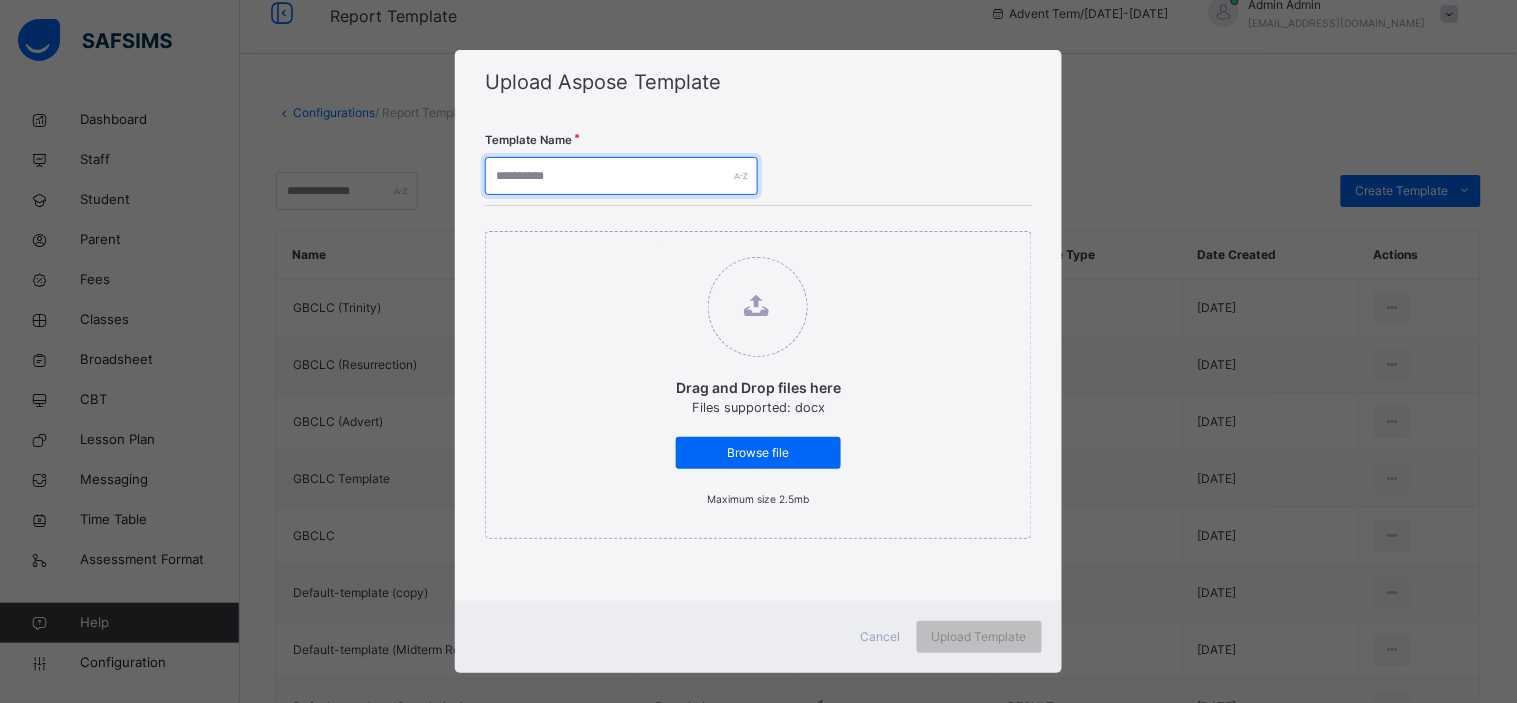 click at bounding box center (621, 176) 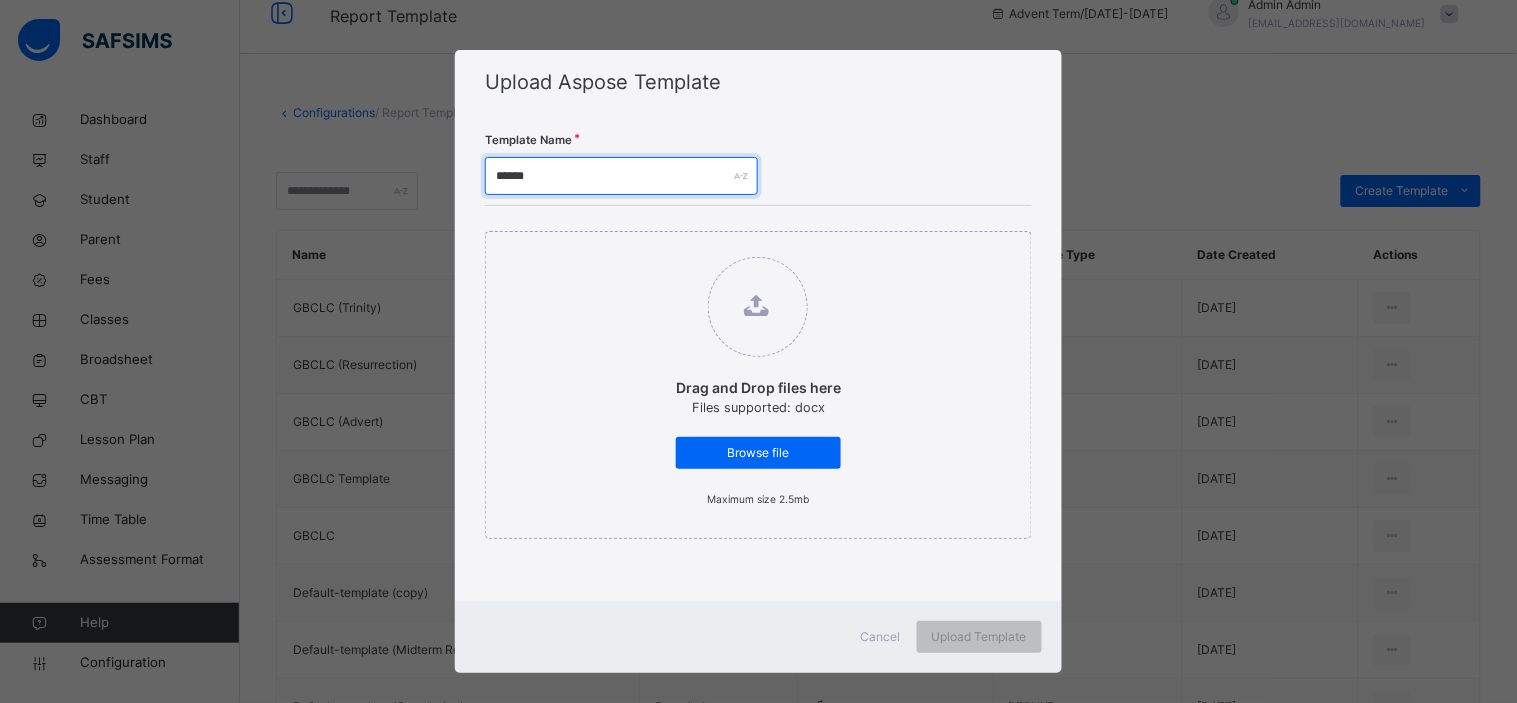 paste on "**********" 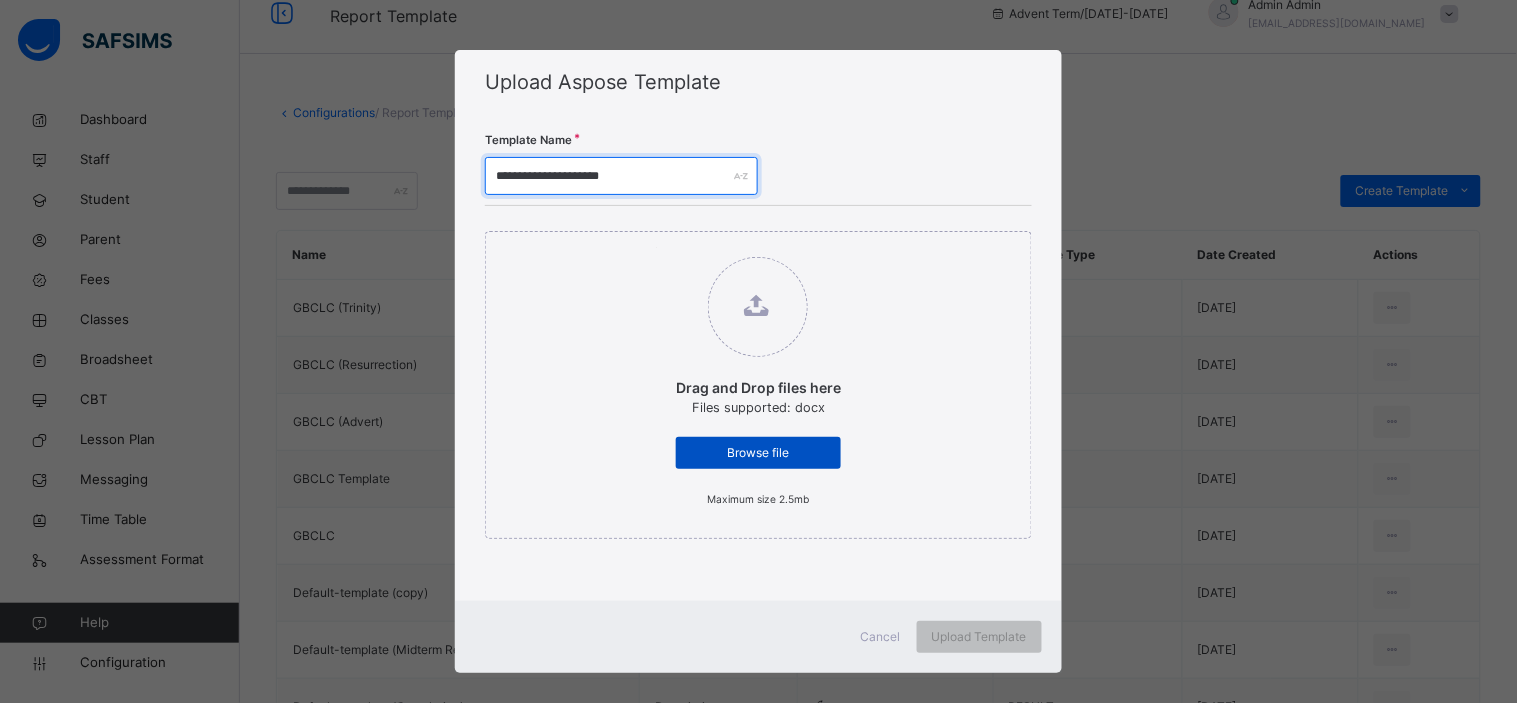type on "**********" 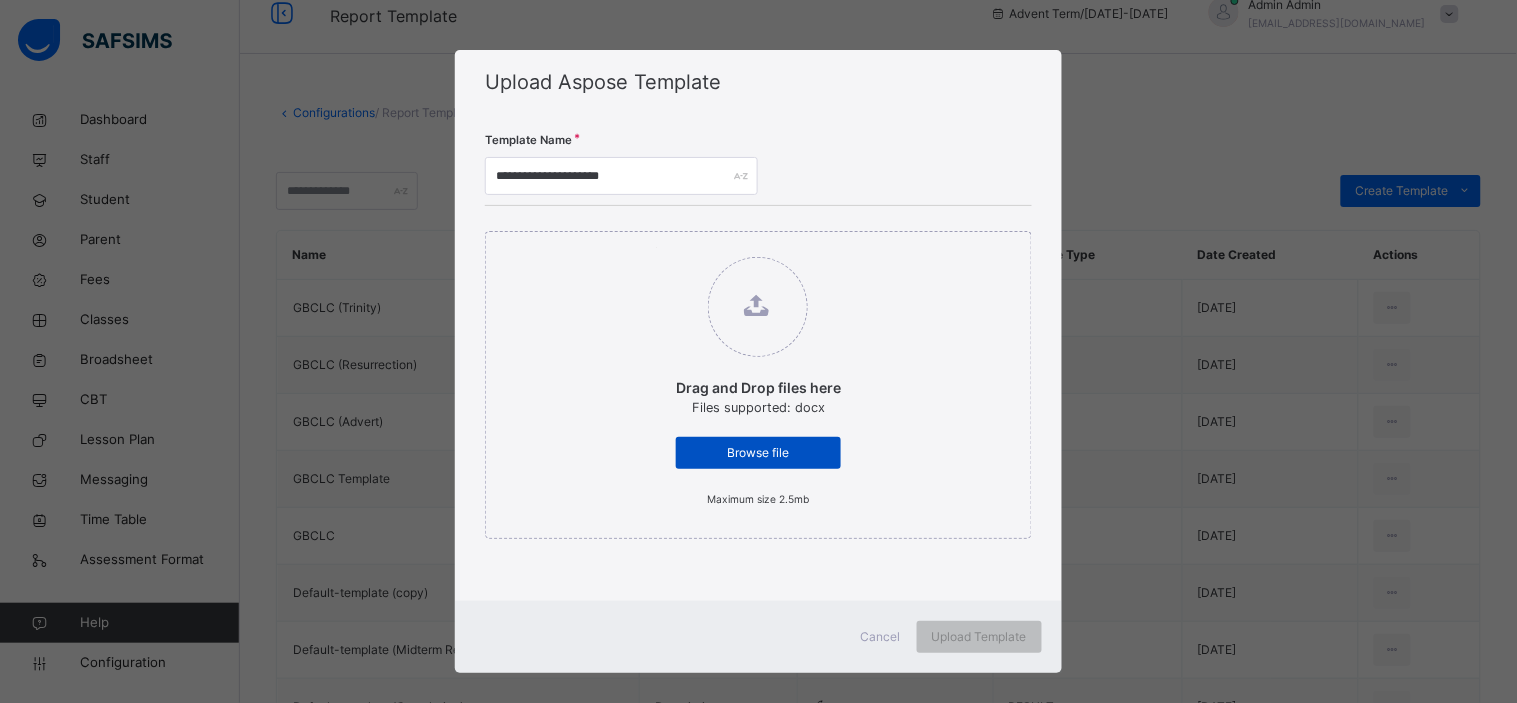 click on "Browse file" at bounding box center (758, 453) 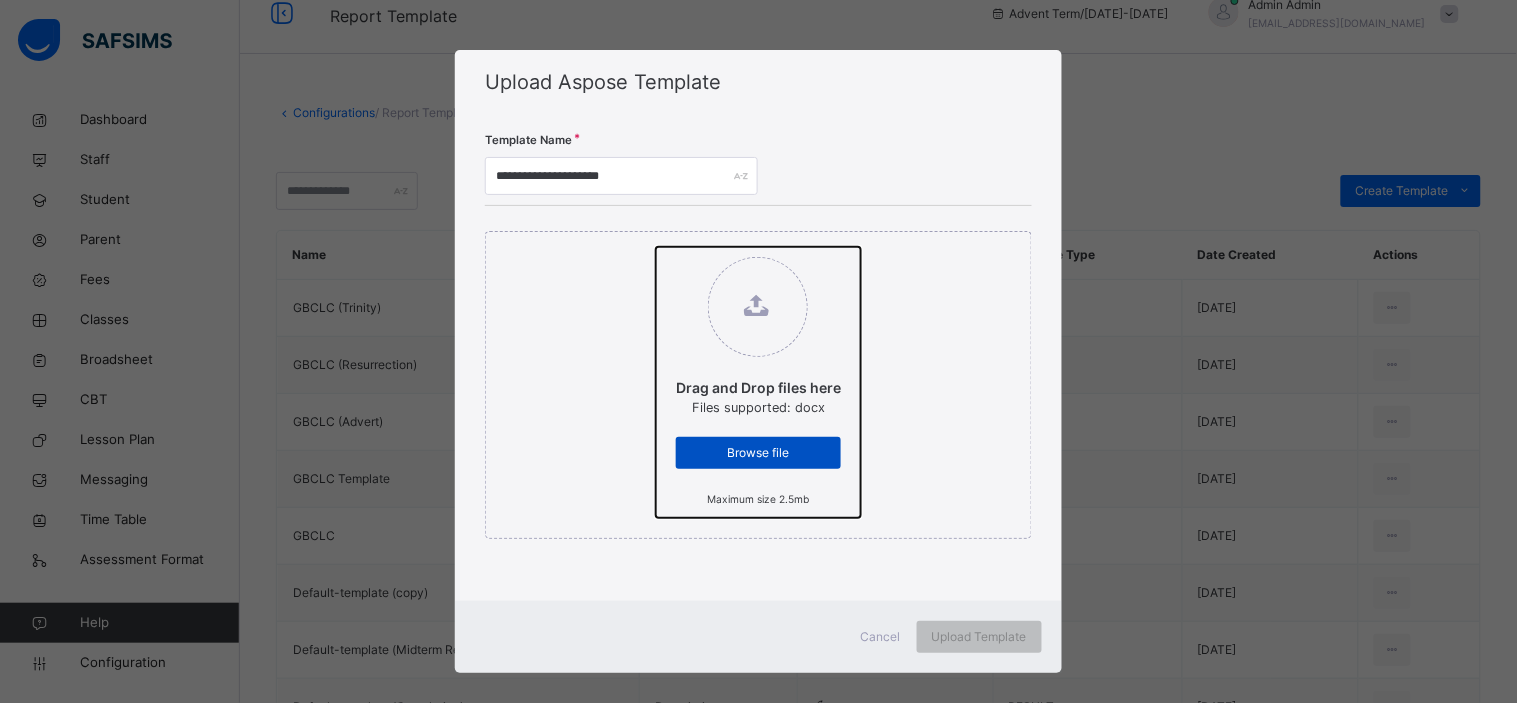 click on "Drag and Drop files here Files supported: docx Browse file Maximum size 2.5mb" at bounding box center [656, 247] 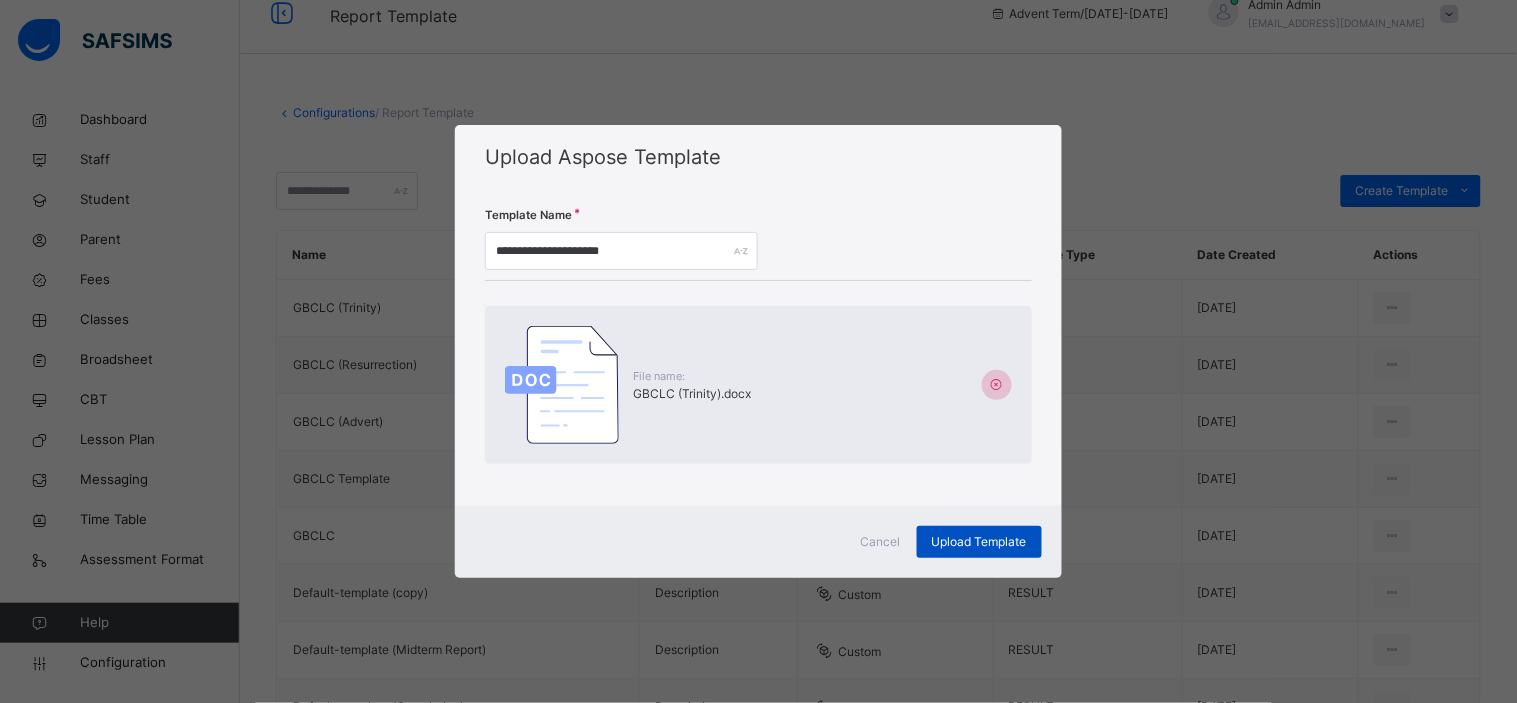 click on "Upload Template" at bounding box center (979, 542) 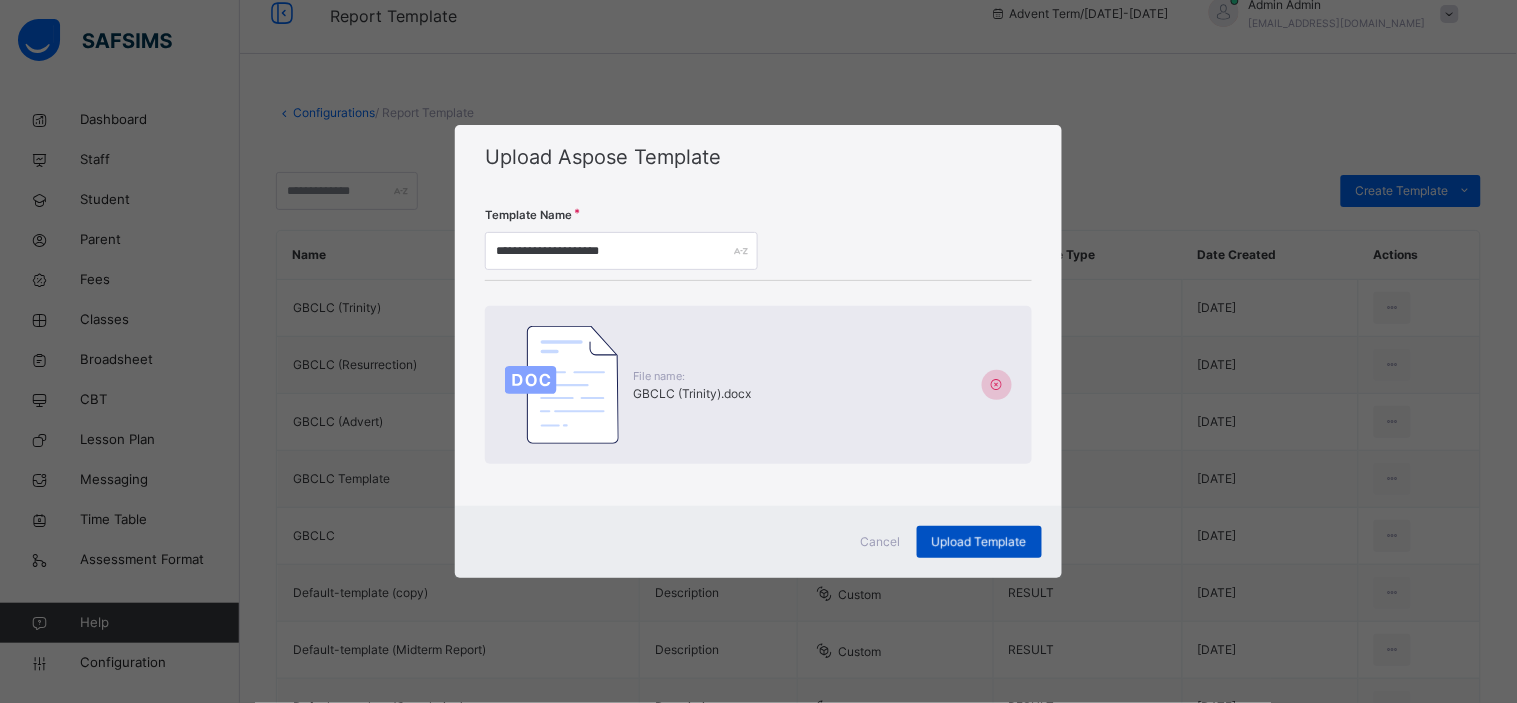 scroll, scrollTop: 0, scrollLeft: 0, axis: both 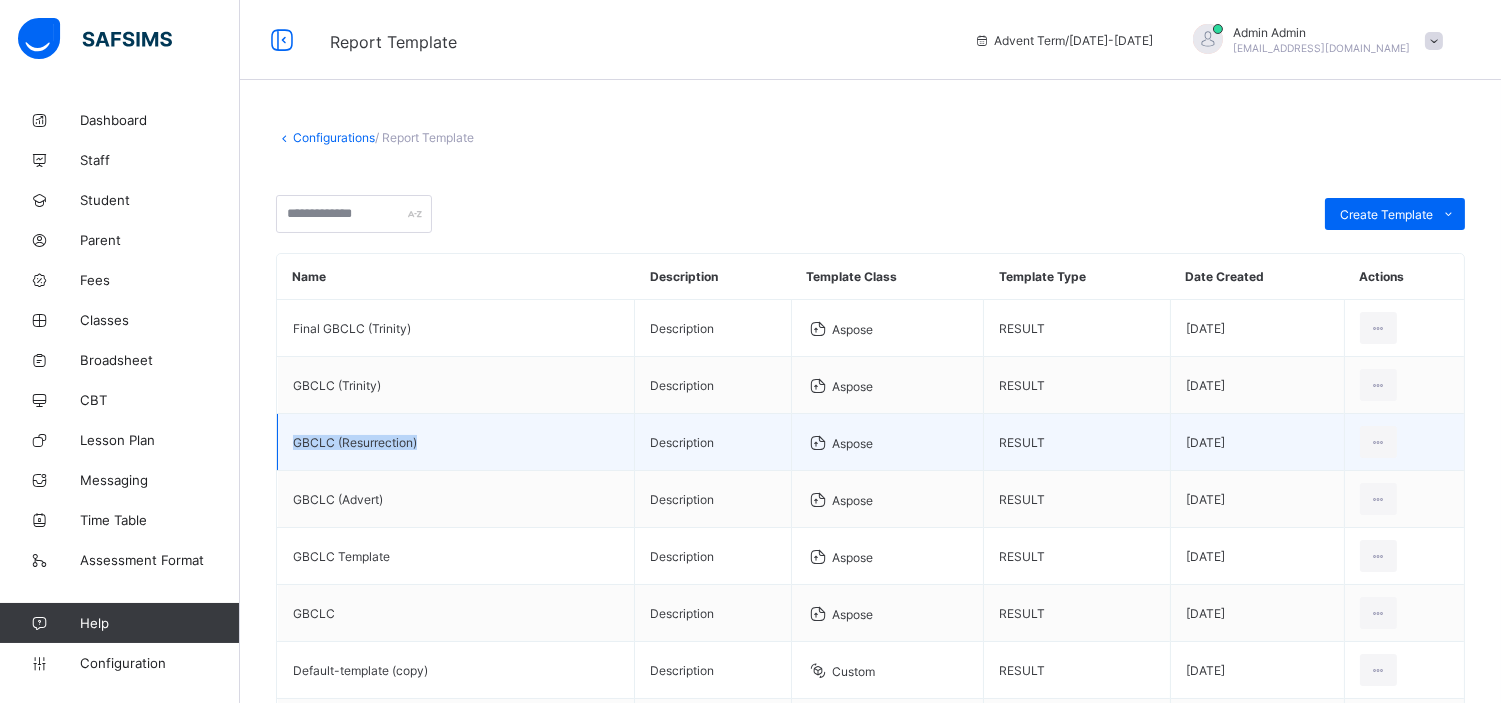 drag, startPoint x: 0, startPoint y: 0, endPoint x: 420, endPoint y: 442, distance: 609.72455 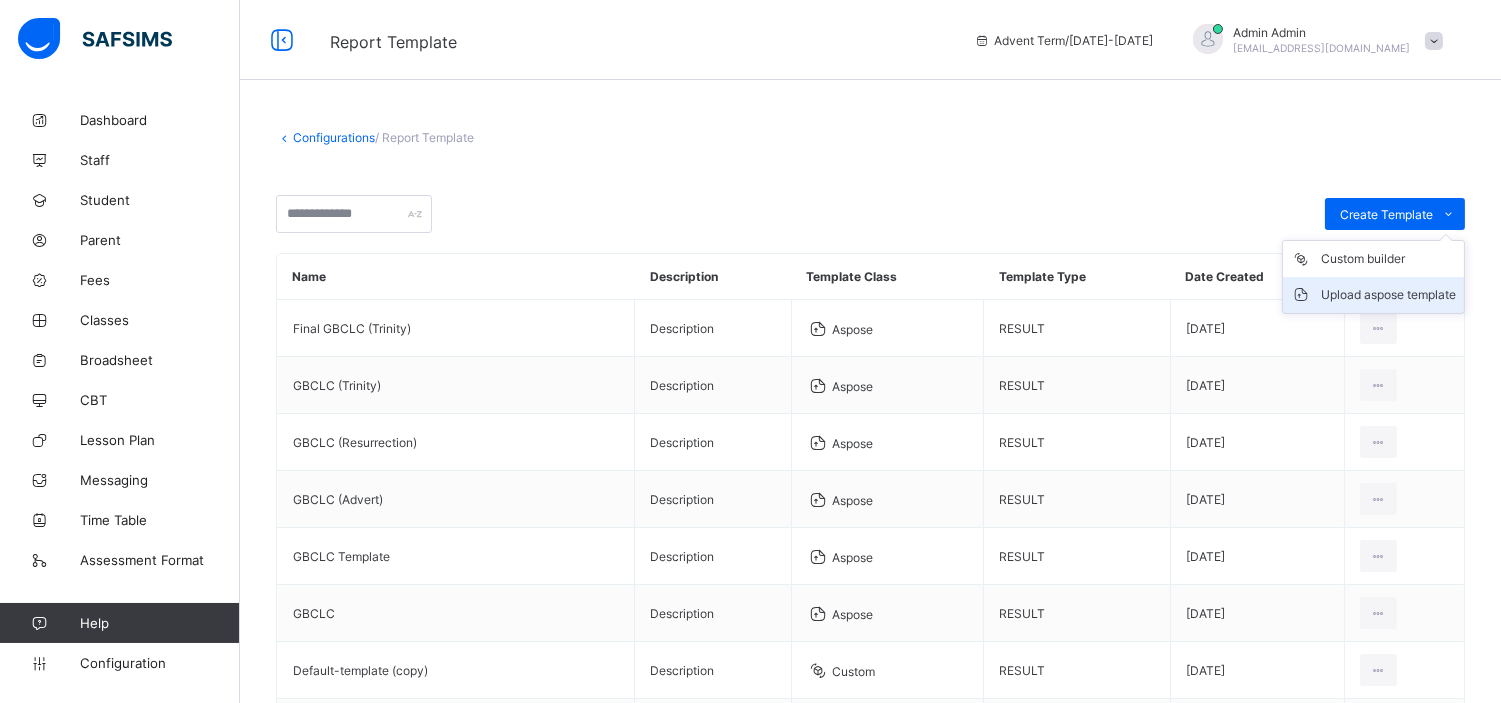 click on "Upload aspose template" at bounding box center (1388, 295) 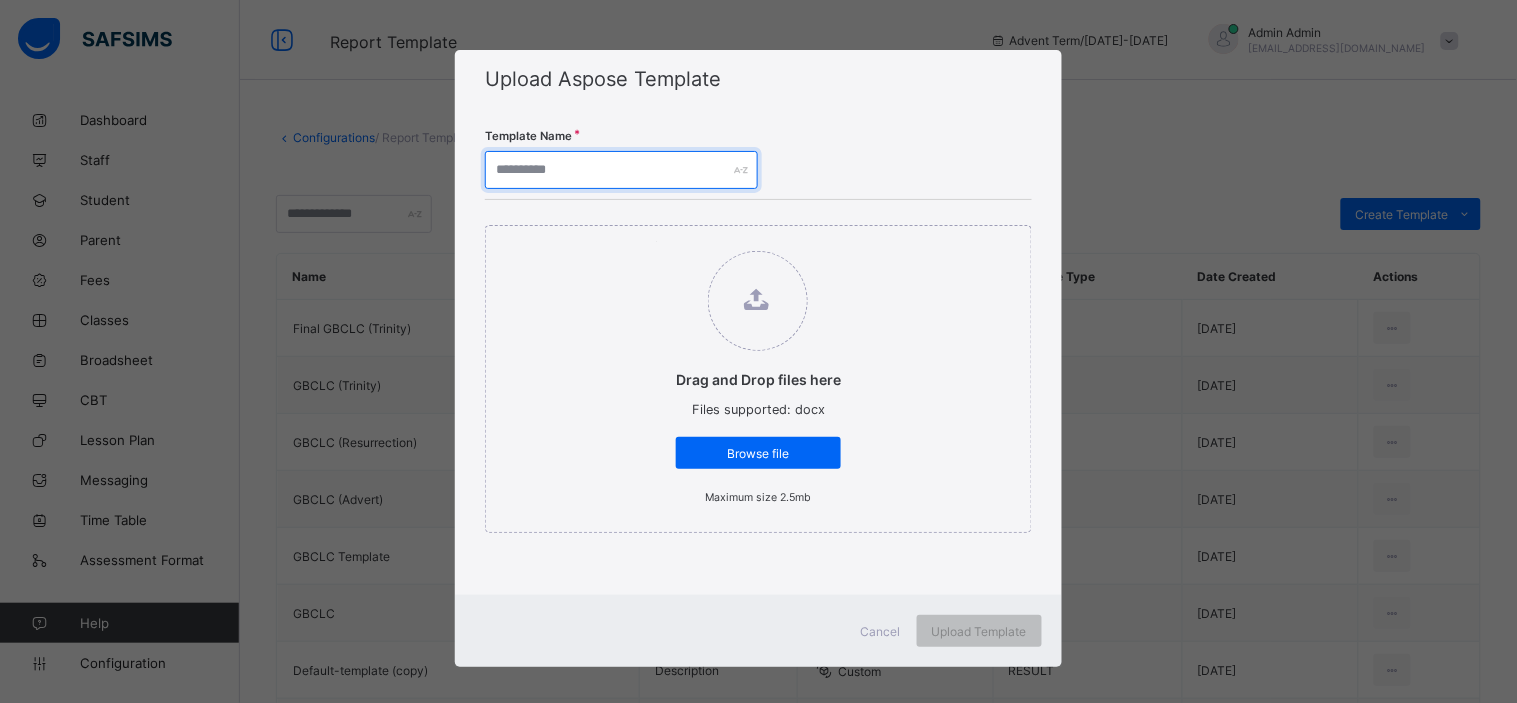 click at bounding box center [621, 170] 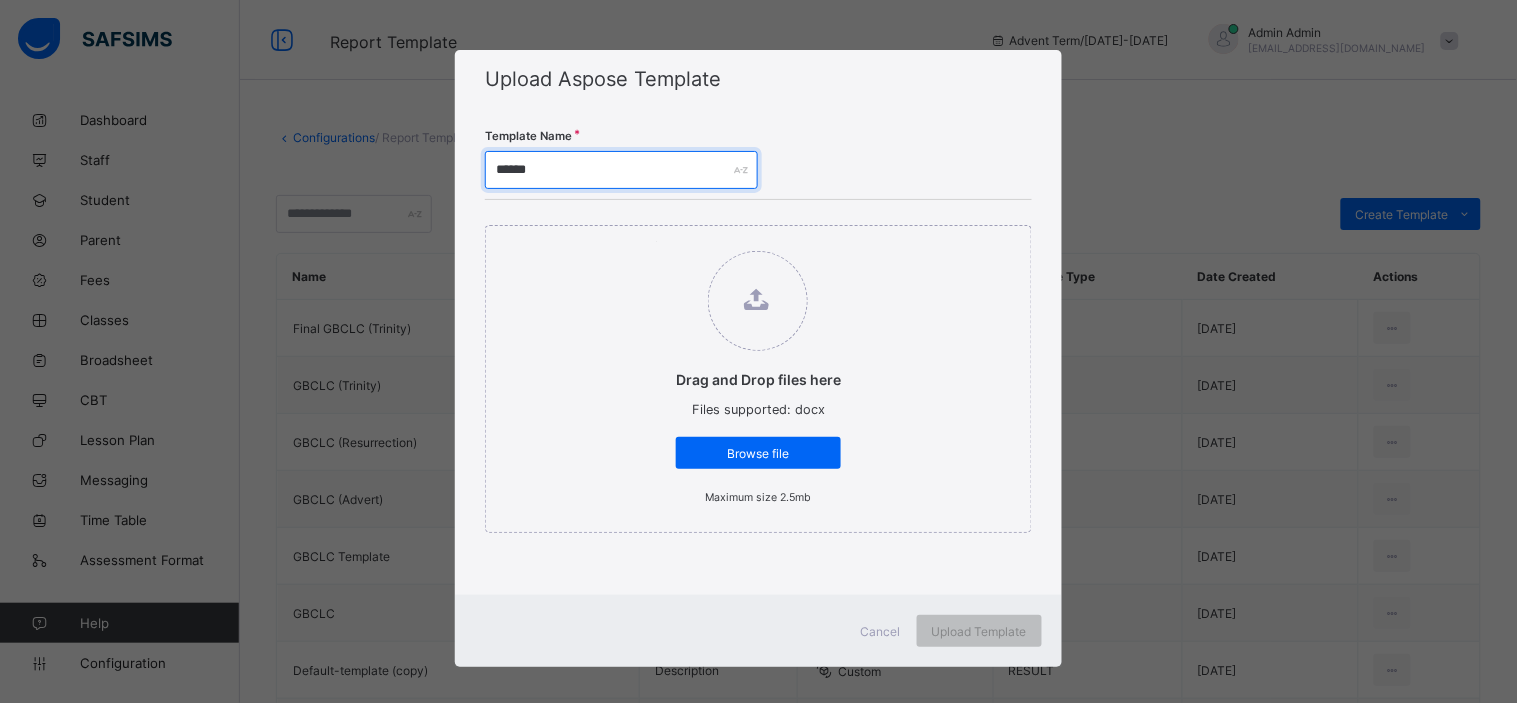 paste on "**********" 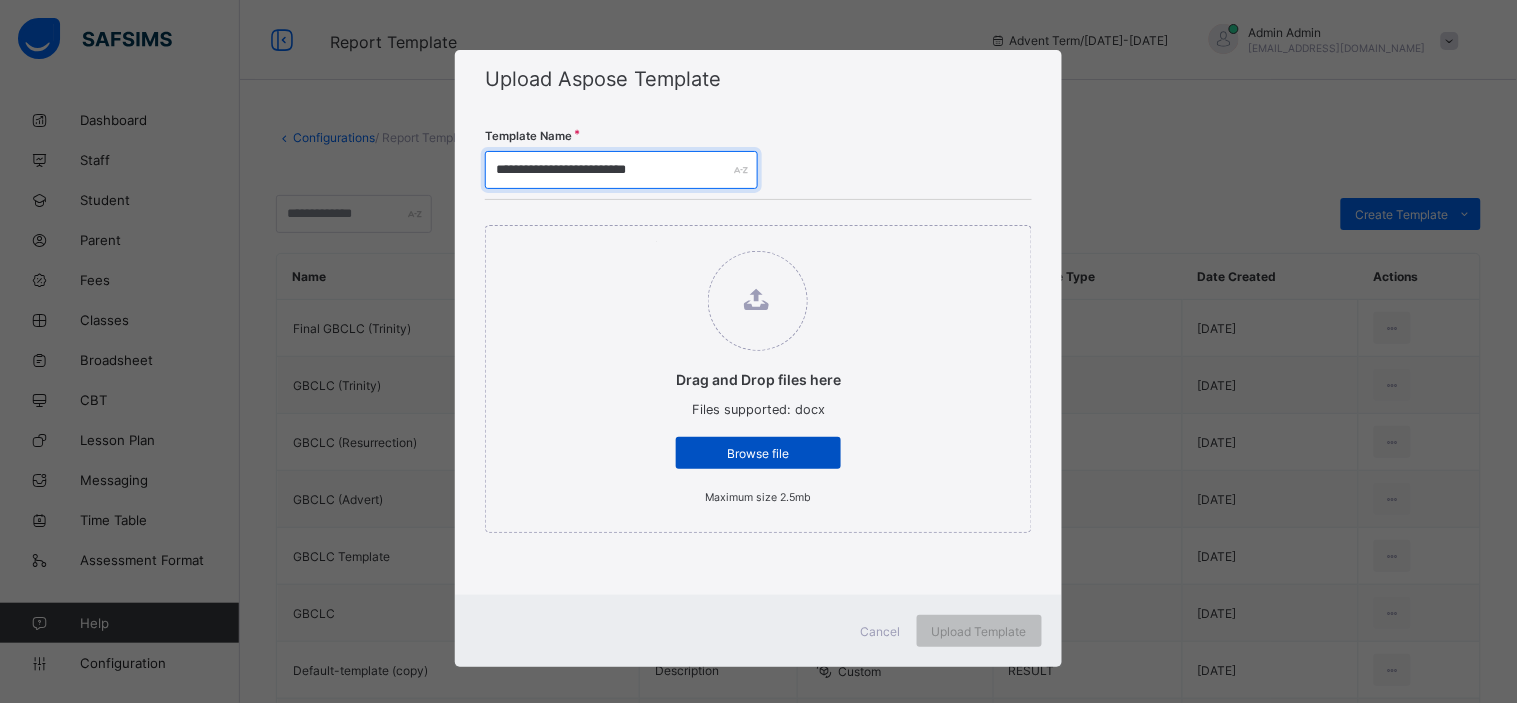 type on "**********" 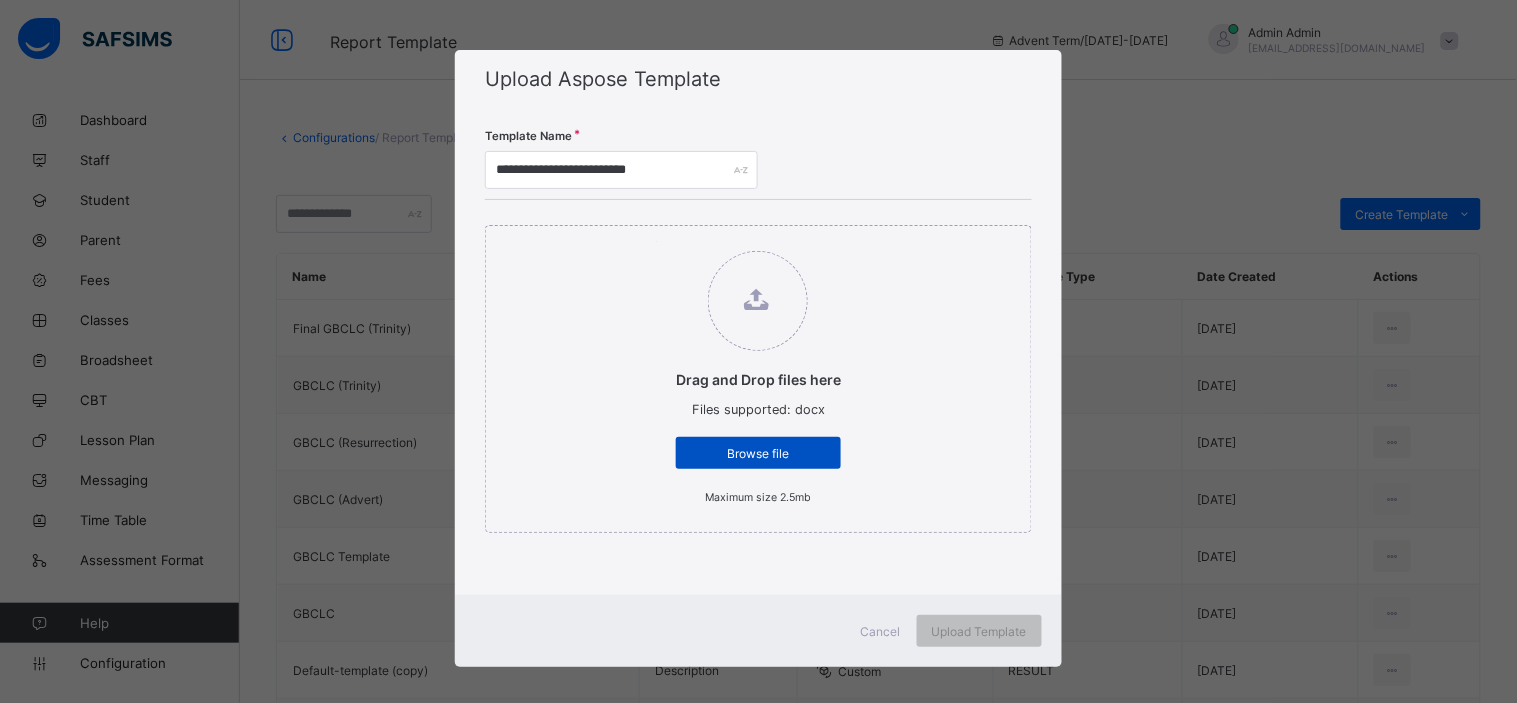 click on "Browse file" at bounding box center [758, 453] 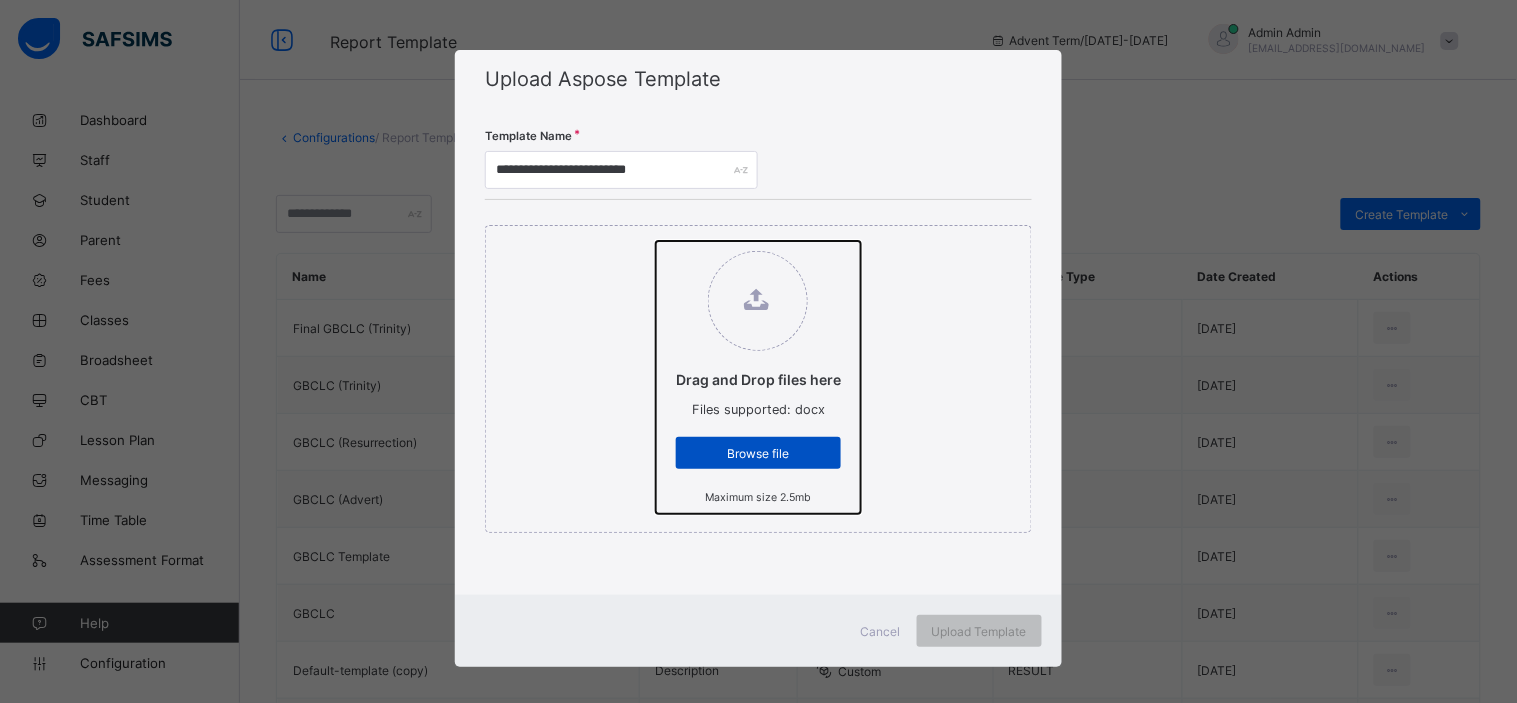 click on "Drag and Drop files here Files supported: docx Browse file Maximum size 2.5mb" at bounding box center [656, 241] 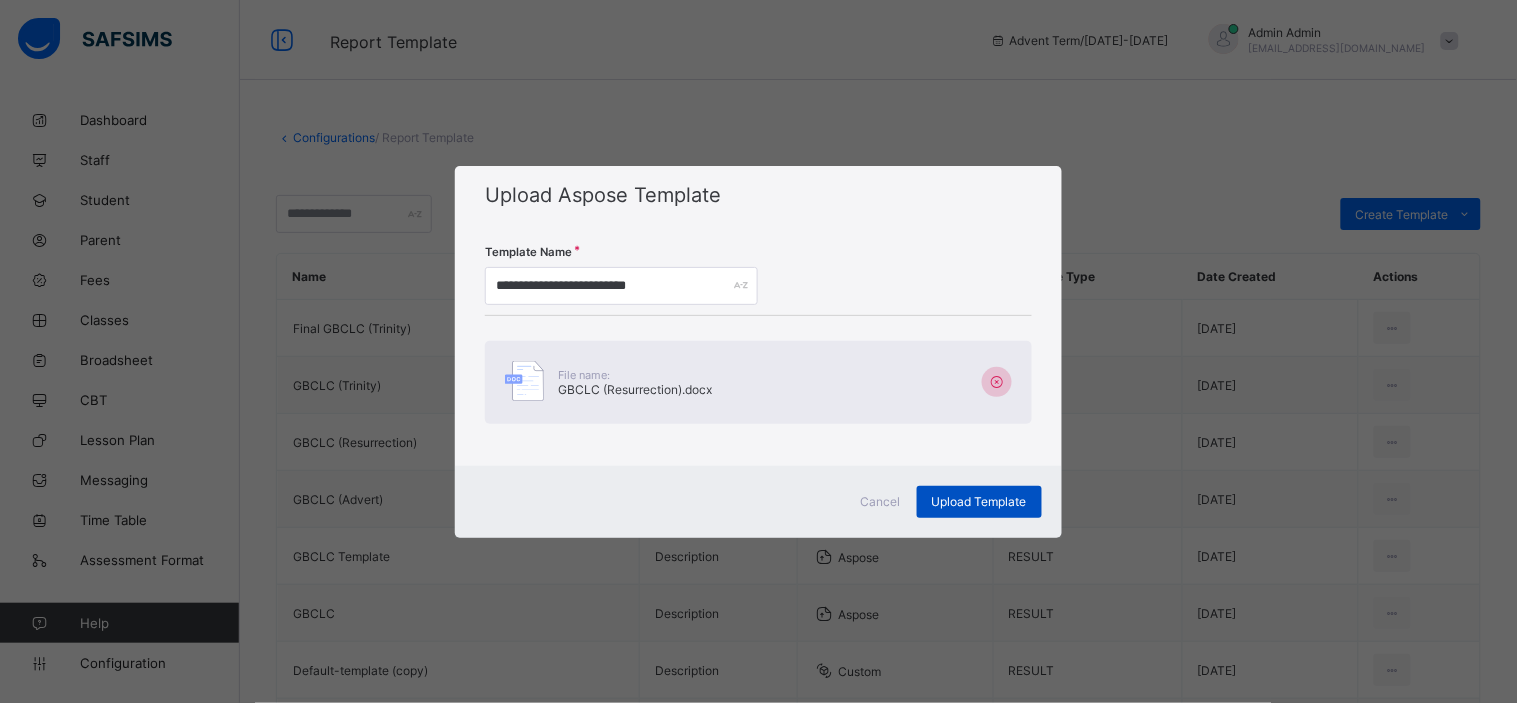 click on "Upload Template" at bounding box center (979, 501) 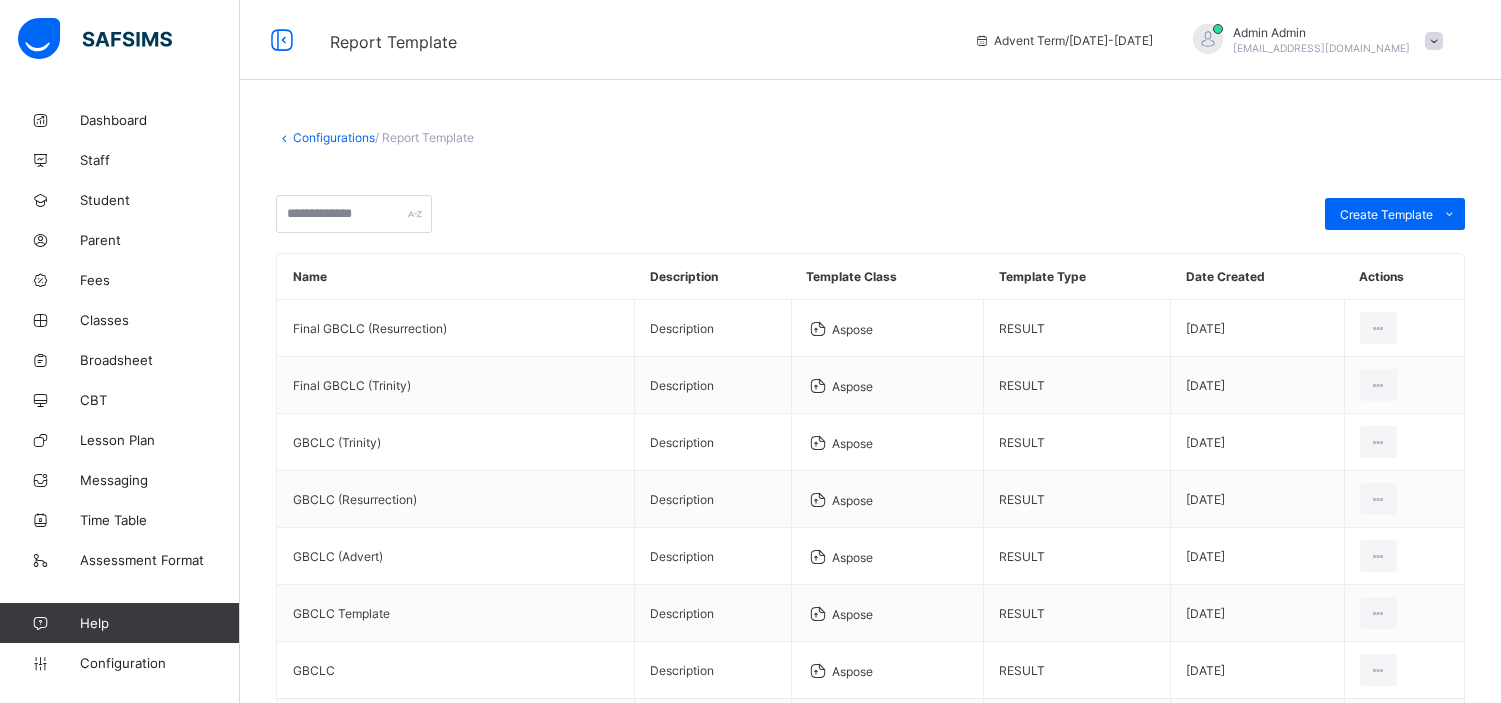 scroll, scrollTop: 0, scrollLeft: 0, axis: both 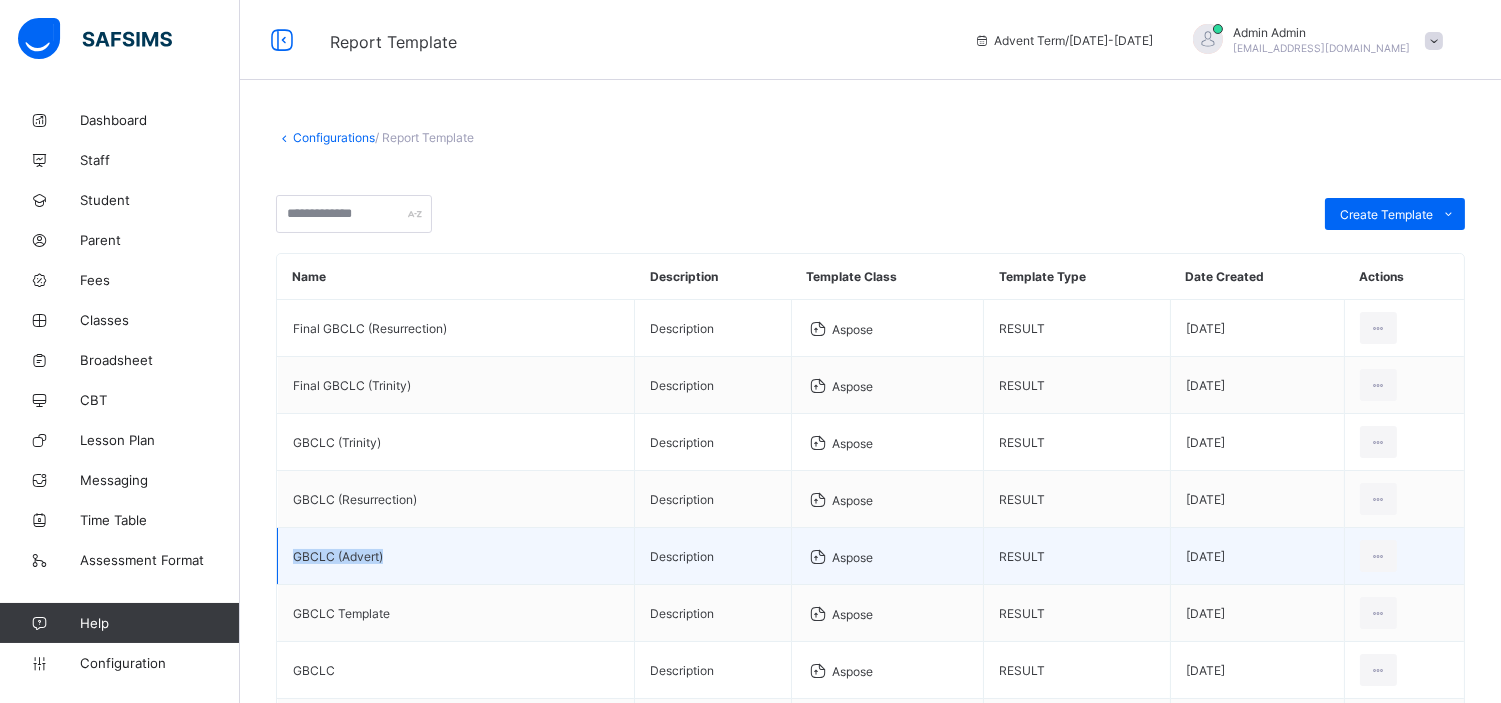 drag, startPoint x: 0, startPoint y: 0, endPoint x: 397, endPoint y: 552, distance: 679.93604 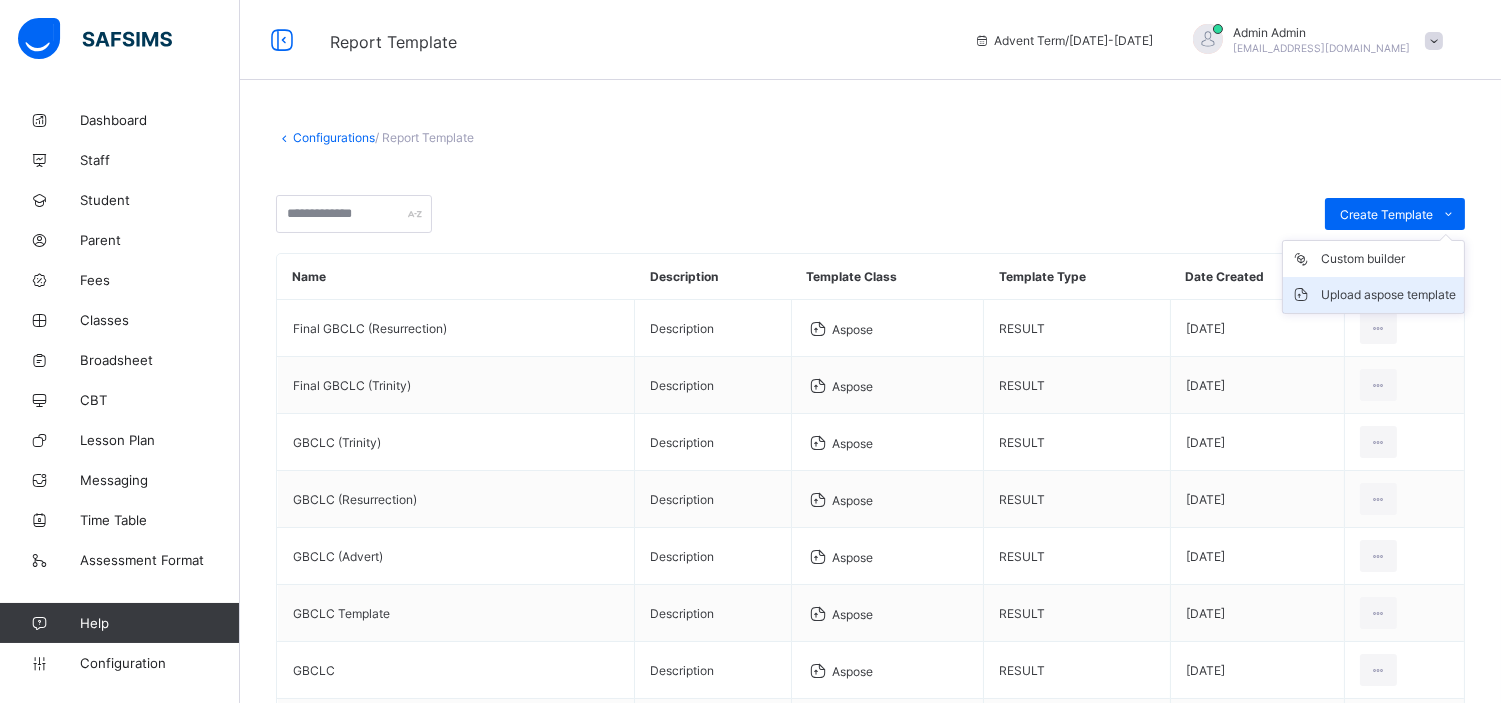 click on "Upload aspose template" at bounding box center (1373, 295) 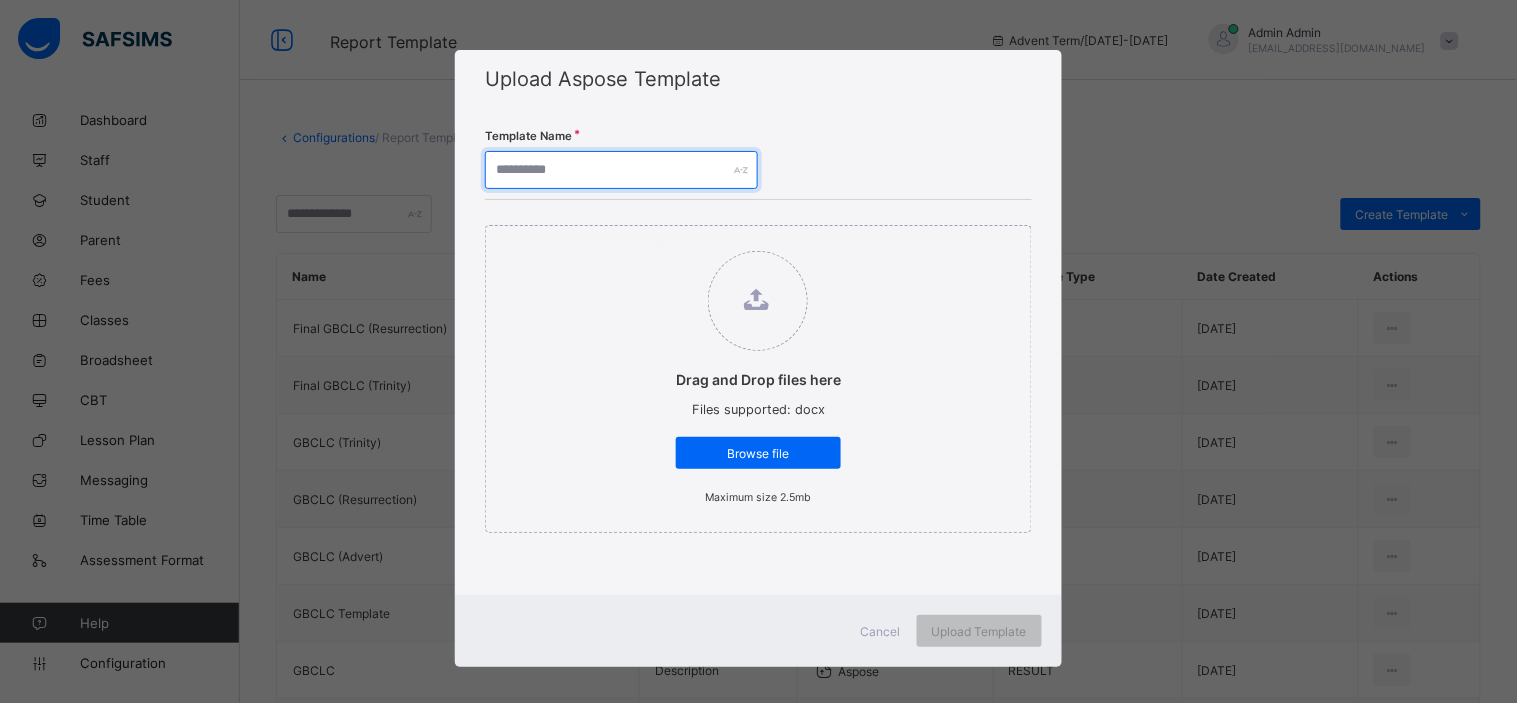 click at bounding box center [621, 170] 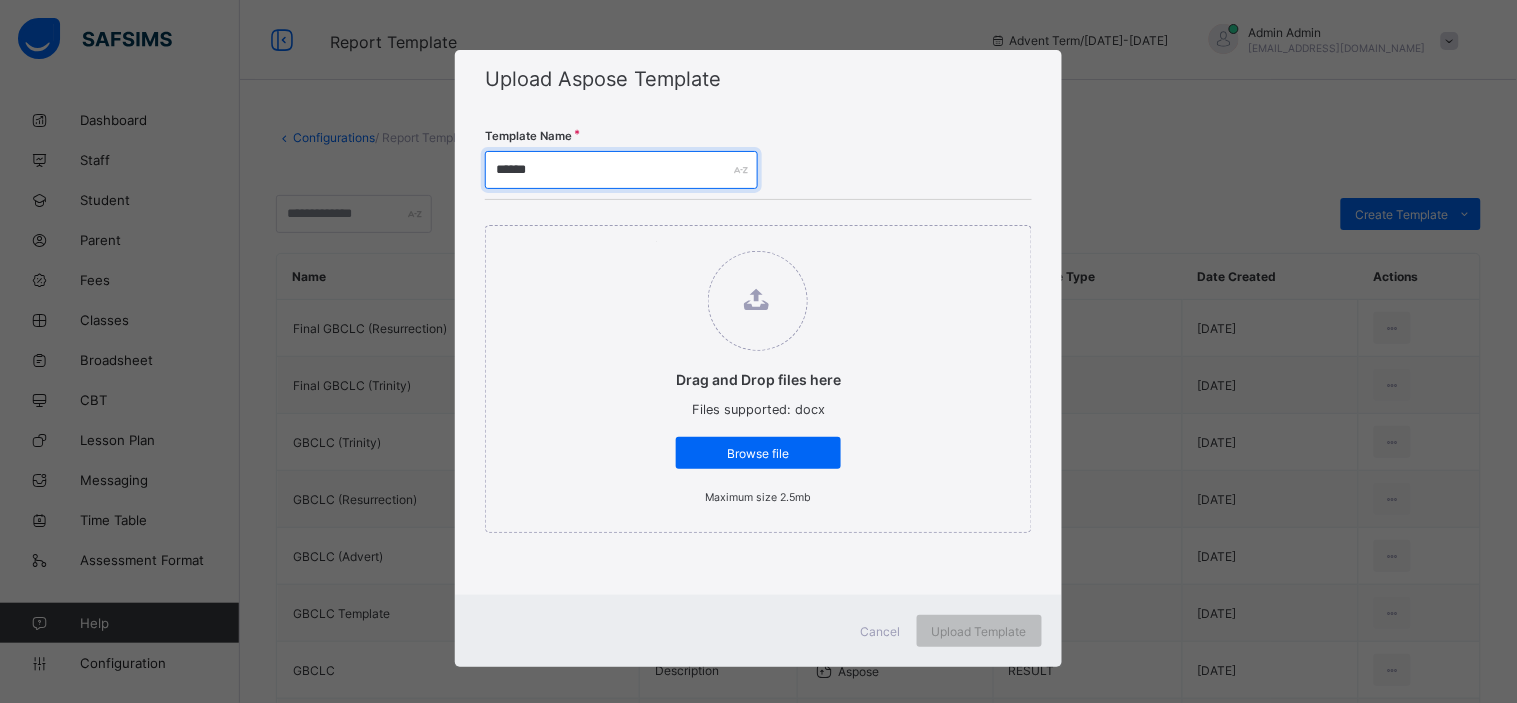 paste on "**********" 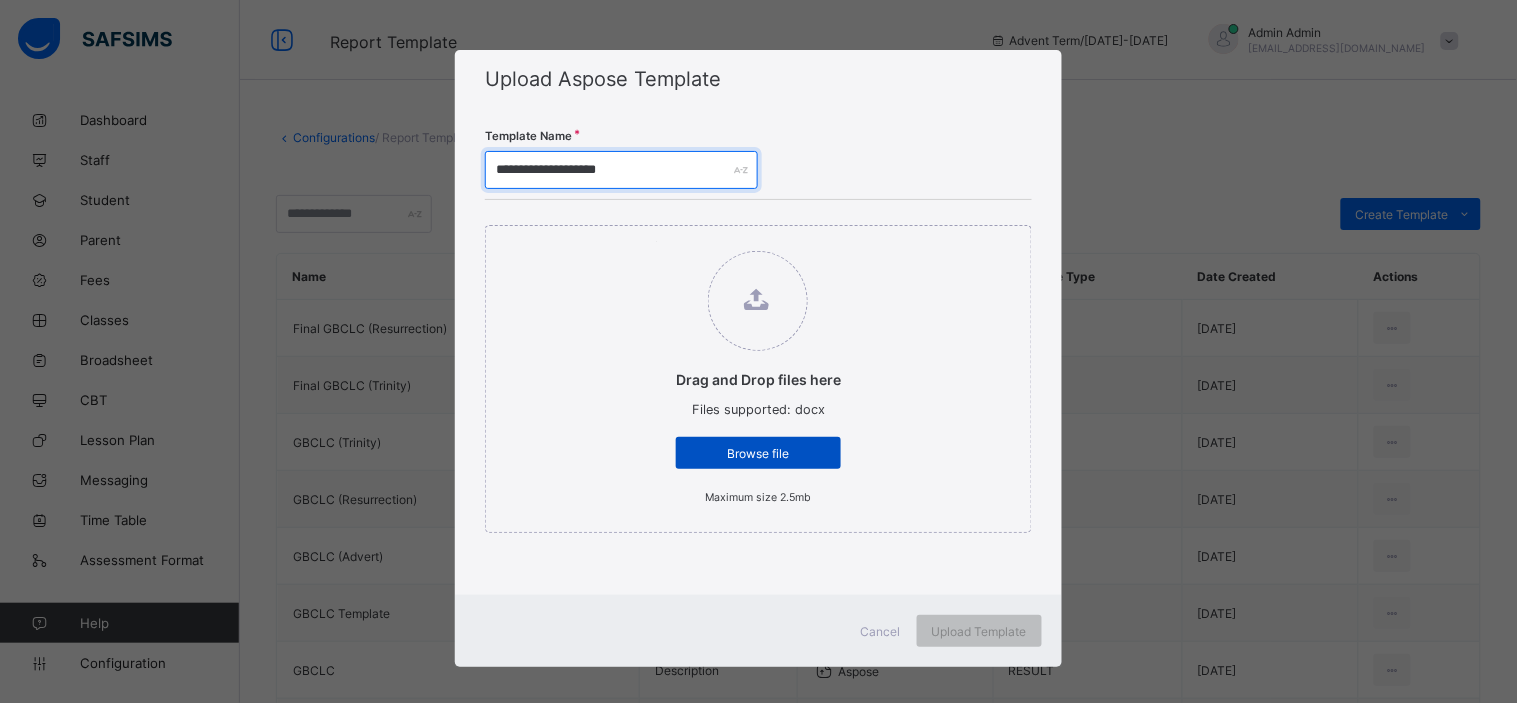 type on "**********" 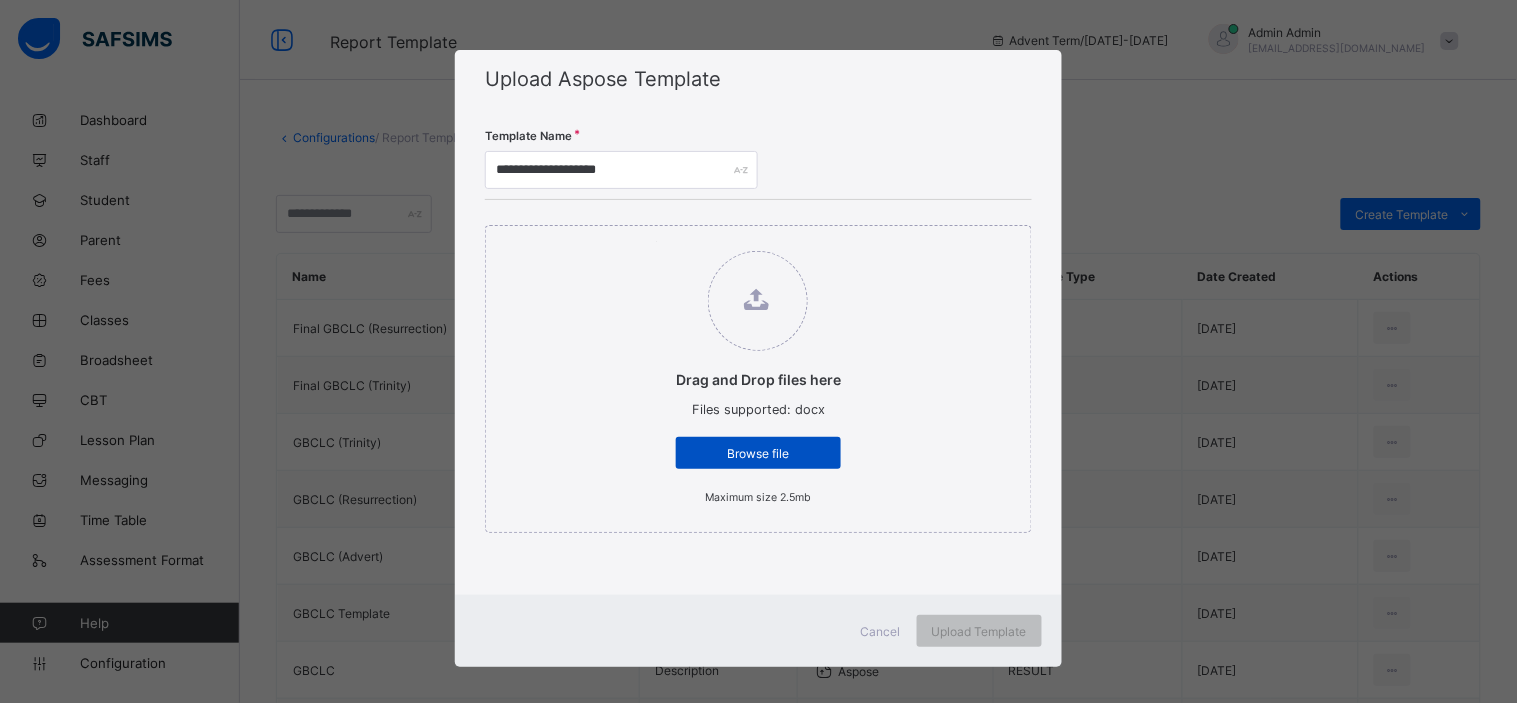 click on "Browse file" at bounding box center (758, 453) 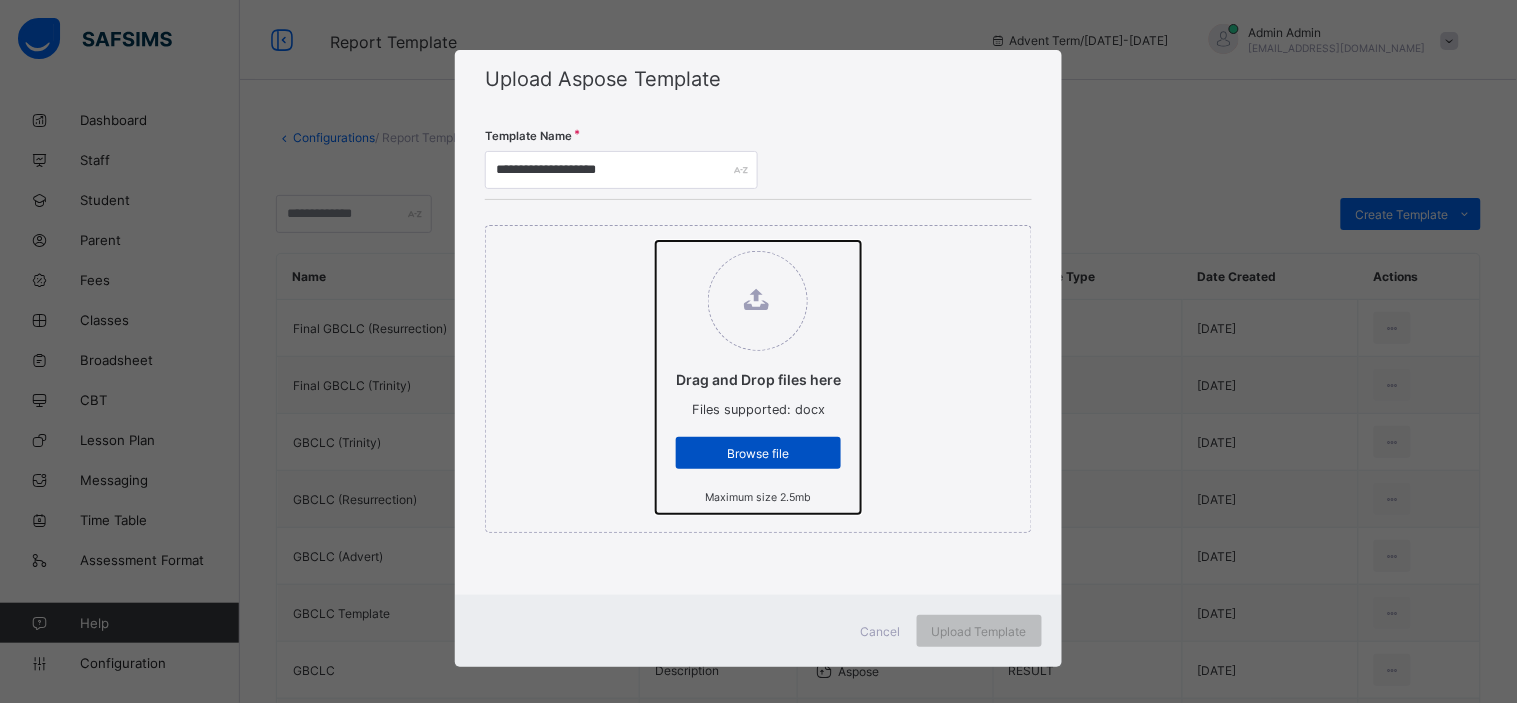 click on "Drag and Drop files here Files supported: docx Browse file Maximum size 2.5mb" at bounding box center (656, 241) 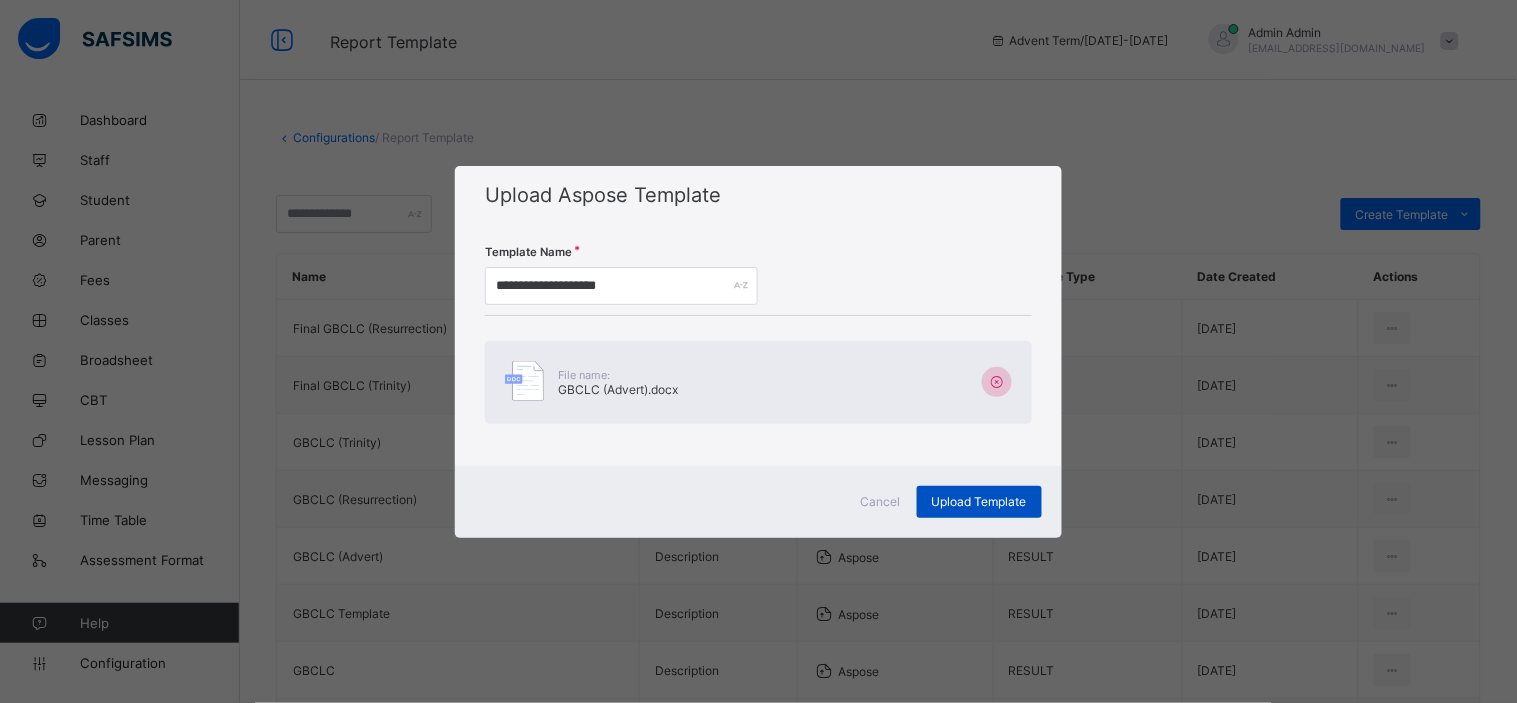 click on "Upload Template" at bounding box center (979, 501) 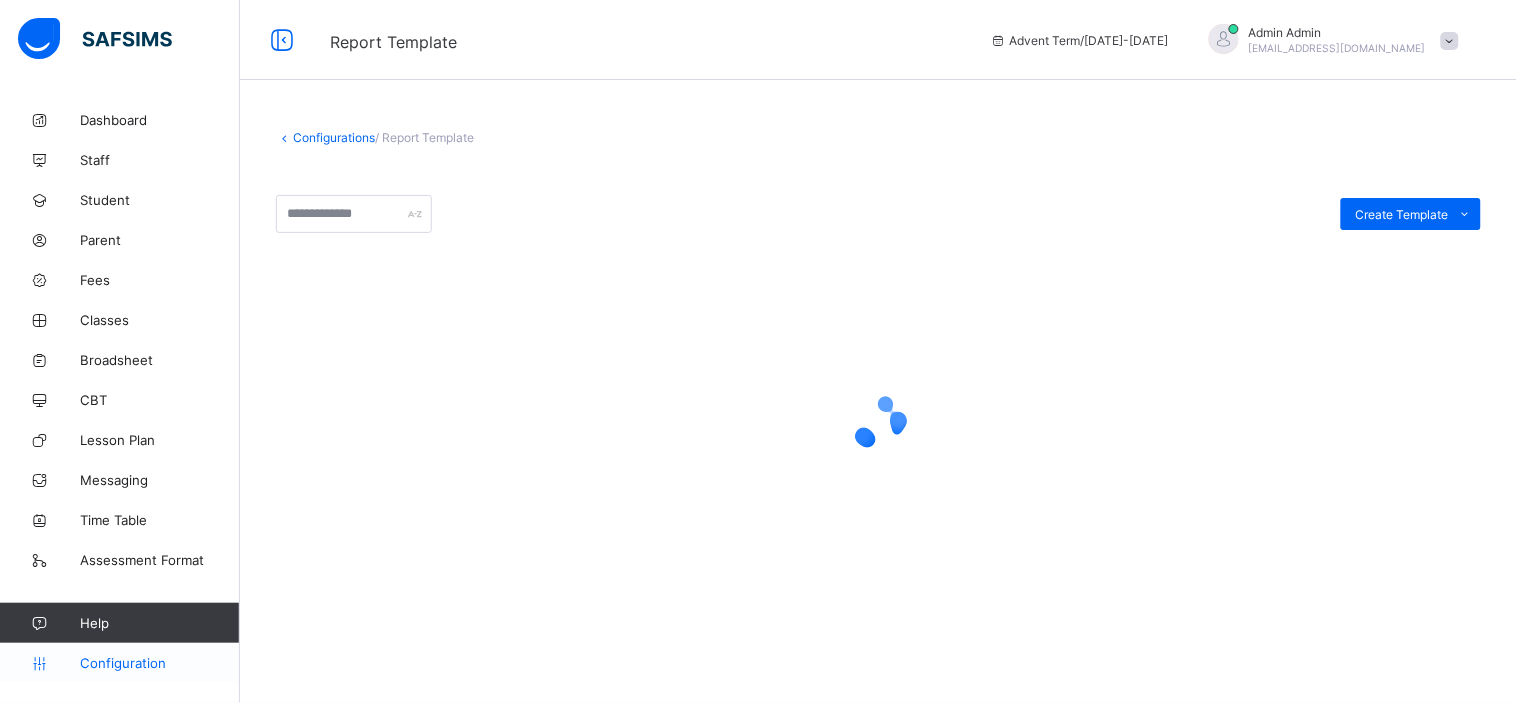 click on "Configuration" at bounding box center (159, 663) 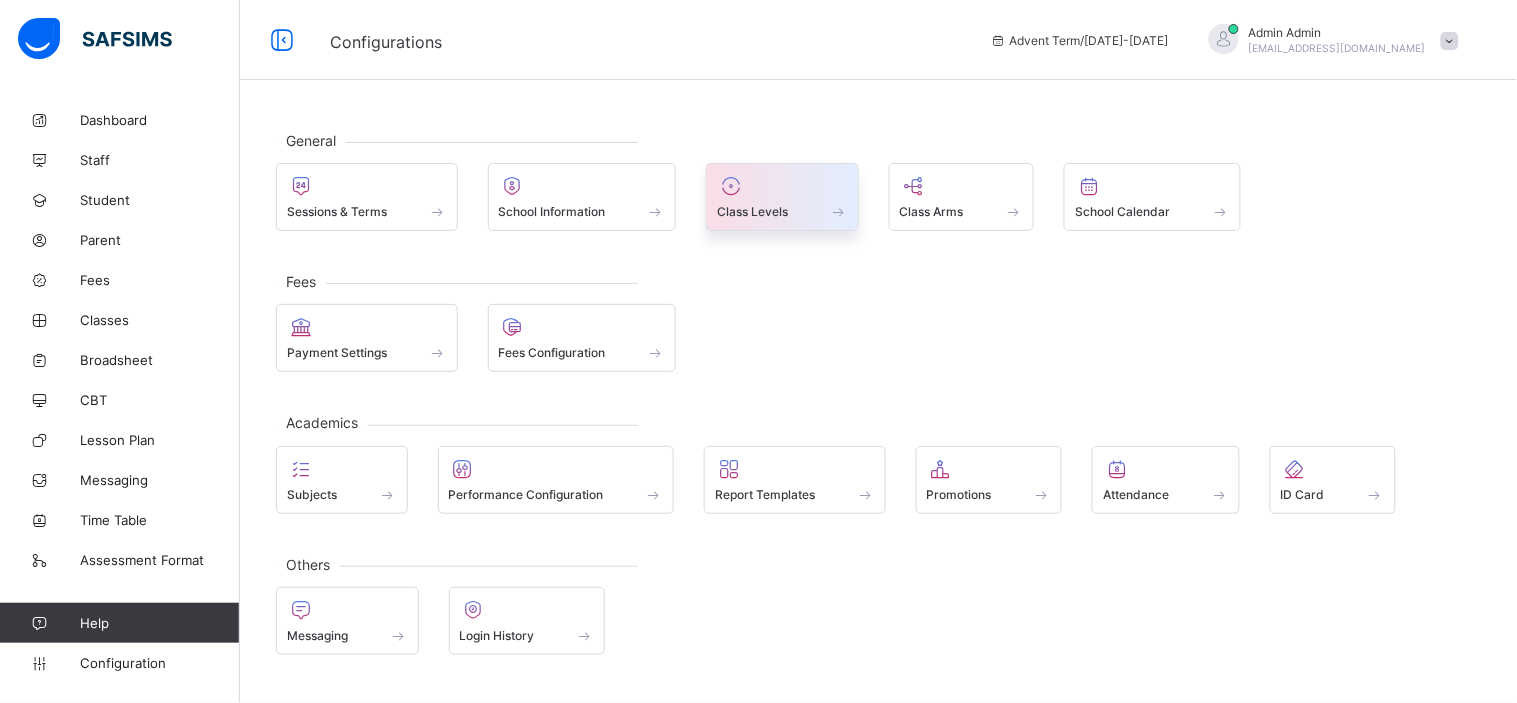 click on "Class Levels" at bounding box center [752, 211] 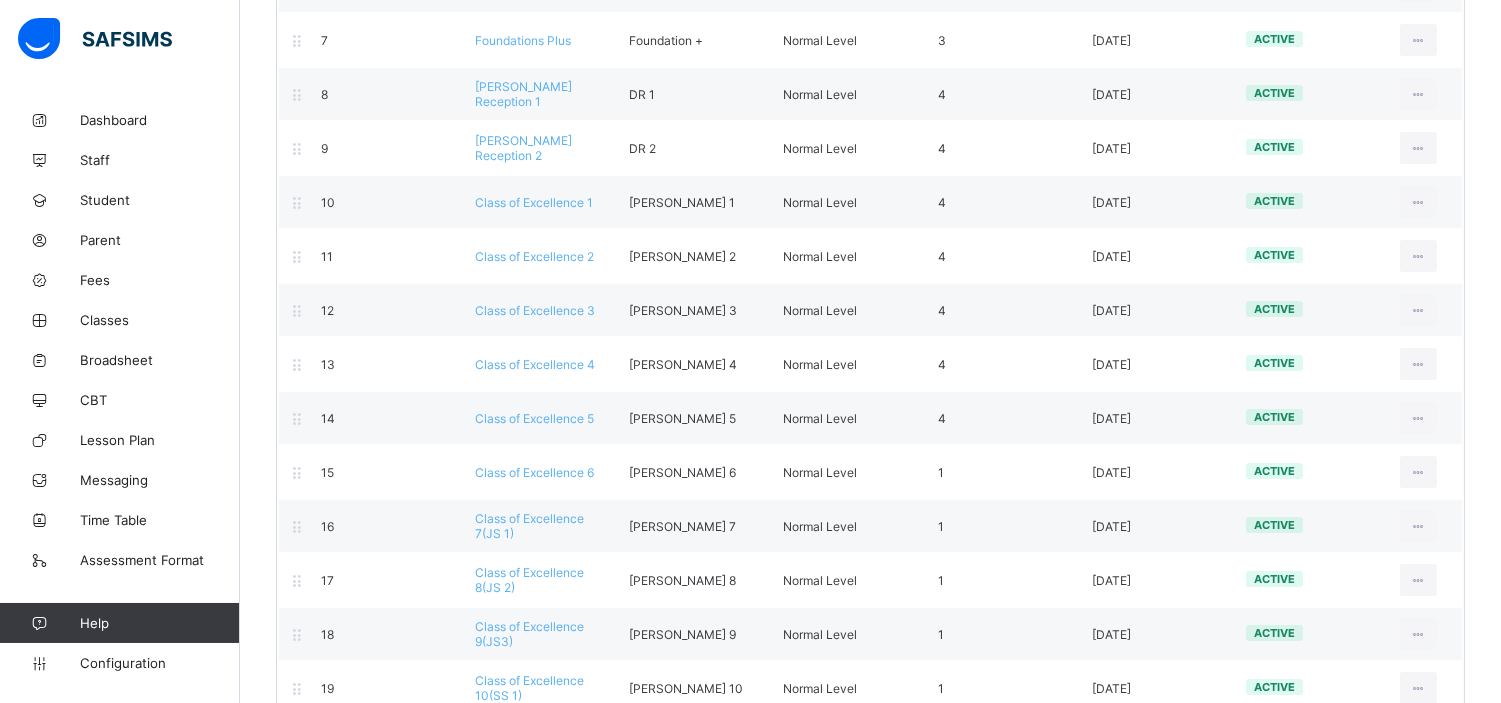 scroll, scrollTop: 577, scrollLeft: 0, axis: vertical 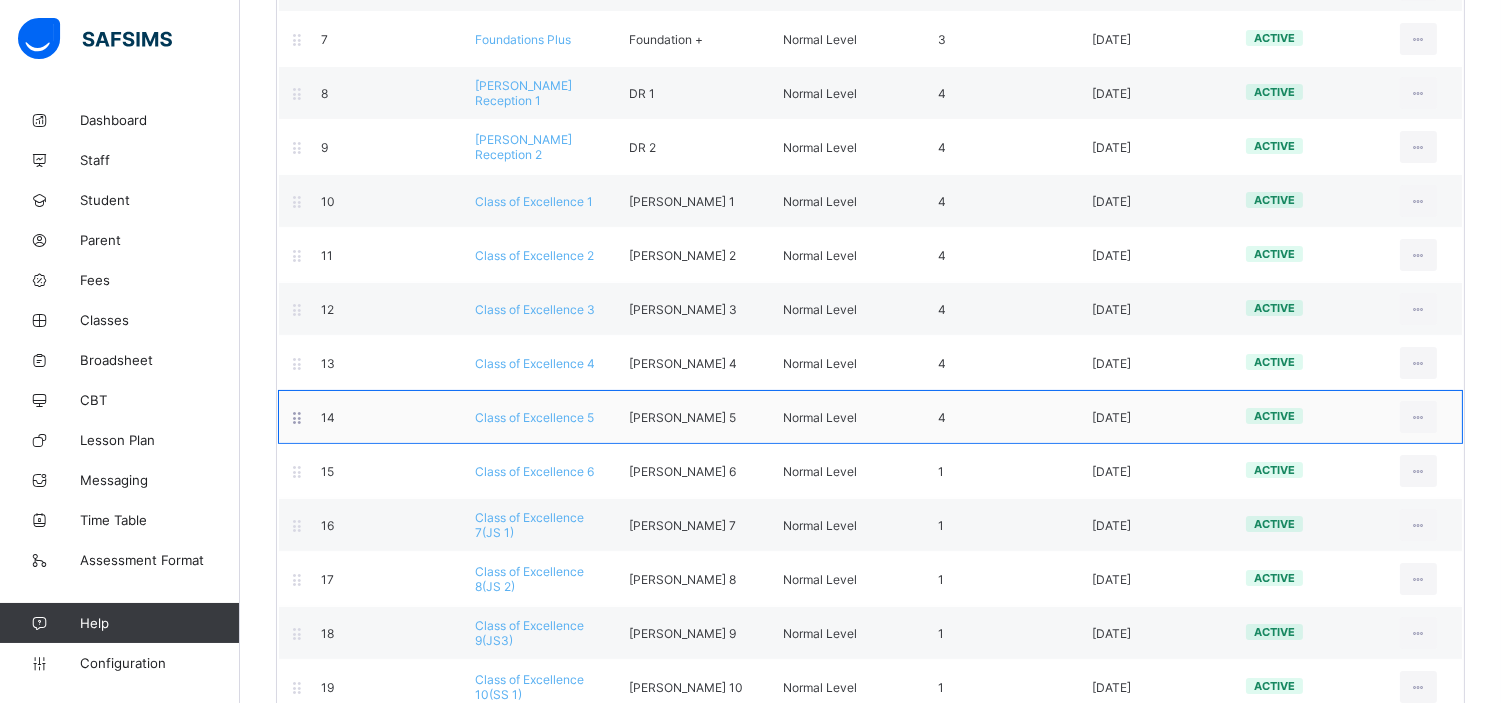 click on "Class of Excellence 5" at bounding box center (534, 417) 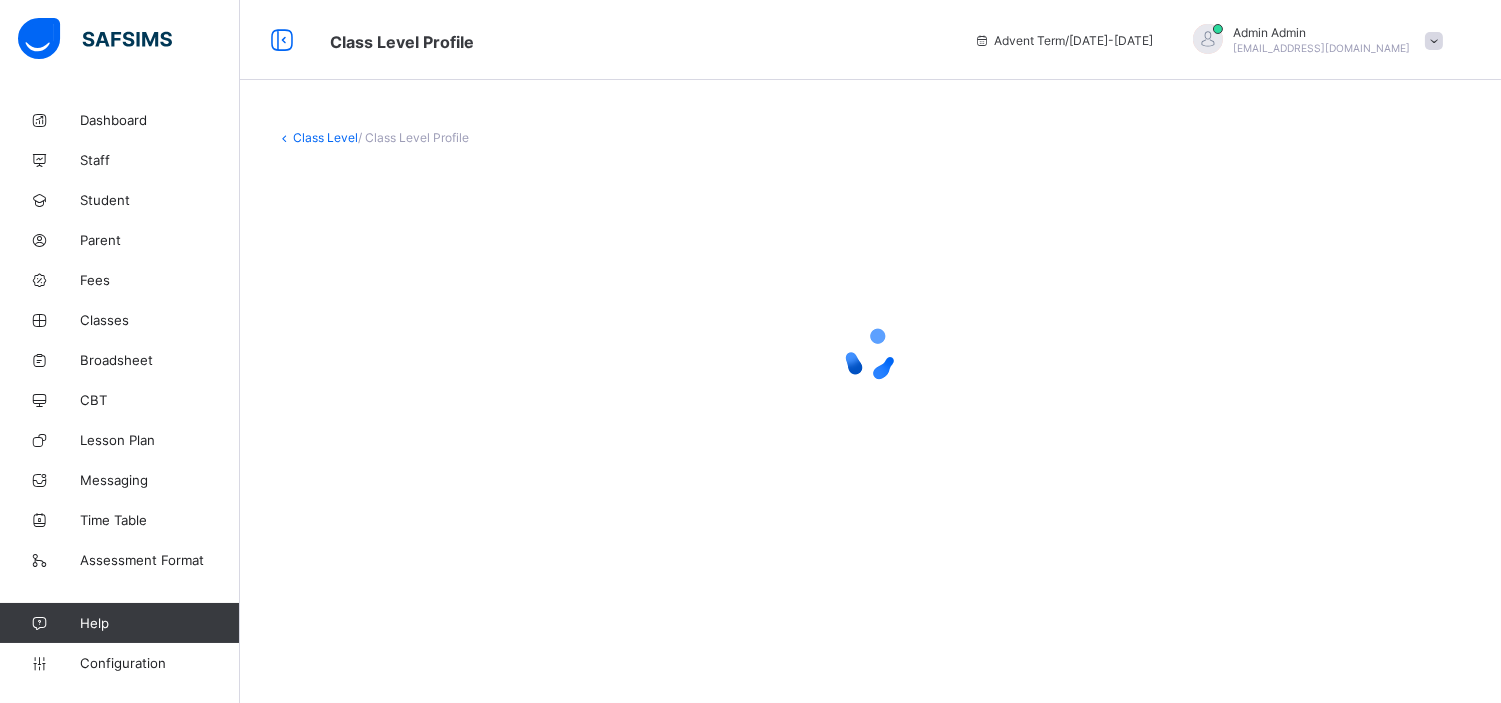 scroll, scrollTop: 0, scrollLeft: 0, axis: both 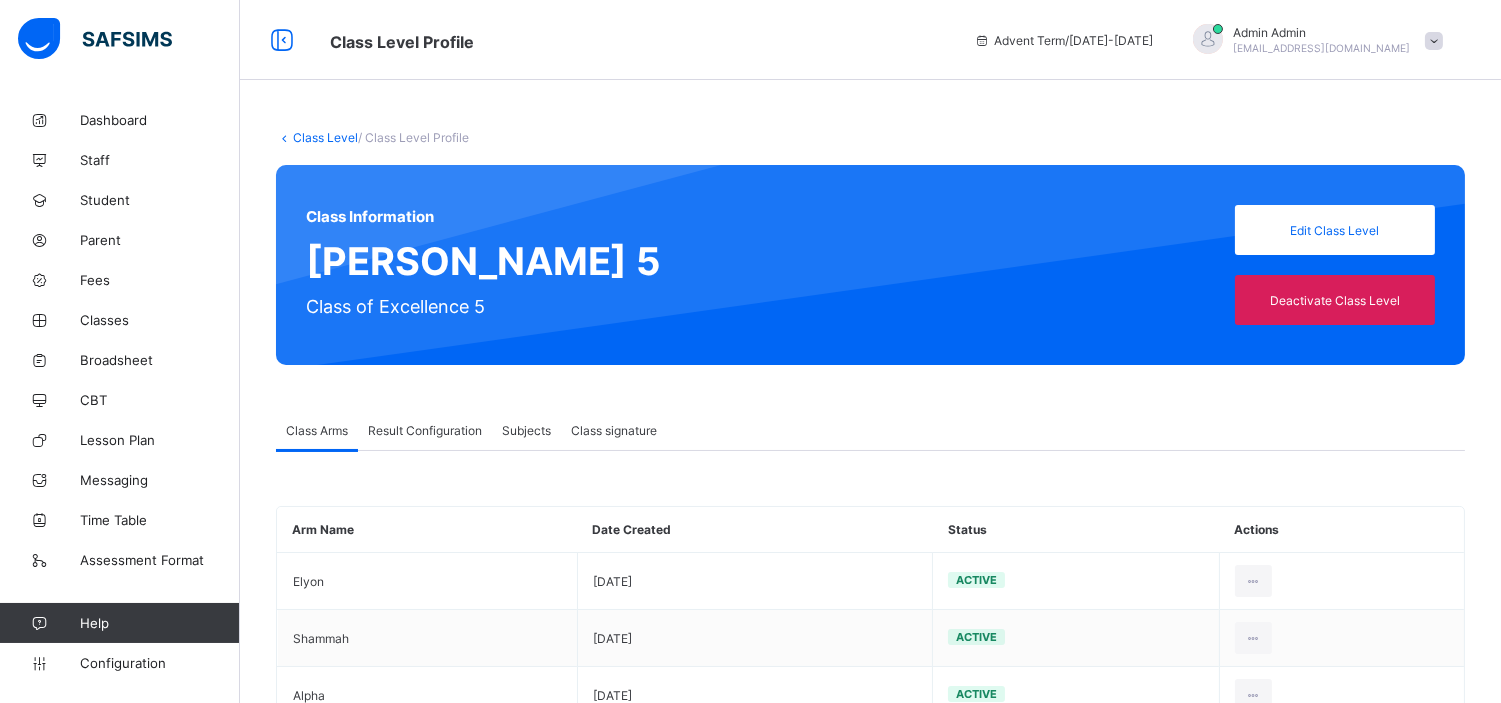 click on "Result Configuration" at bounding box center [425, 430] 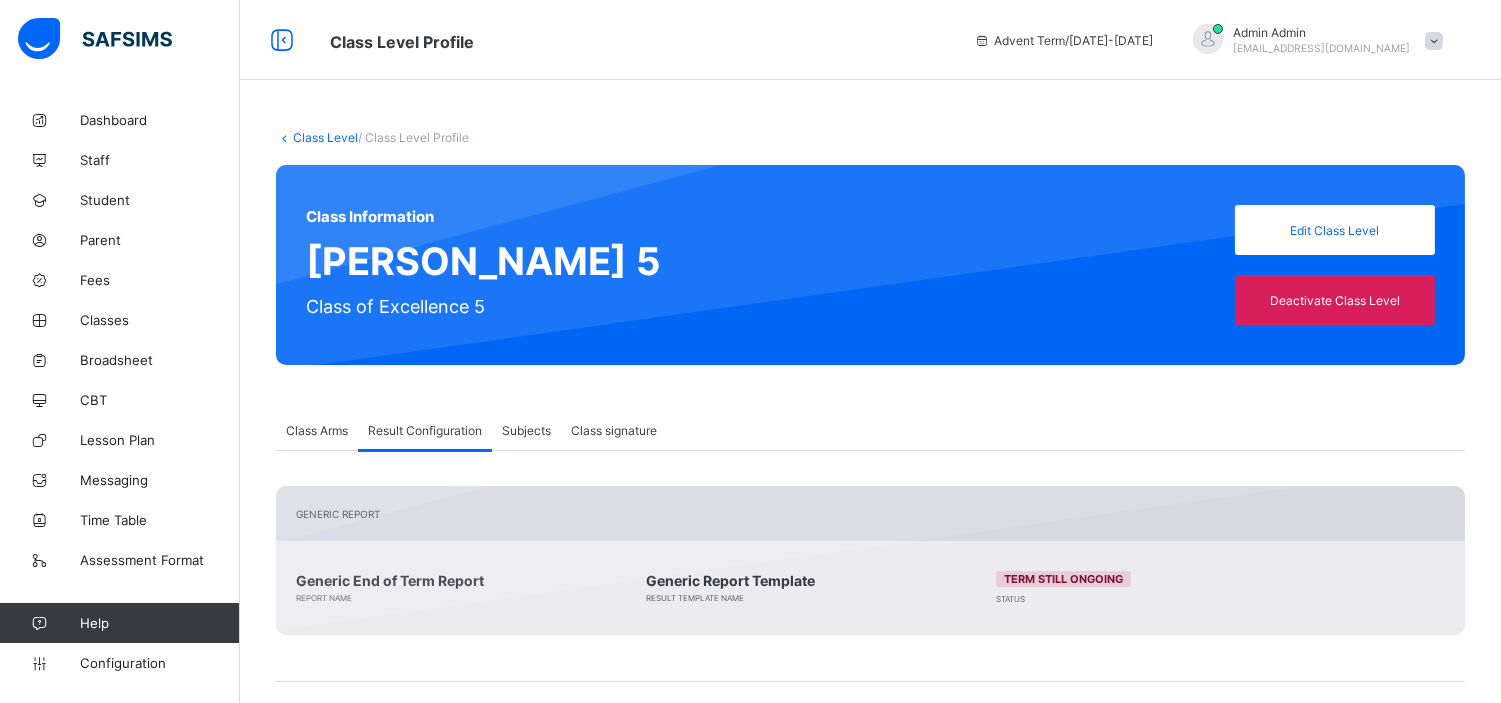 scroll, scrollTop: 235, scrollLeft: 0, axis: vertical 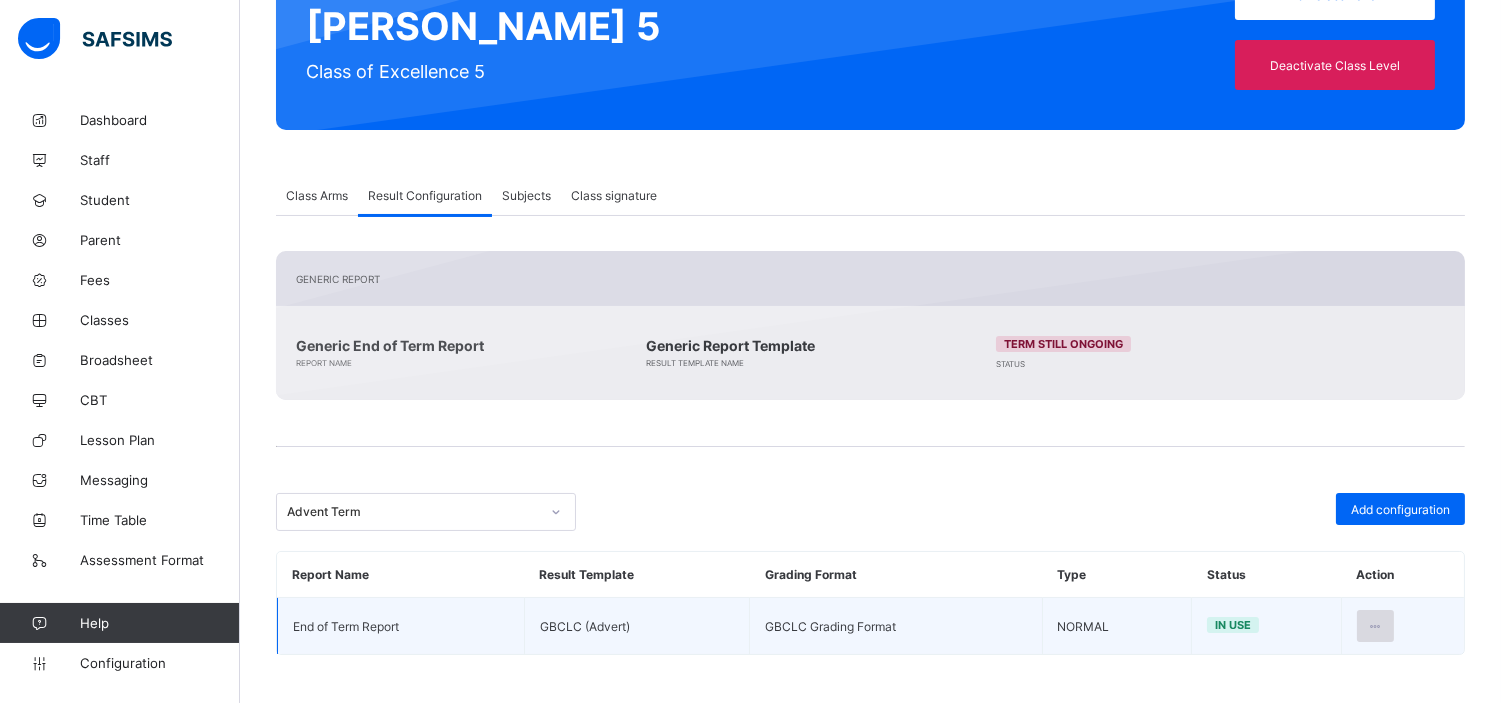 click at bounding box center [1375, 626] 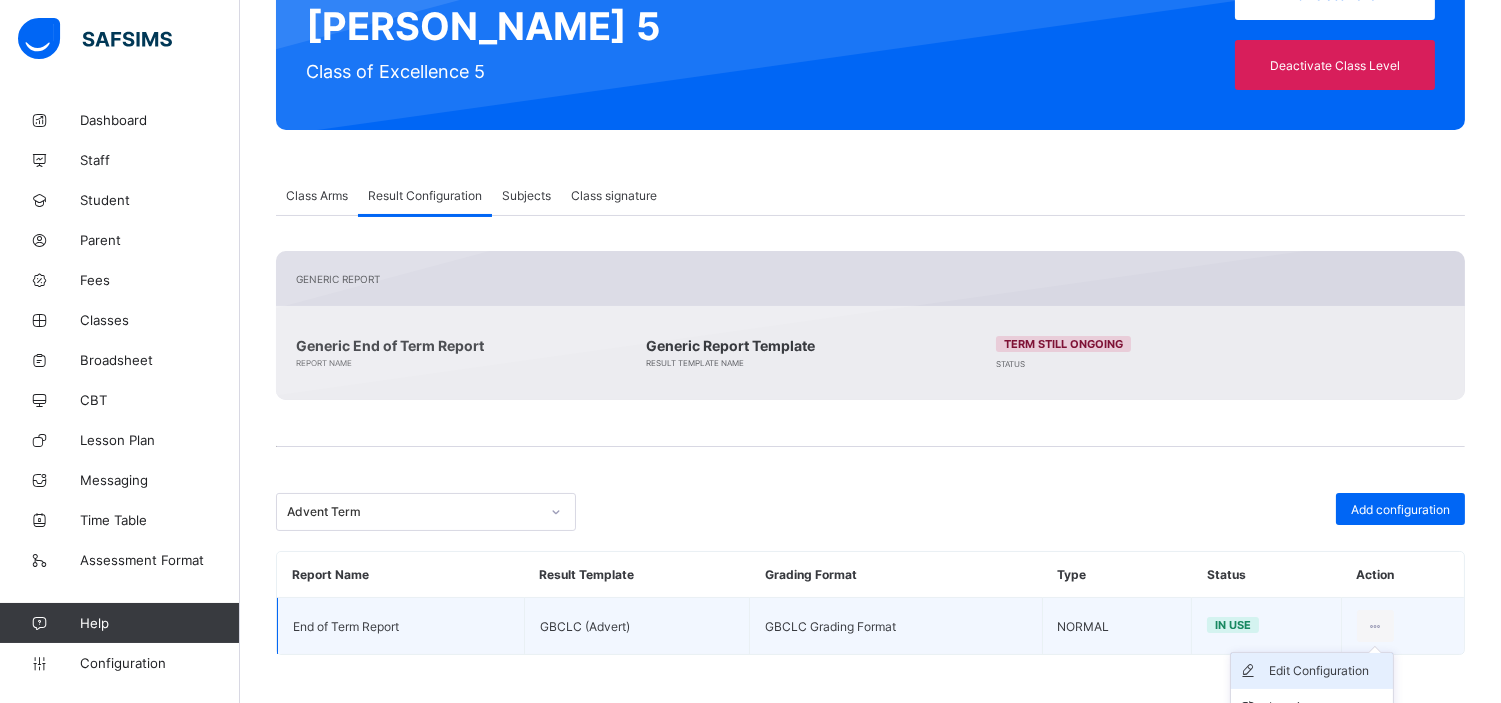 click on "Edit Configuration" at bounding box center (1327, 671) 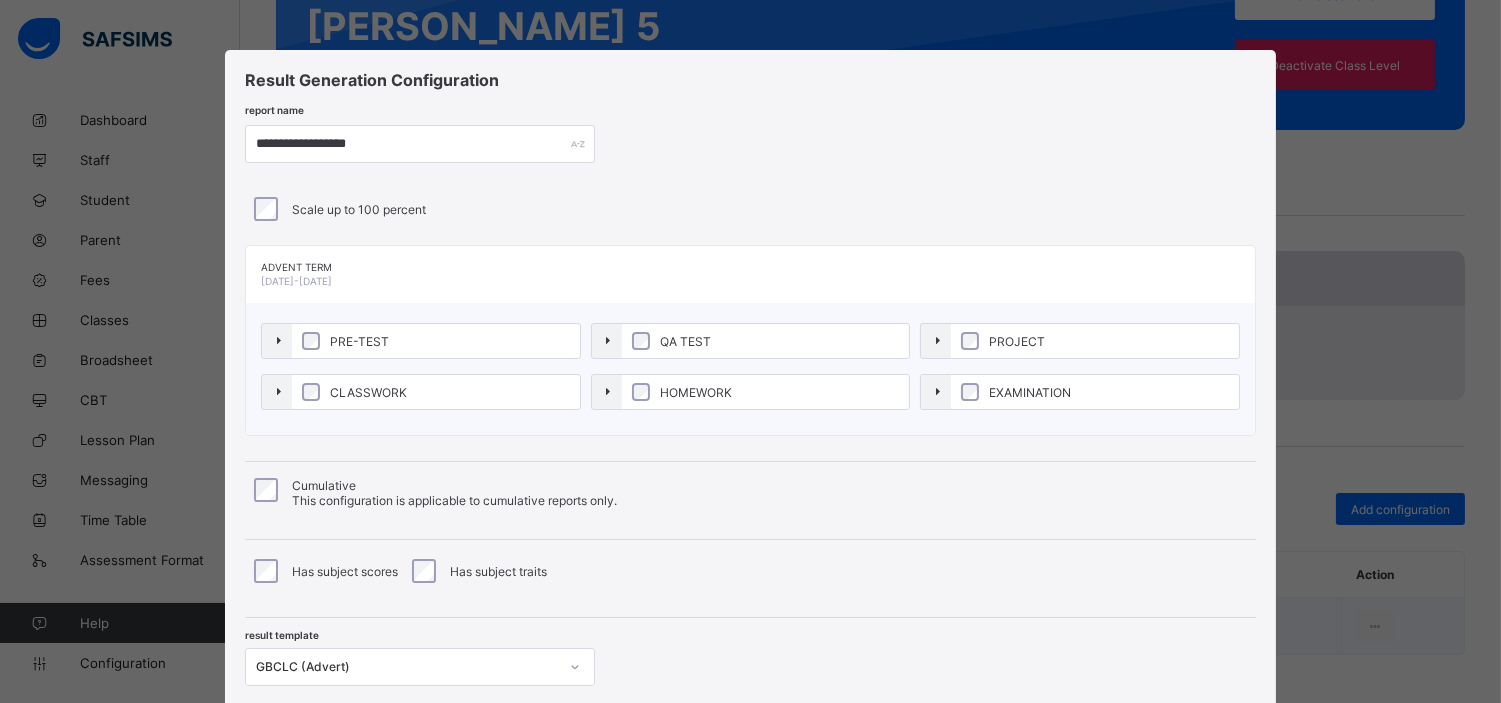 type on "**********" 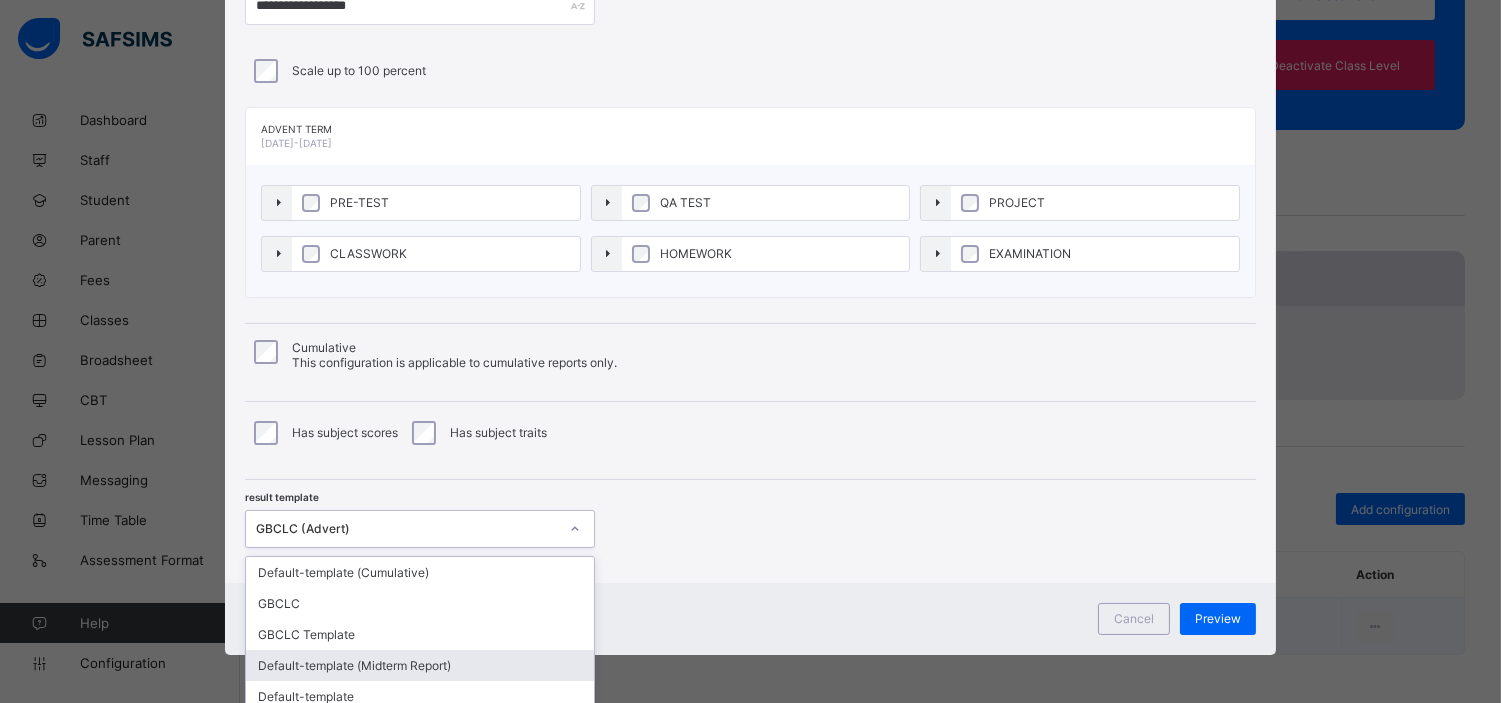 scroll, scrollTop: 292, scrollLeft: 0, axis: vertical 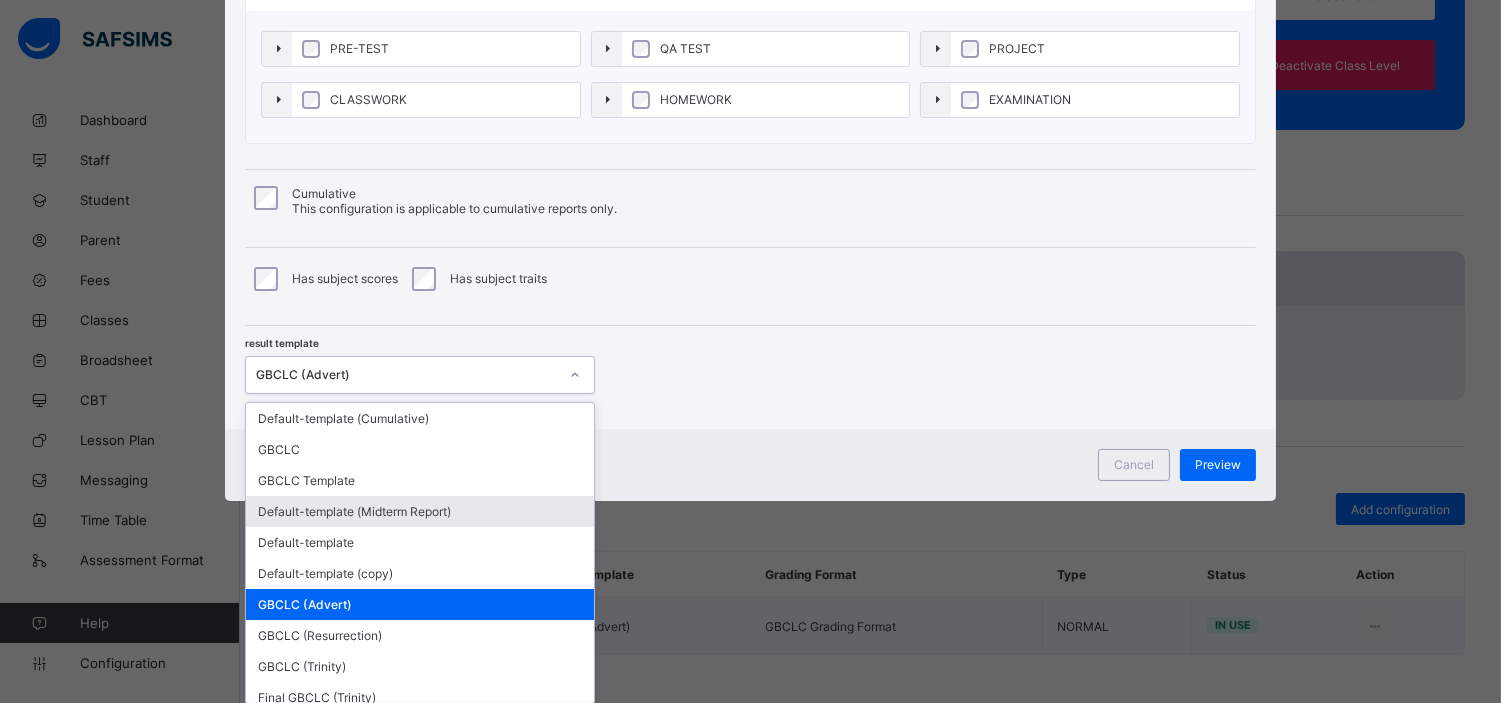 click on "option Default-template (Midterm Report) focused, 4 of 12. 12 results available. Use Up and Down to choose options, press Enter to select the currently focused option, press Escape to exit the menu, press Tab to select the option and exit the menu. GBCLC (Advert) Default-template (Cumulative) GBCLC GBCLC Template Default-template (Midterm Report) Default-template Default-template (copy) GBCLC (Advert) GBCLC (Resurrection) GBCLC (Trinity) Final GBCLC (Trinity) Final GBCLC (Resurrection) Final GBCLC (Advert)" at bounding box center [420, 375] 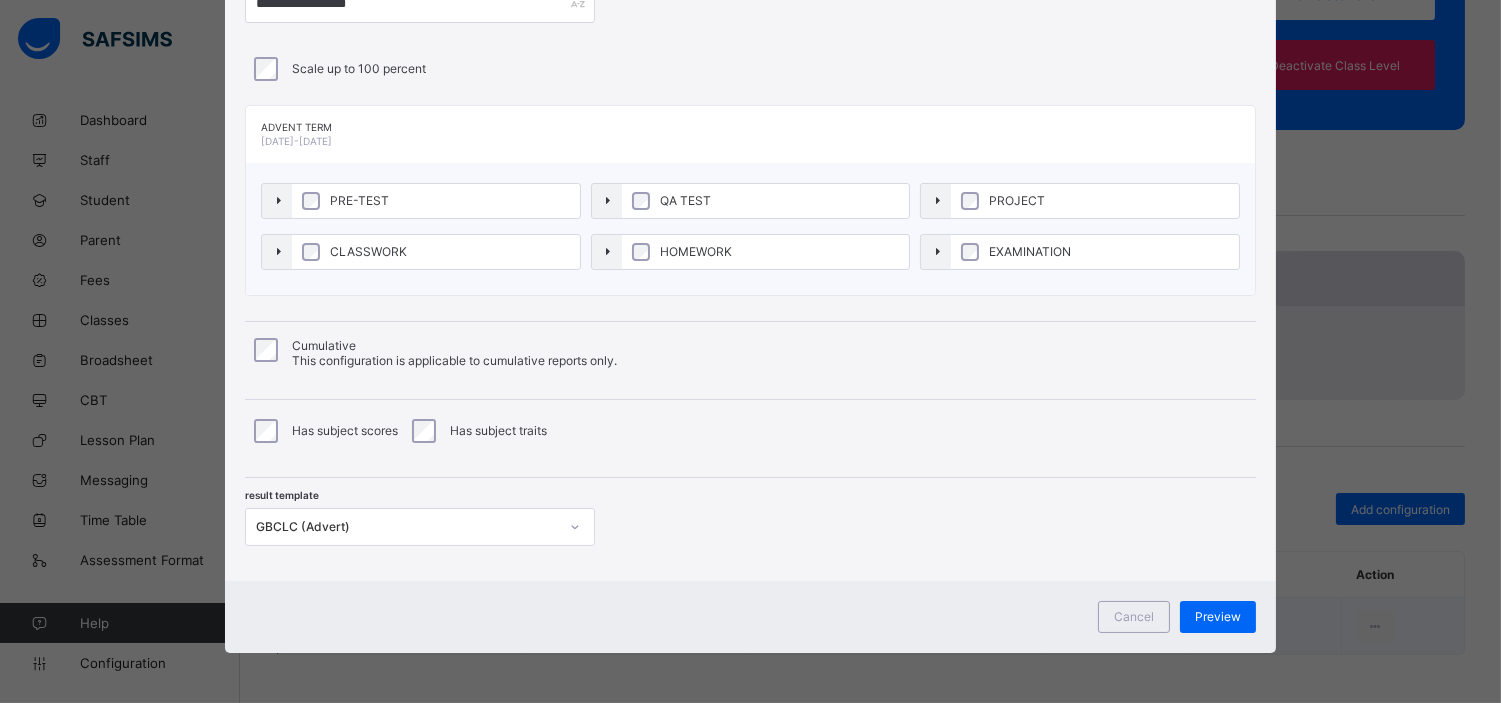 scroll, scrollTop: 138, scrollLeft: 0, axis: vertical 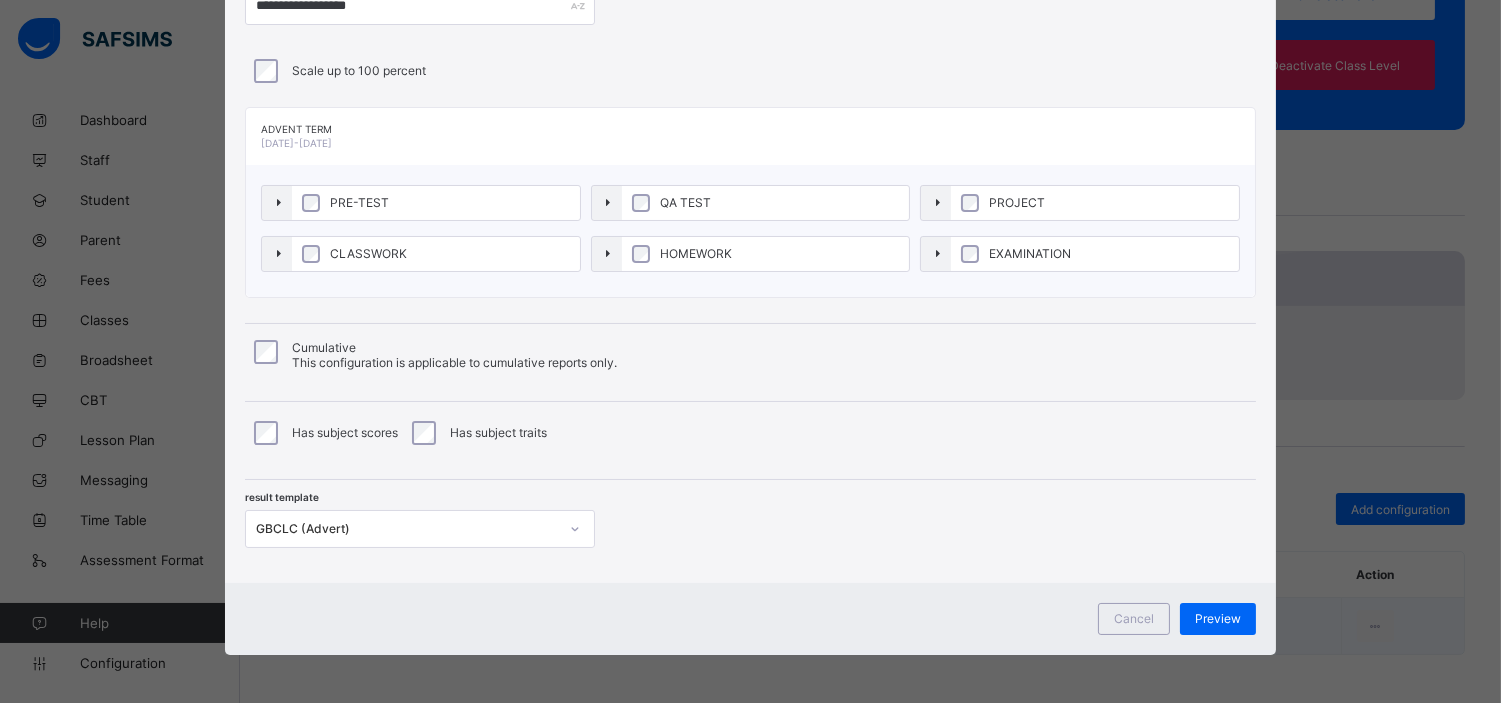 click on "**********" at bounding box center [750, 247] 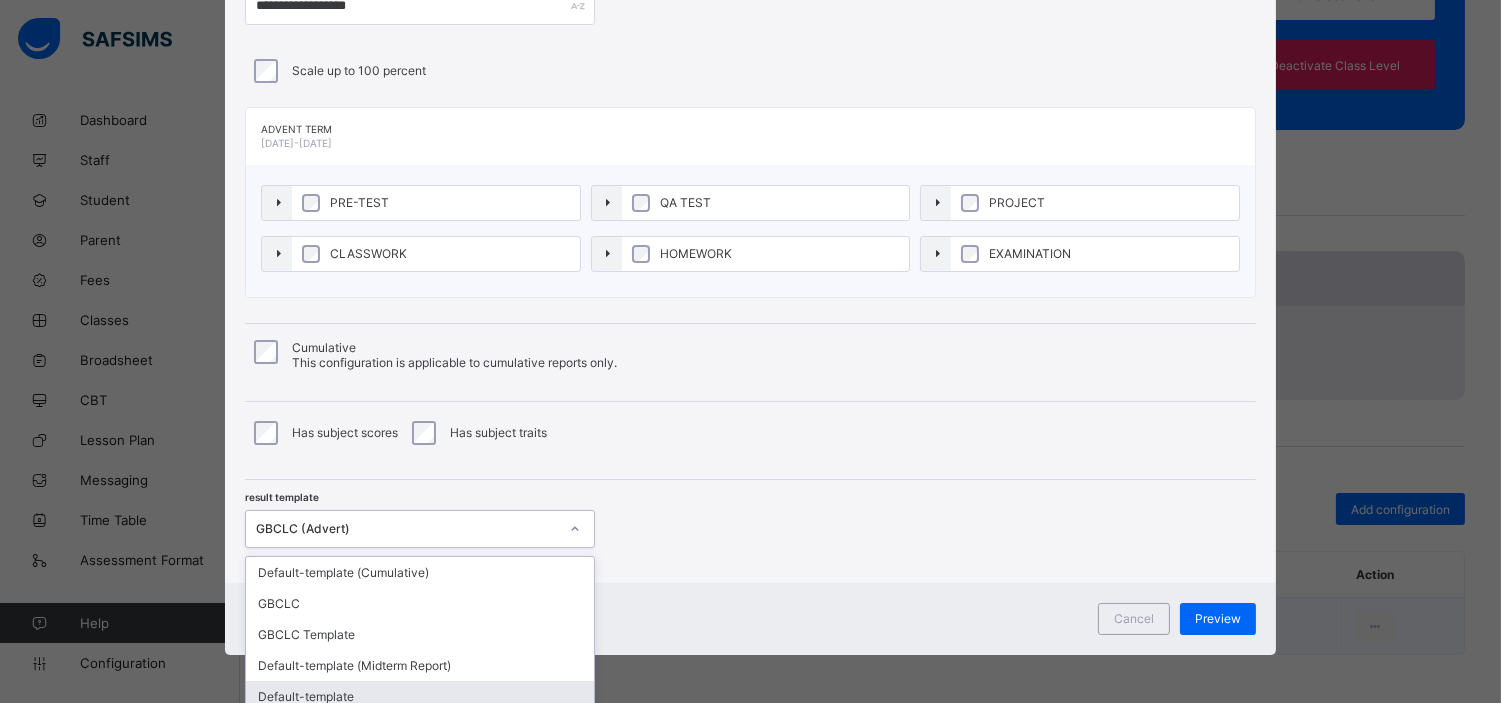 scroll, scrollTop: 292, scrollLeft: 0, axis: vertical 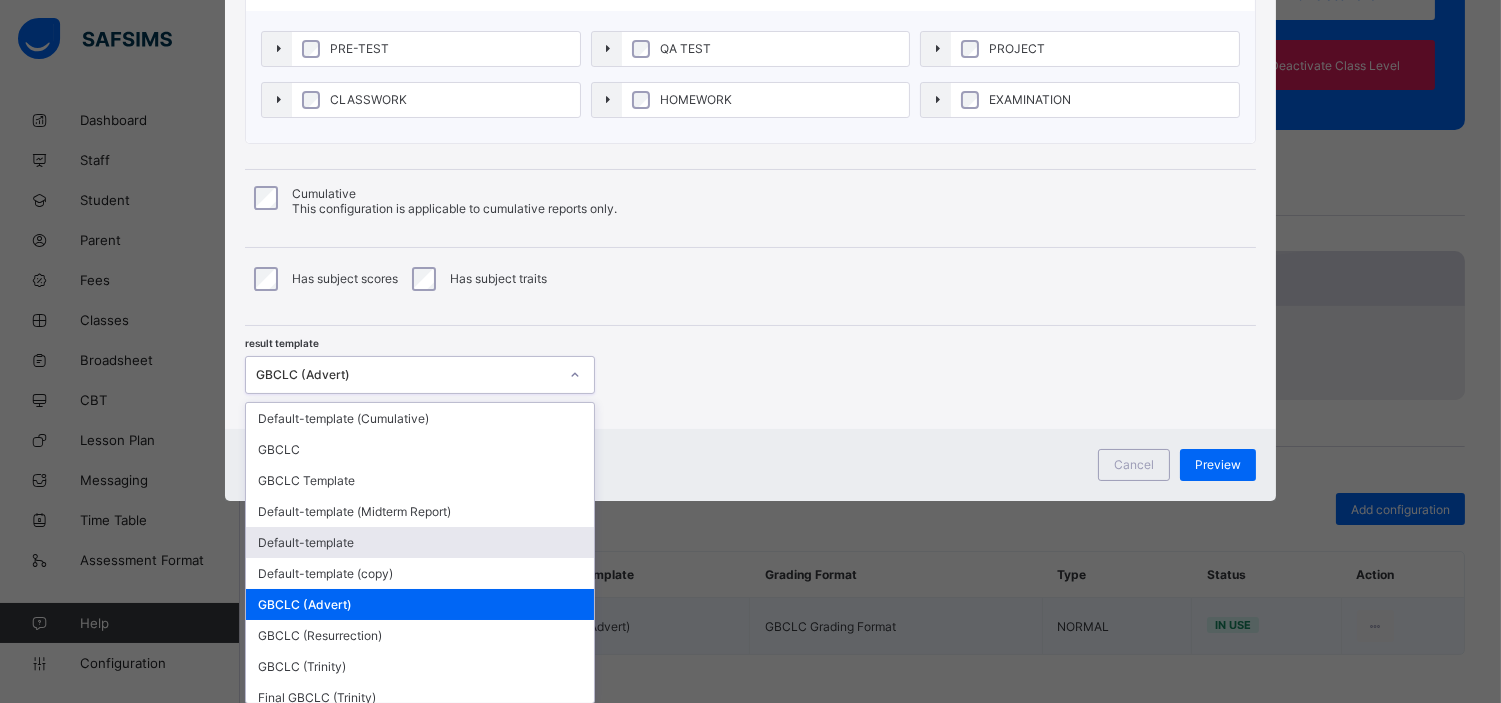 click on "option Default-template focused, 5 of 12. 12 results available. Use Up and Down to choose options, press Enter to select the currently focused option, press Escape to exit the menu, press Tab to select the option and exit the menu. GBCLC (Advert) Default-template (Cumulative) GBCLC GBCLC Template Default-template (Midterm Report) Default-template Default-template (copy) GBCLC (Advert) GBCLC (Resurrection) GBCLC (Trinity) Final GBCLC (Trinity) Final GBCLC (Resurrection) Final GBCLC (Advert)" at bounding box center [420, 375] 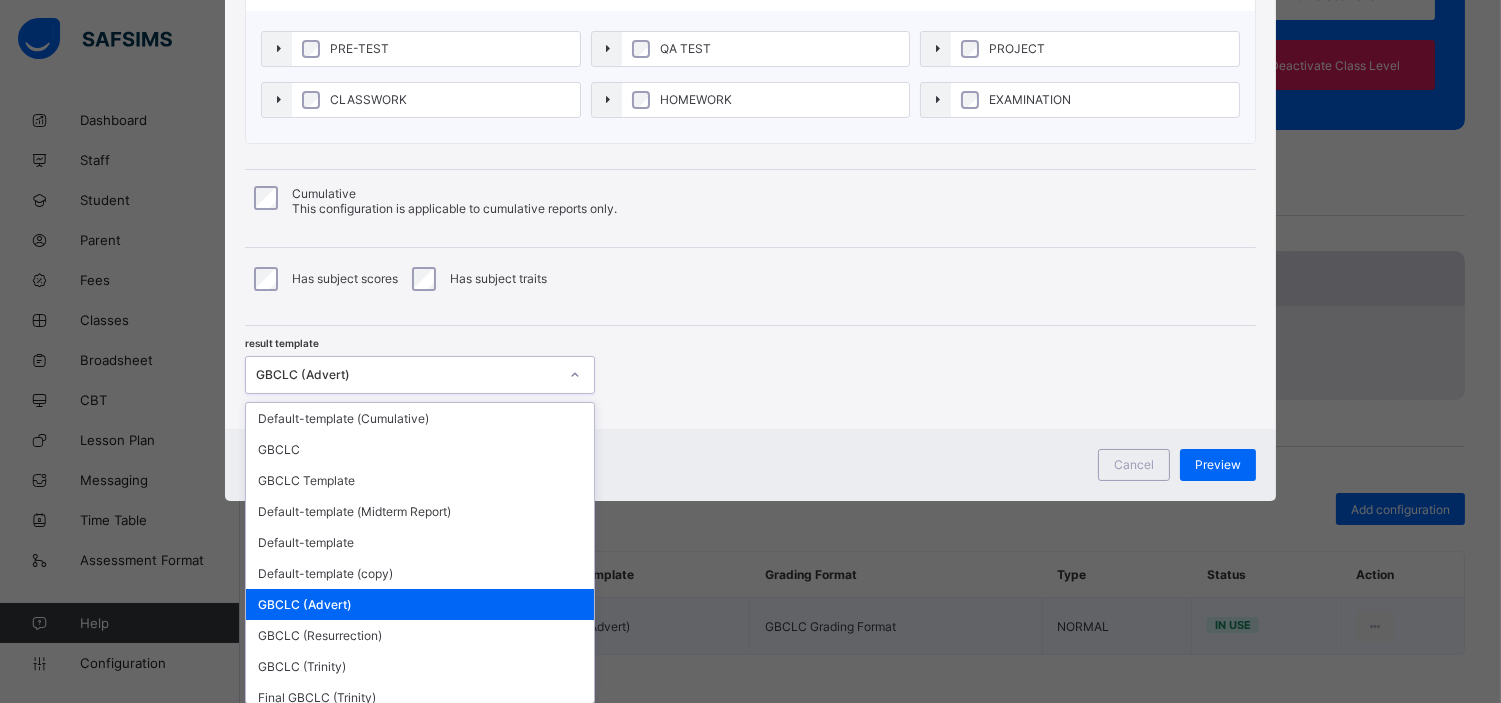 scroll, scrollTop: 65, scrollLeft: 0, axis: vertical 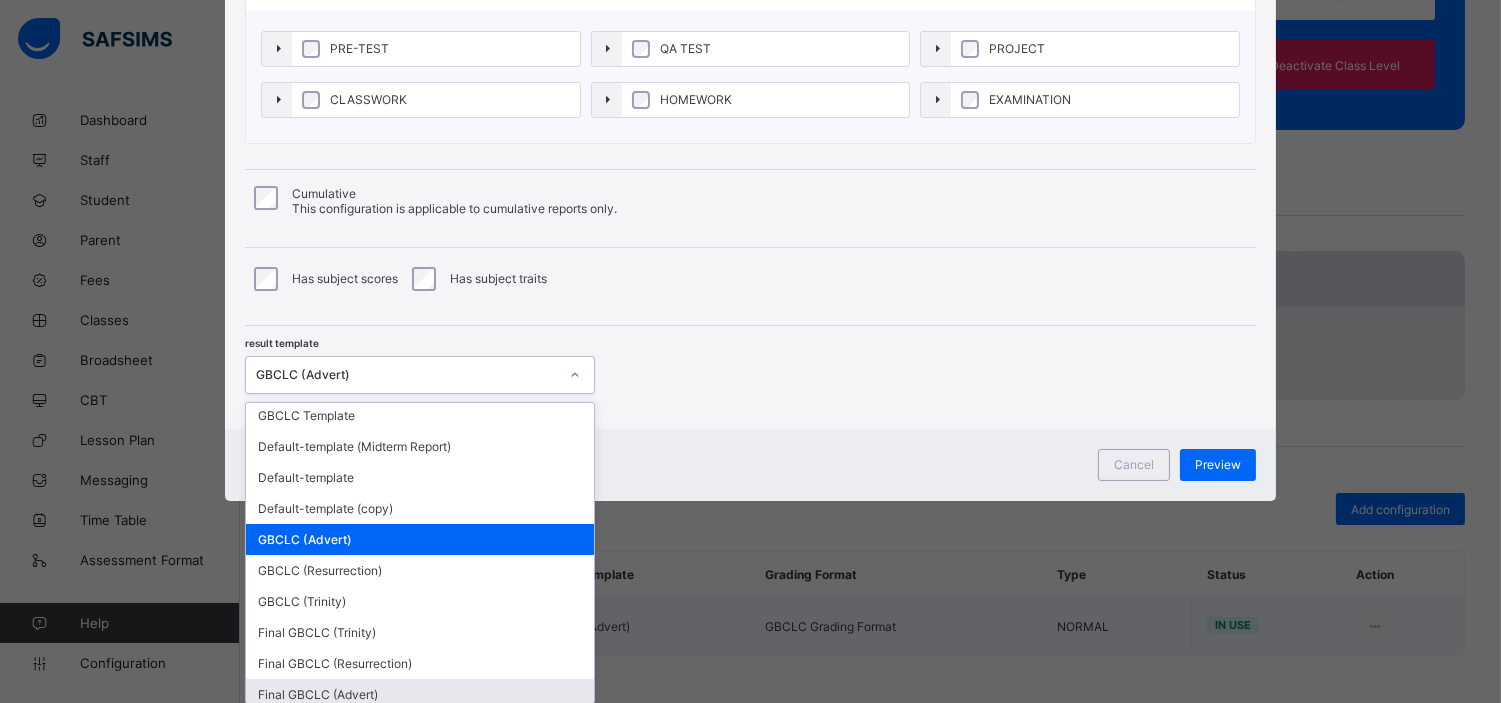 click on "Final GBCLC (Advert)" at bounding box center [420, 694] 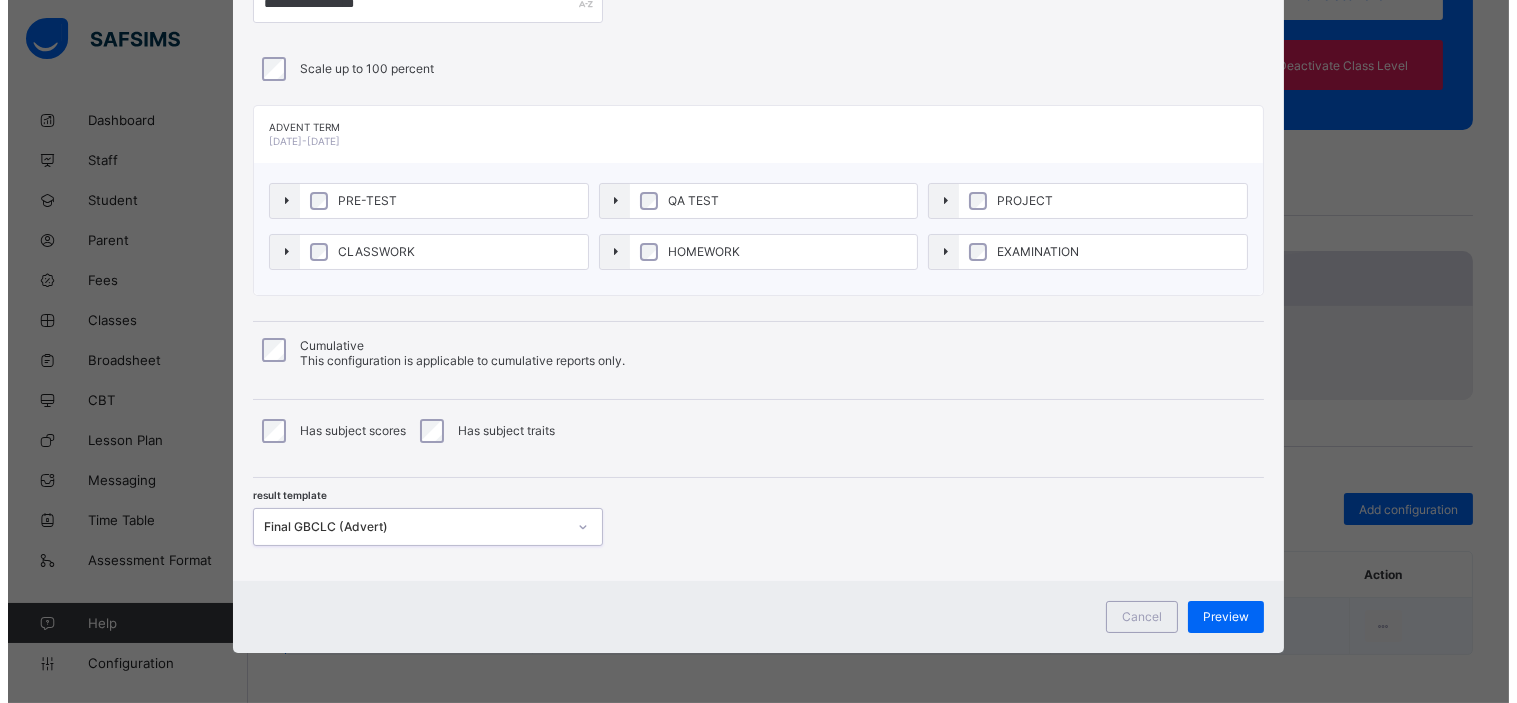 scroll, scrollTop: 138, scrollLeft: 0, axis: vertical 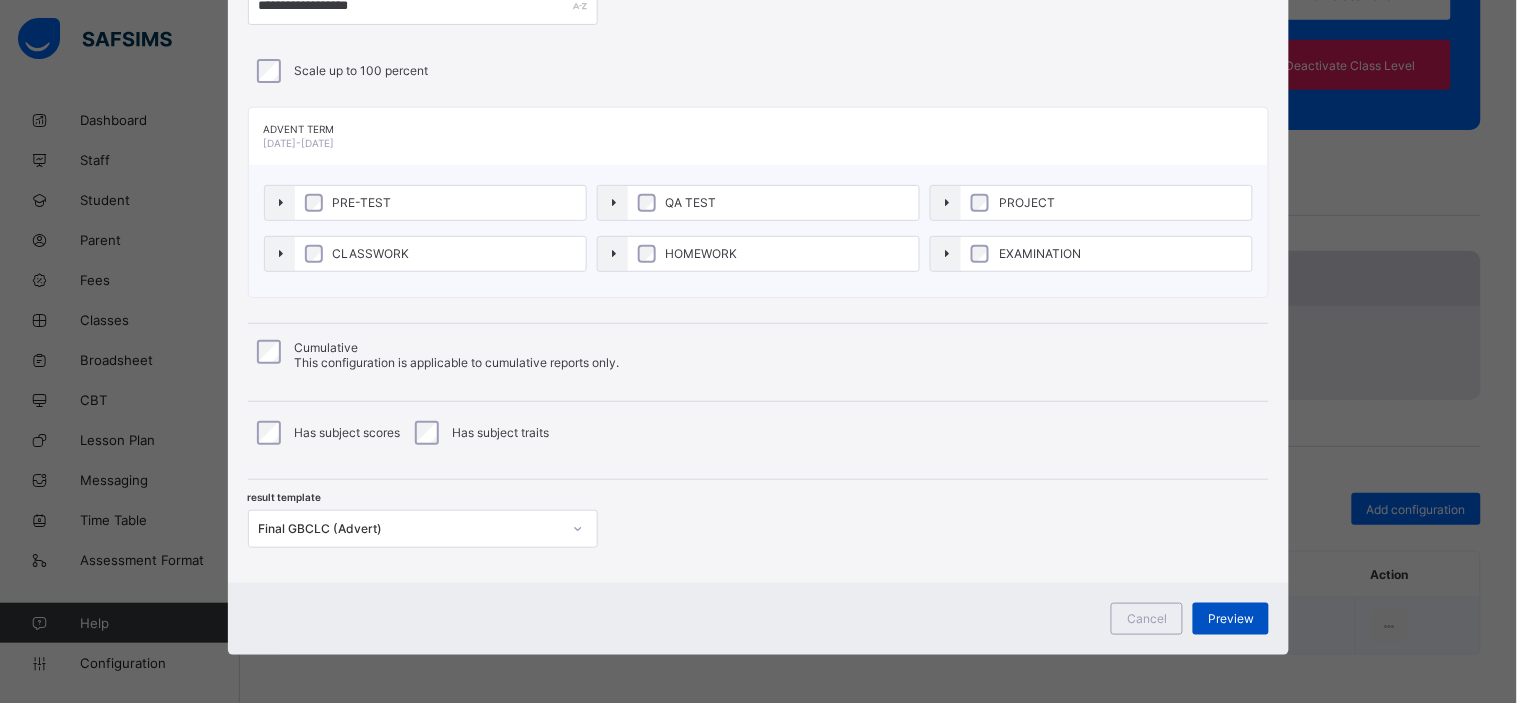 click on "Preview" at bounding box center [1231, 618] 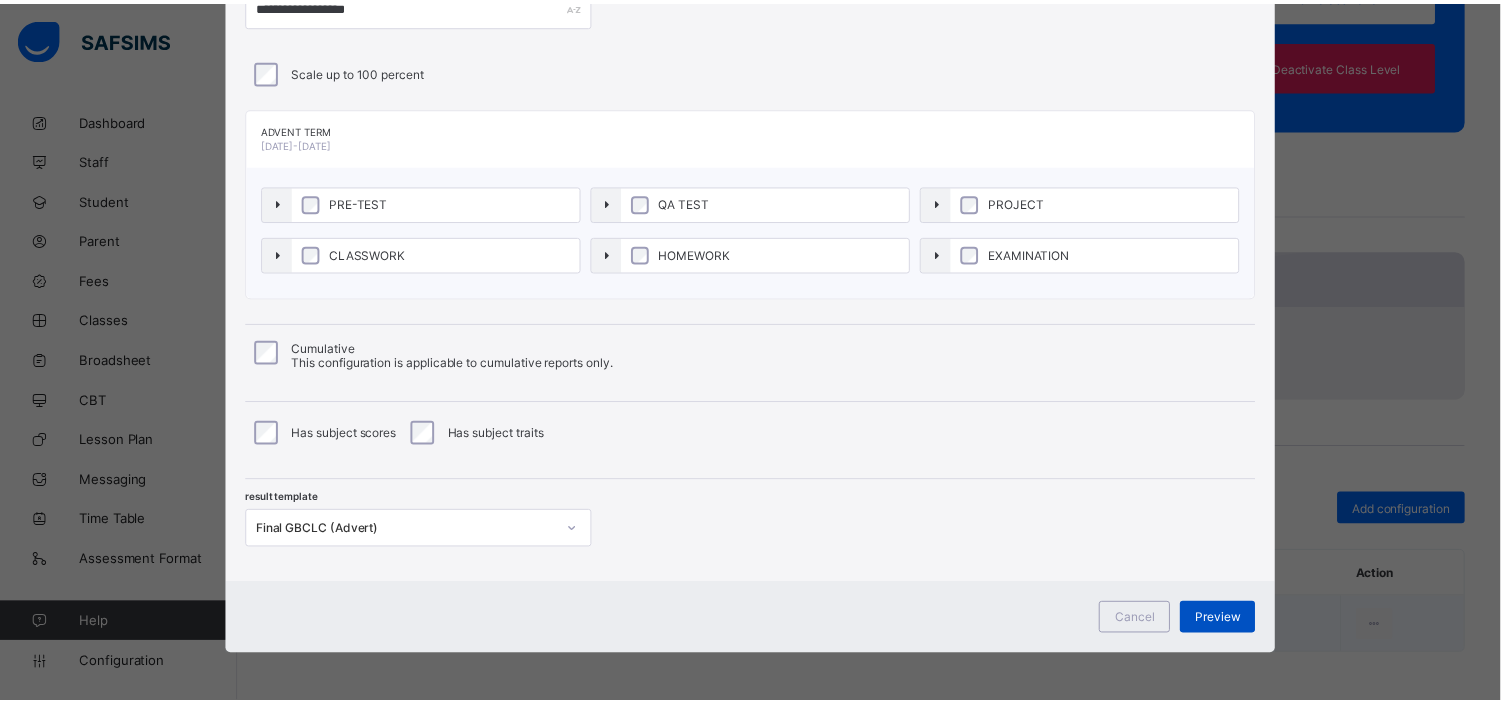 scroll, scrollTop: 0, scrollLeft: 0, axis: both 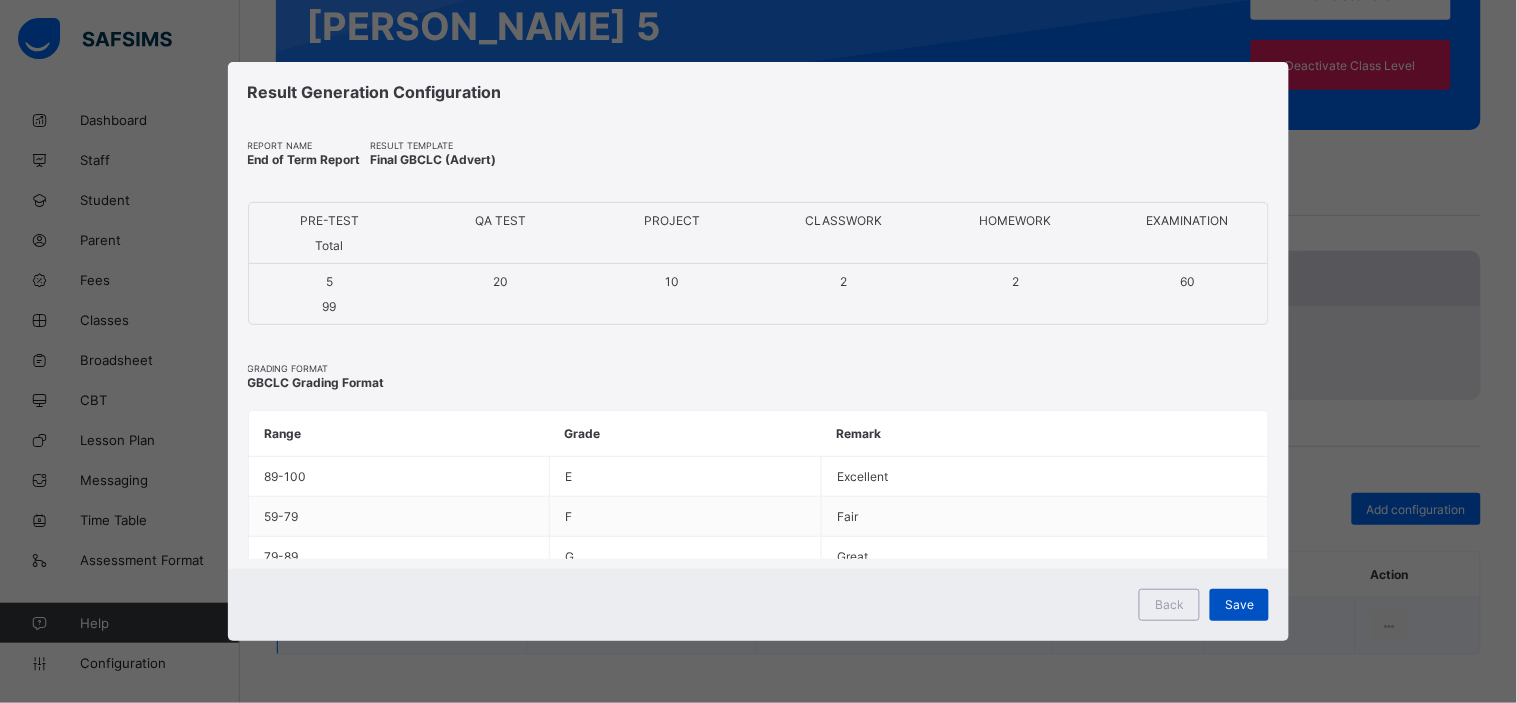 click on "Save" at bounding box center [1239, 604] 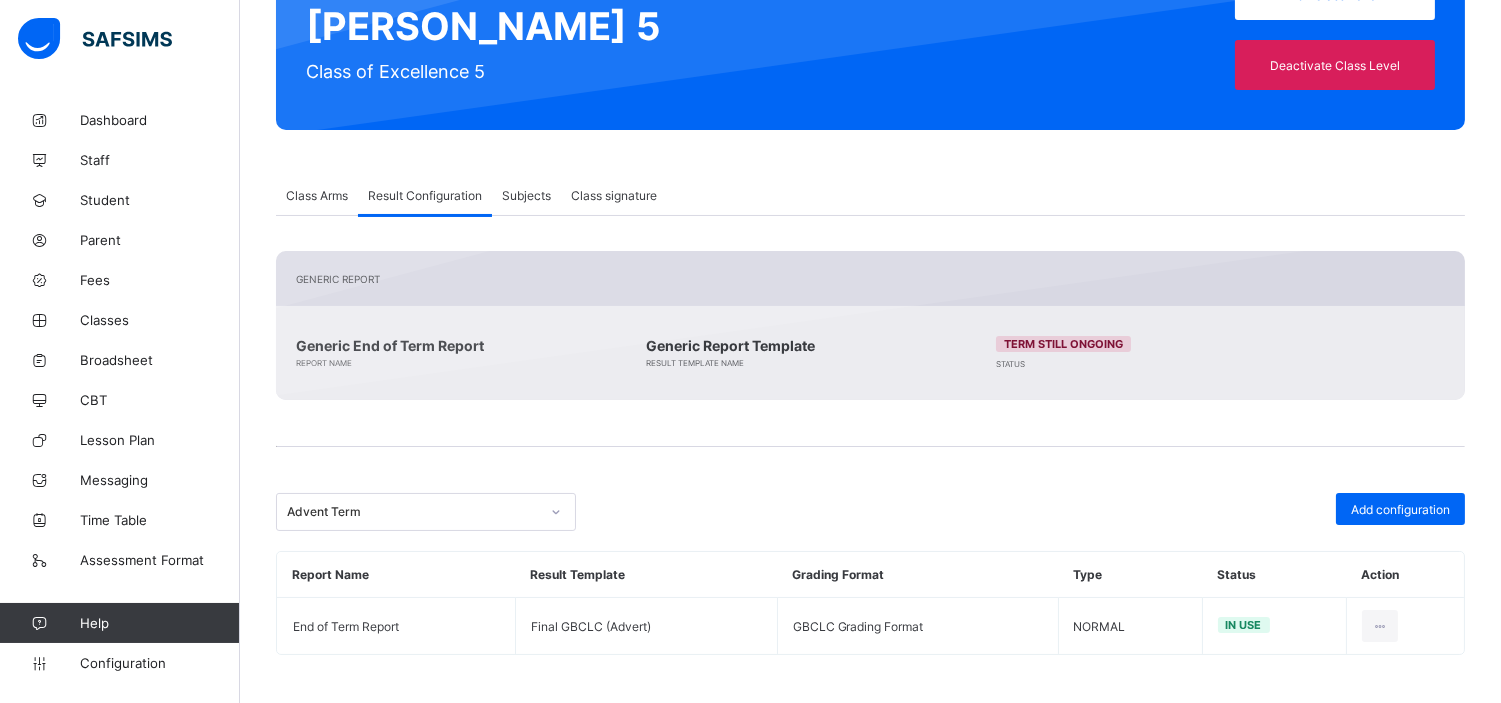 click on "Advent Term" at bounding box center (413, 512) 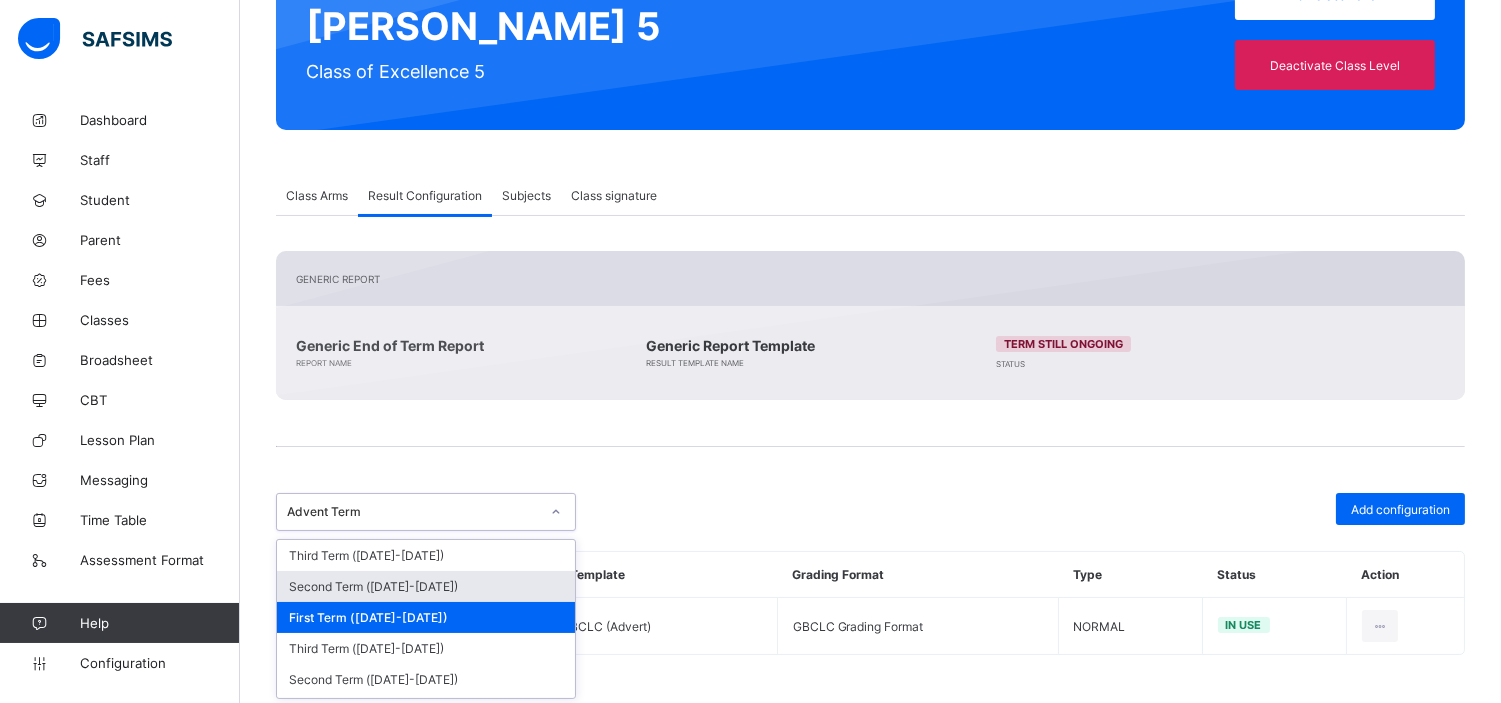 click on "Second Term (2024-2025)" at bounding box center (426, 586) 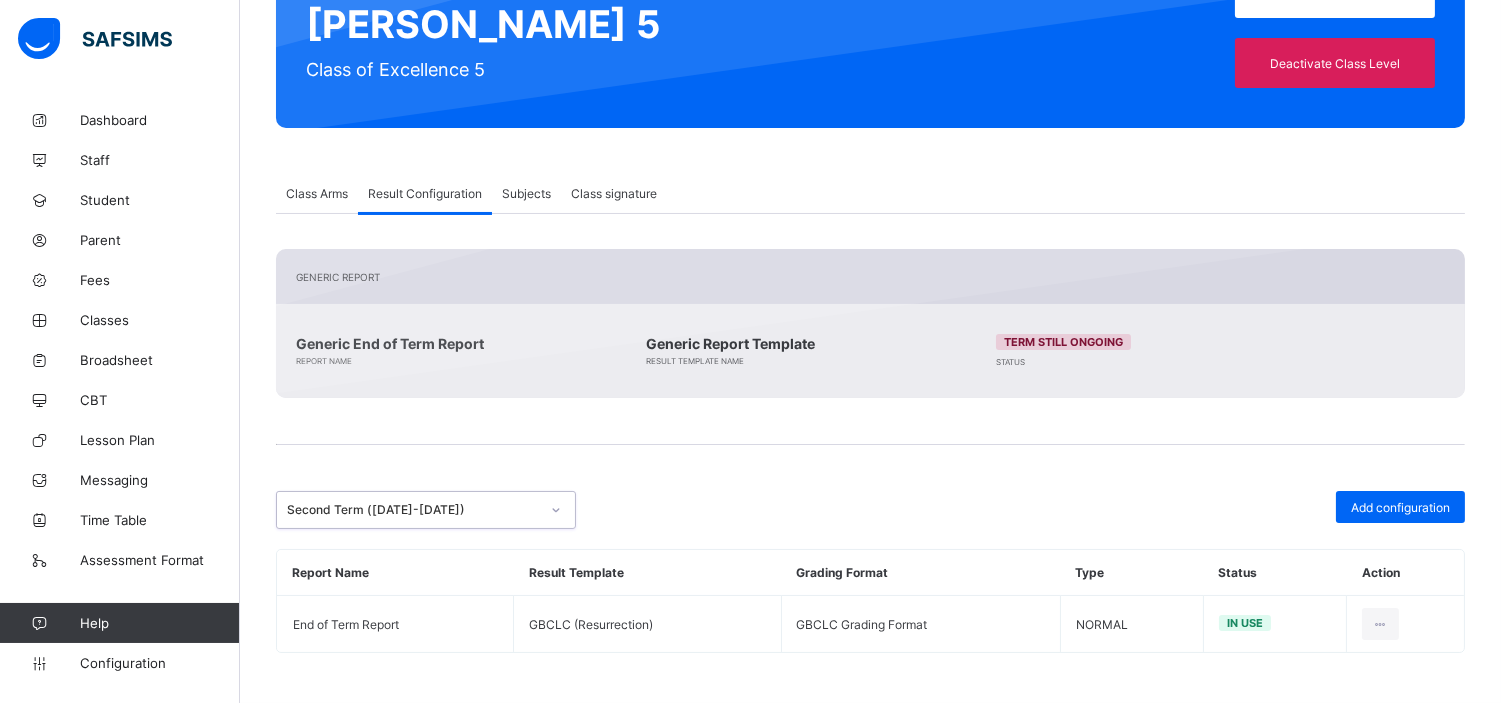scroll, scrollTop: 235, scrollLeft: 0, axis: vertical 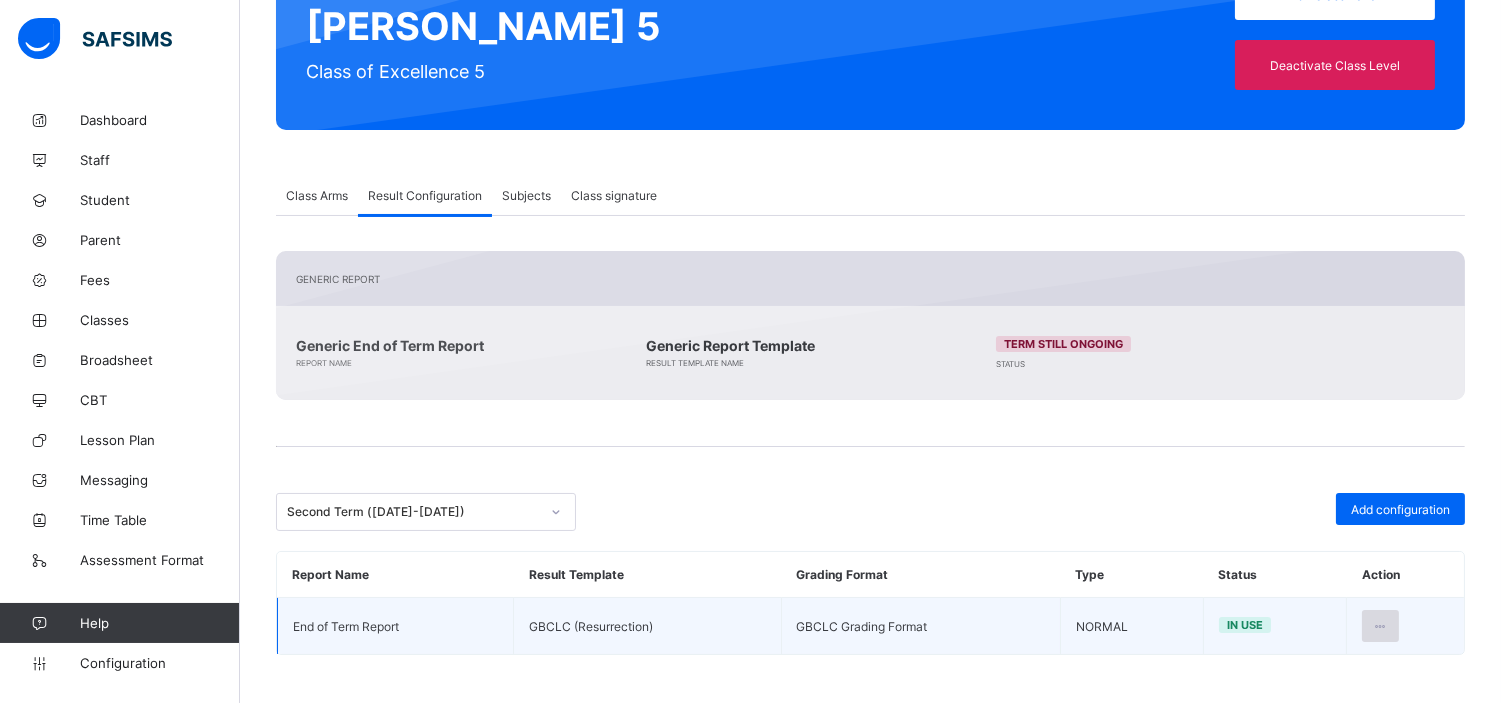 click at bounding box center (1380, 626) 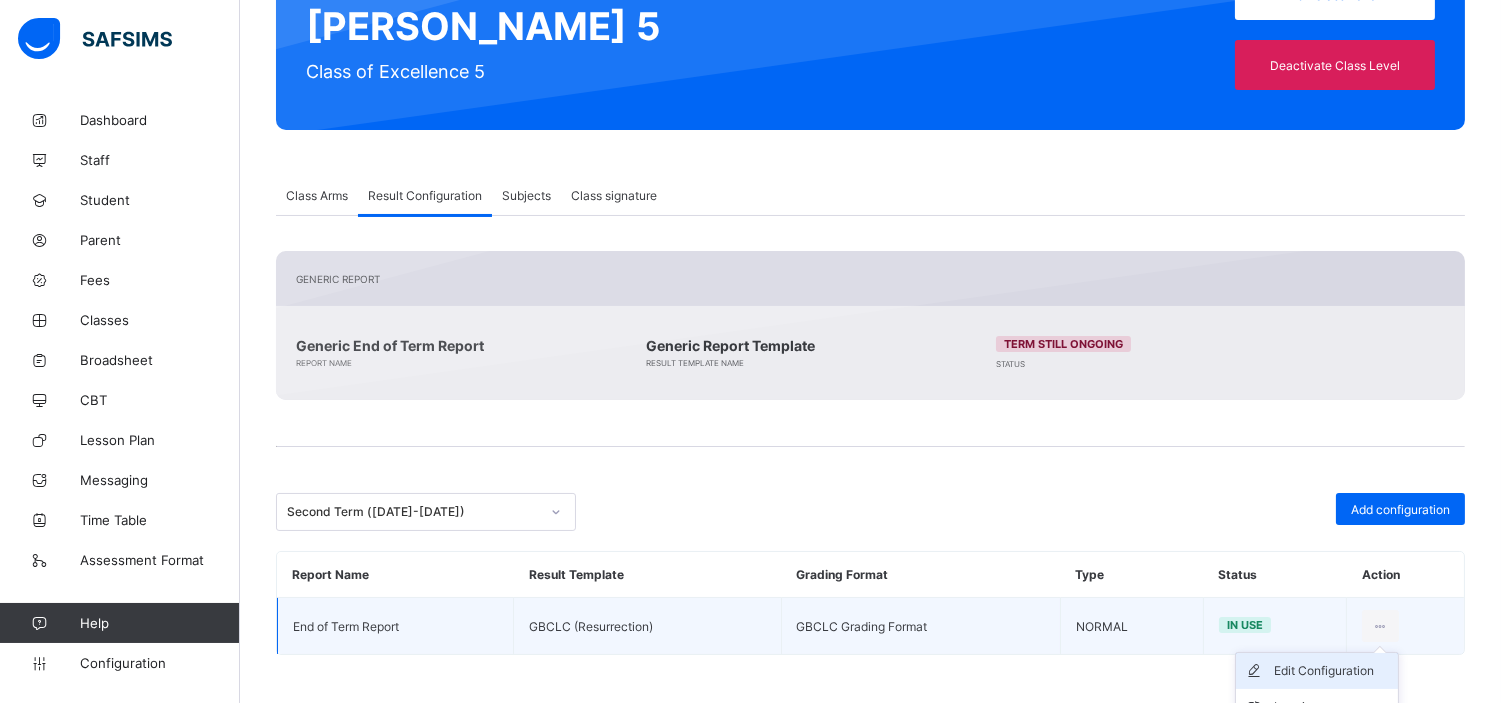 click on "Edit Configuration" at bounding box center (1332, 671) 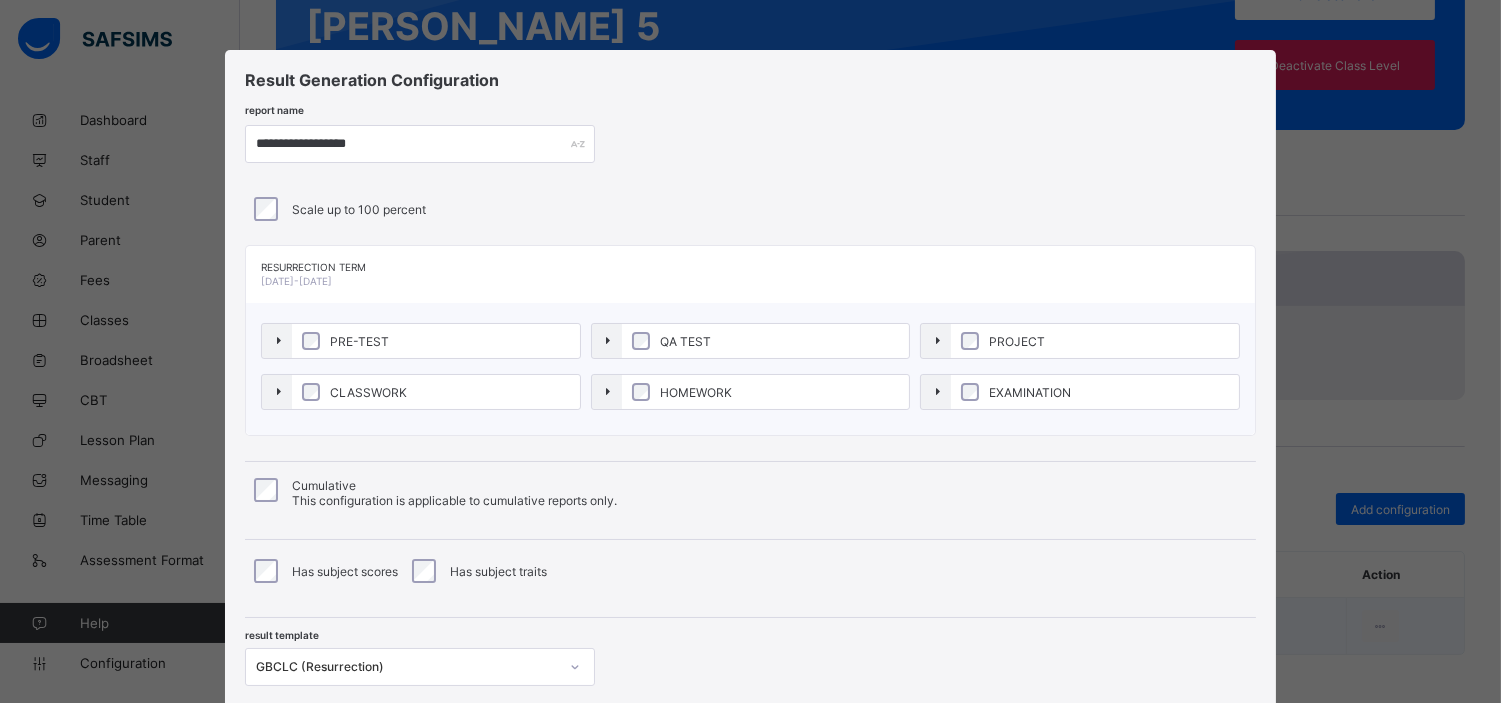 type on "**********" 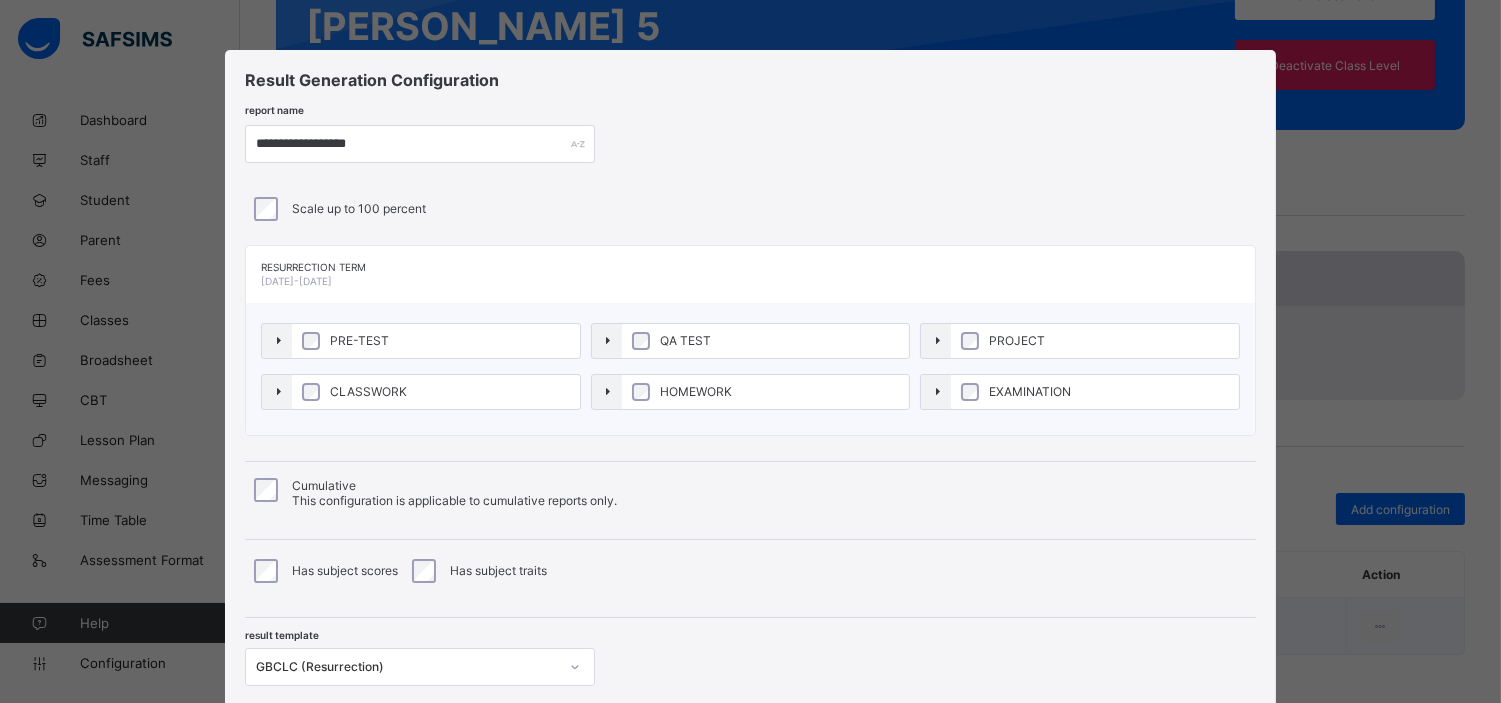 scroll, scrollTop: 138, scrollLeft: 0, axis: vertical 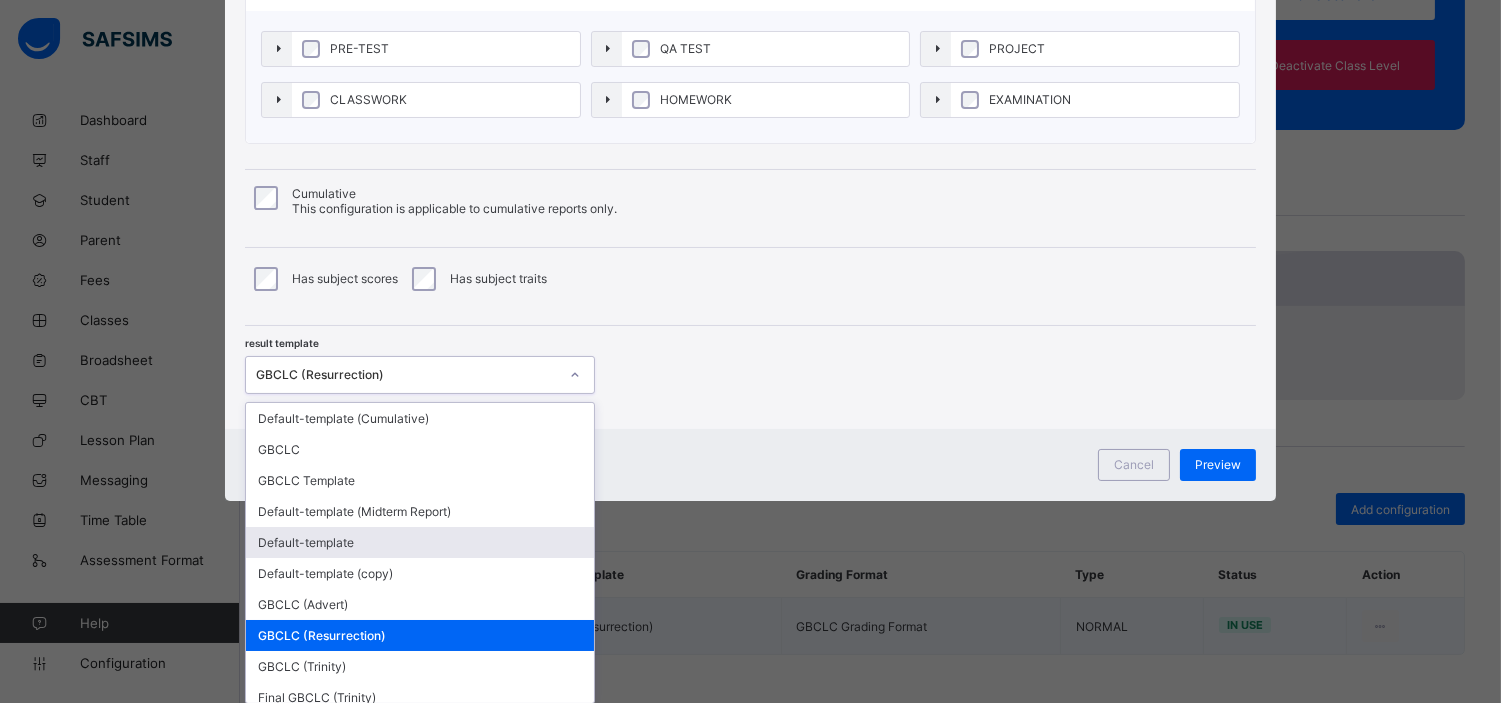click on "option Default-template focused, 5 of 12. 12 results available. Use Up and Down to choose options, press Enter to select the currently focused option, press Escape to exit the menu, press Tab to select the option and exit the menu. GBCLC (Resurrection) Default-template (Cumulative) GBCLC GBCLC Template Default-template (Midterm Report) Default-template Default-template (copy) GBCLC (Advert) GBCLC (Resurrection) GBCLC (Trinity) Final GBCLC (Trinity) Final GBCLC (Resurrection) Final GBCLC (Advert)" at bounding box center [420, 375] 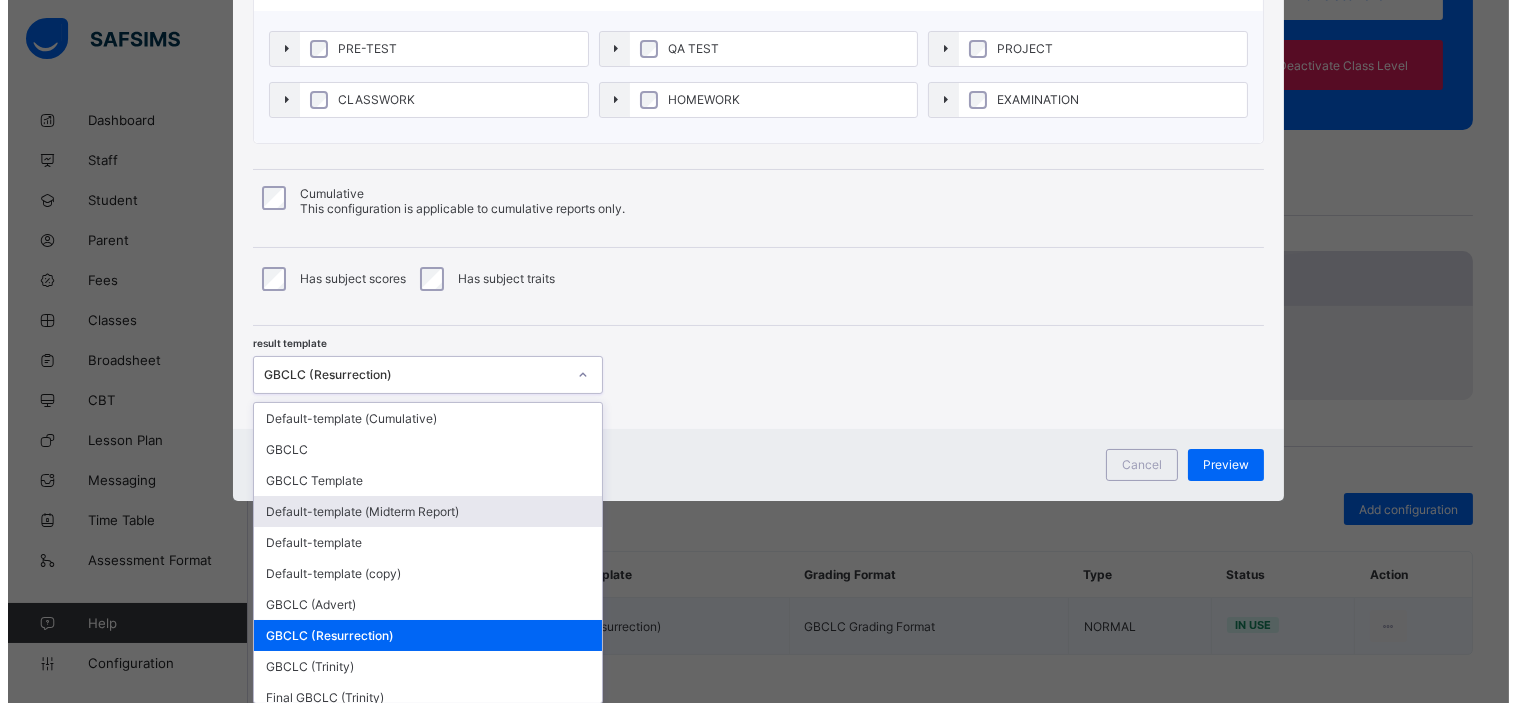 scroll, scrollTop: 65, scrollLeft: 0, axis: vertical 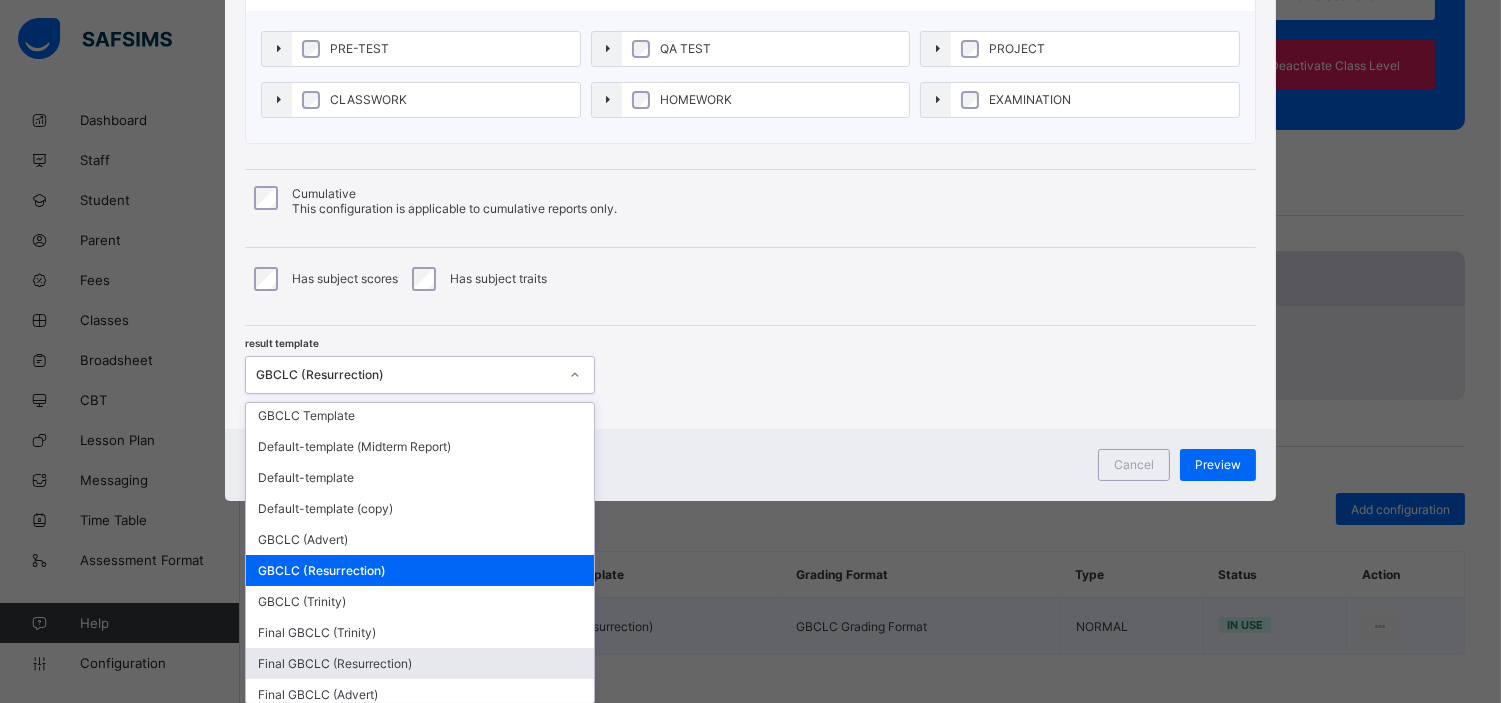 click on "Final GBCLC (Resurrection)" at bounding box center (420, 663) 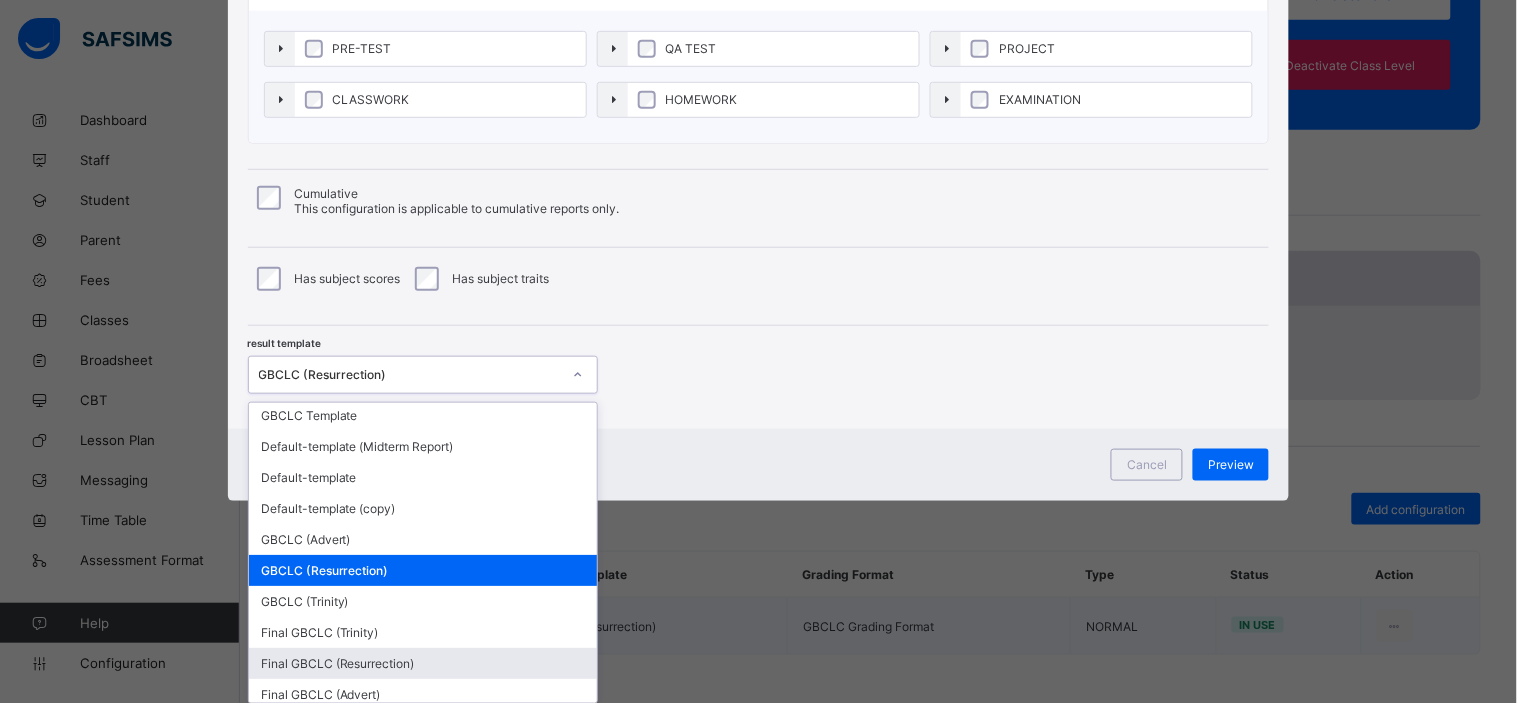 scroll, scrollTop: 138, scrollLeft: 0, axis: vertical 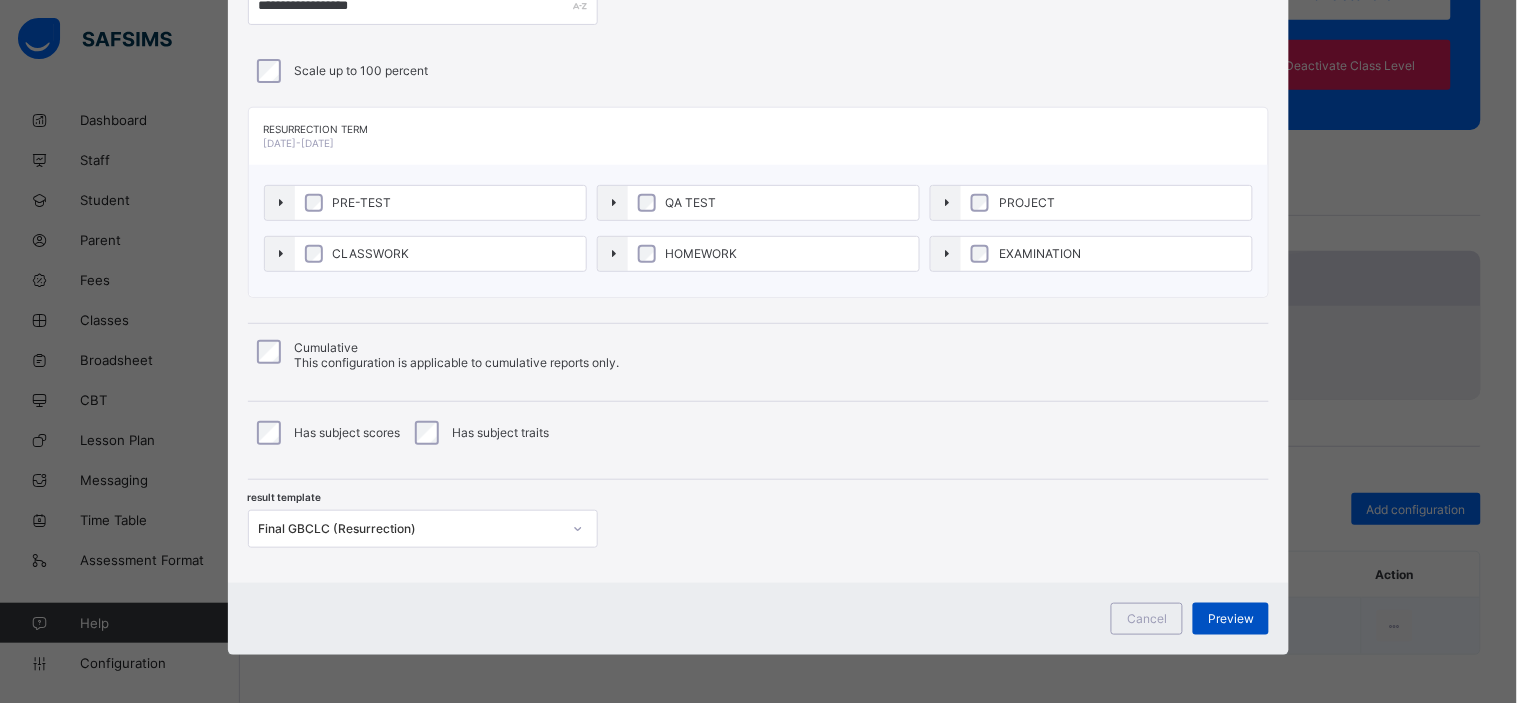 click on "Preview" at bounding box center [1231, 618] 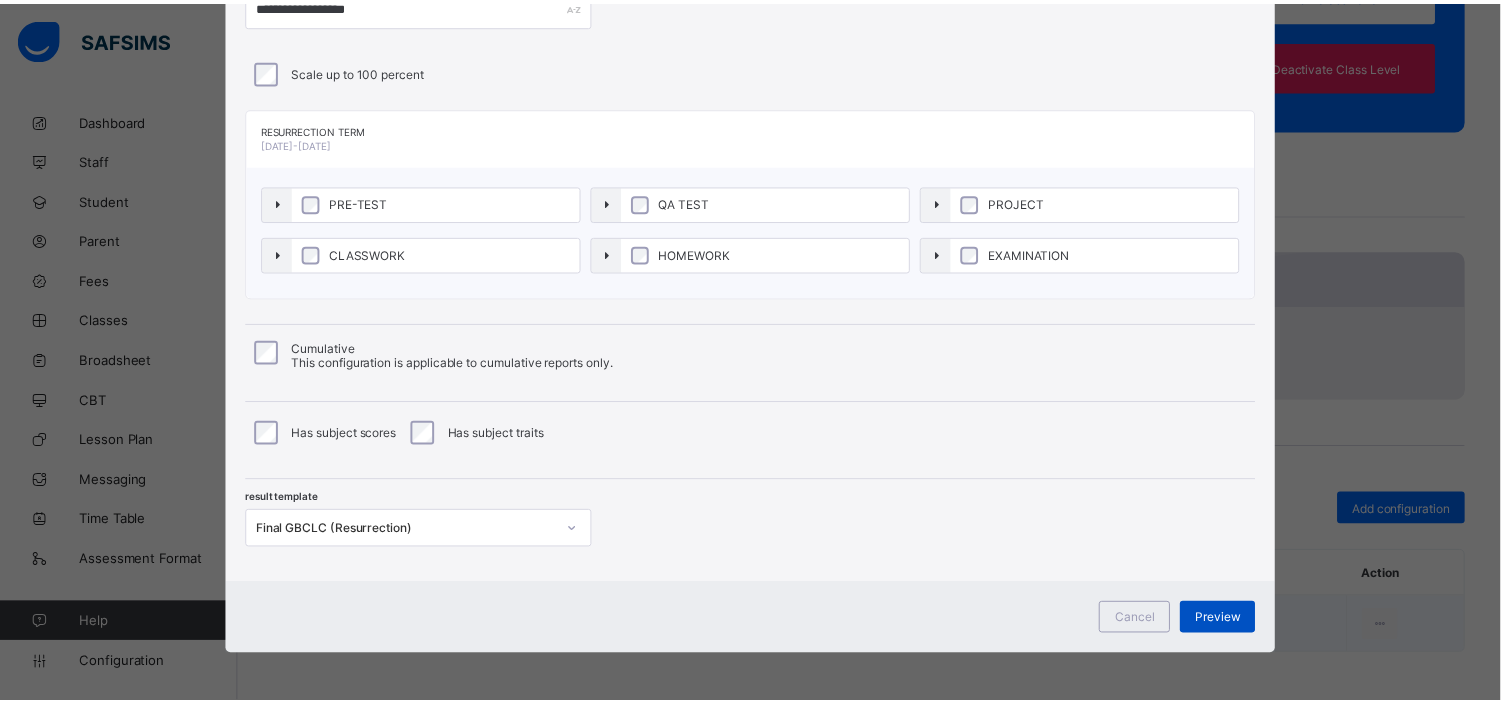 scroll, scrollTop: 0, scrollLeft: 0, axis: both 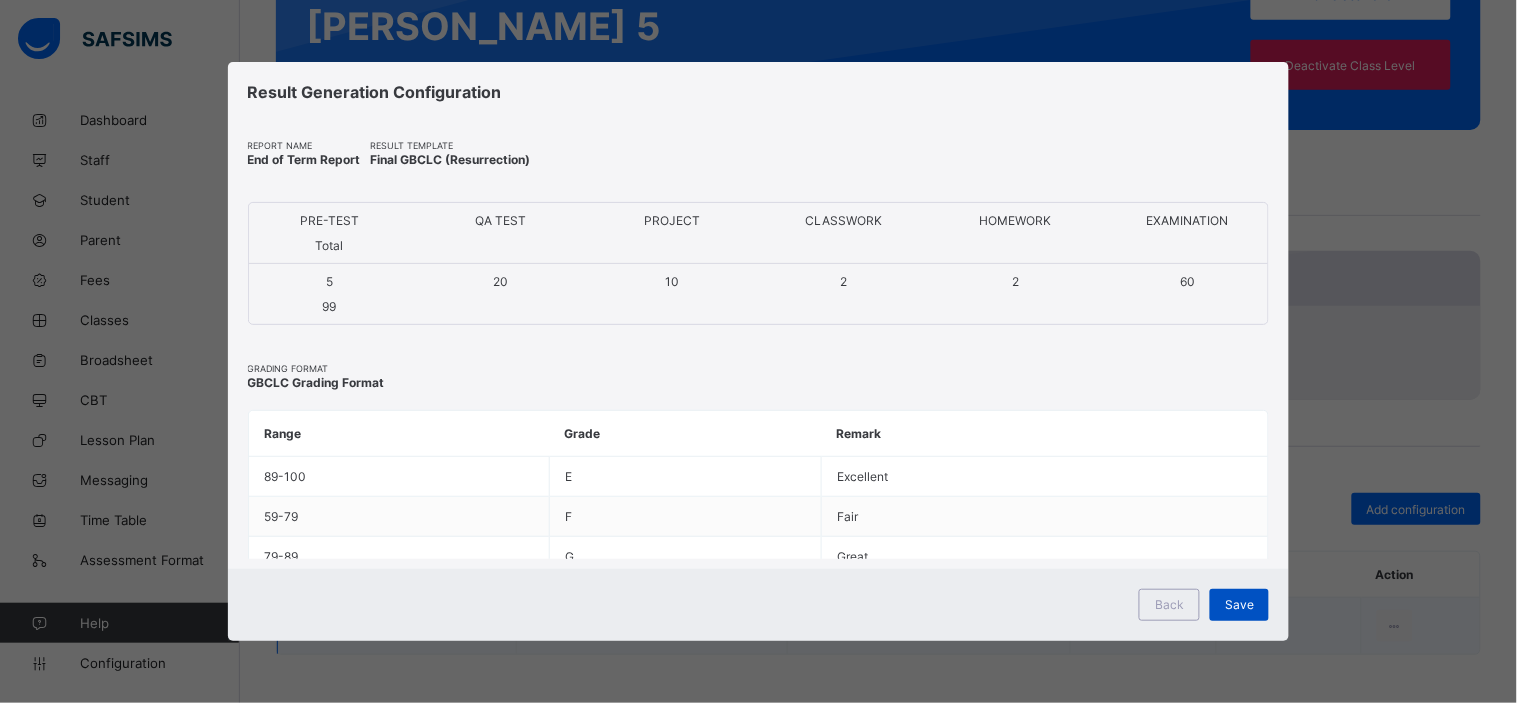 click on "Save" at bounding box center [1239, 604] 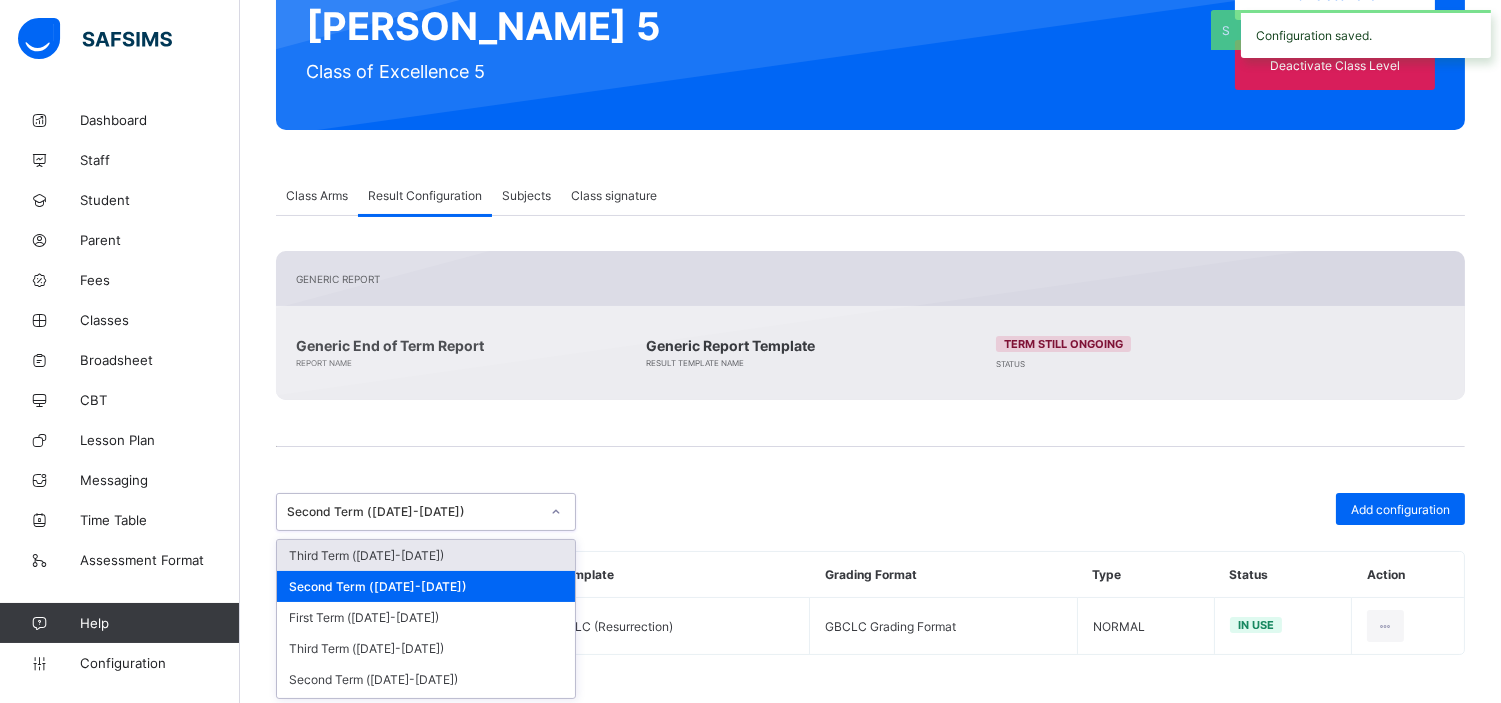 click on "Second Term (2024-2025)" at bounding box center [413, 512] 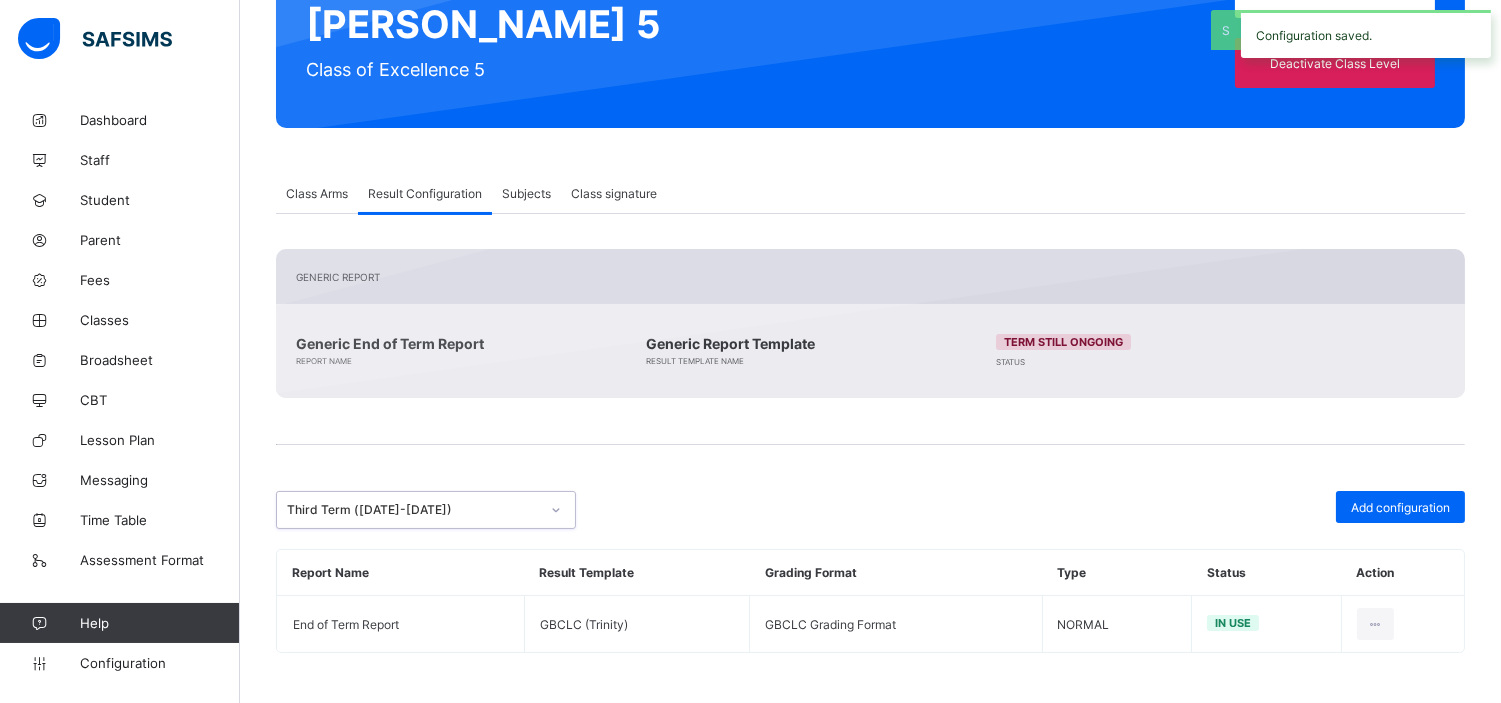 scroll, scrollTop: 235, scrollLeft: 0, axis: vertical 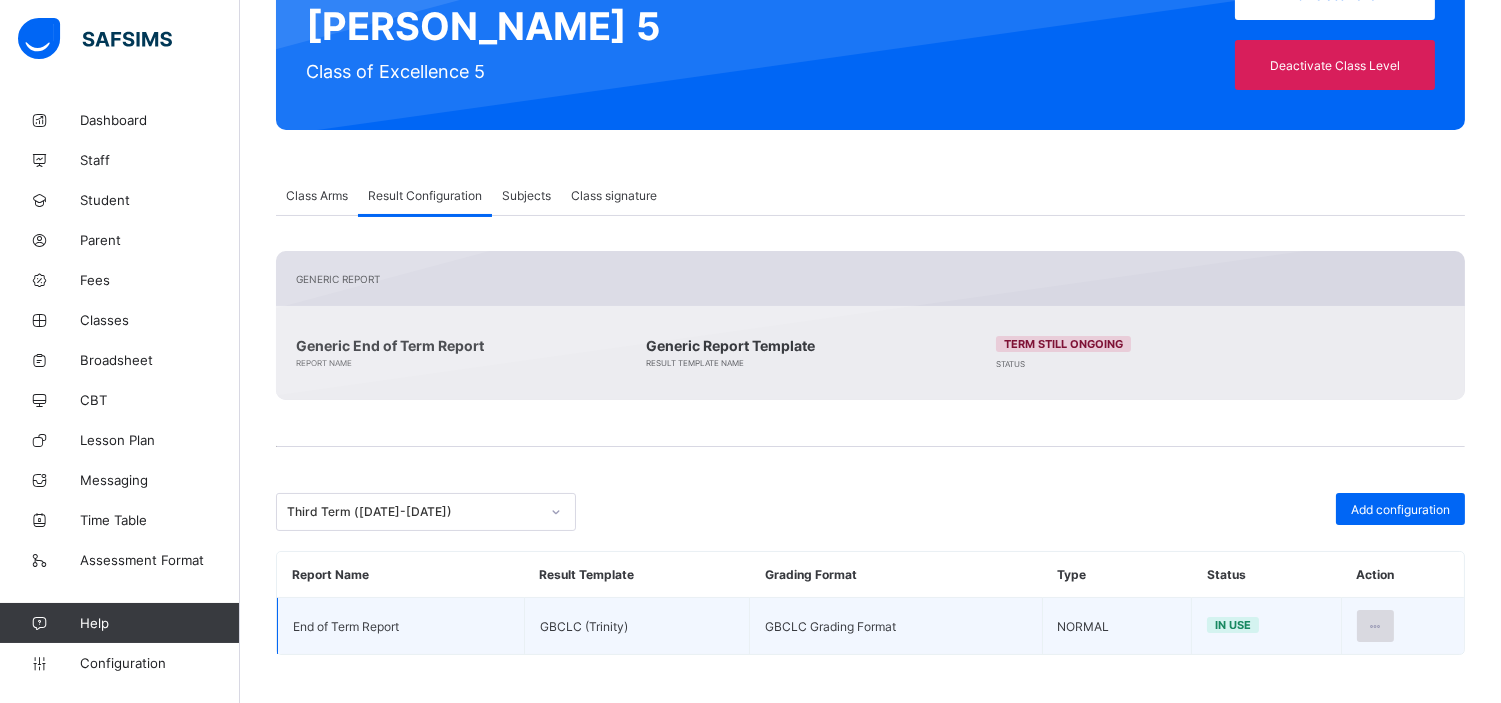 click at bounding box center (1375, 626) 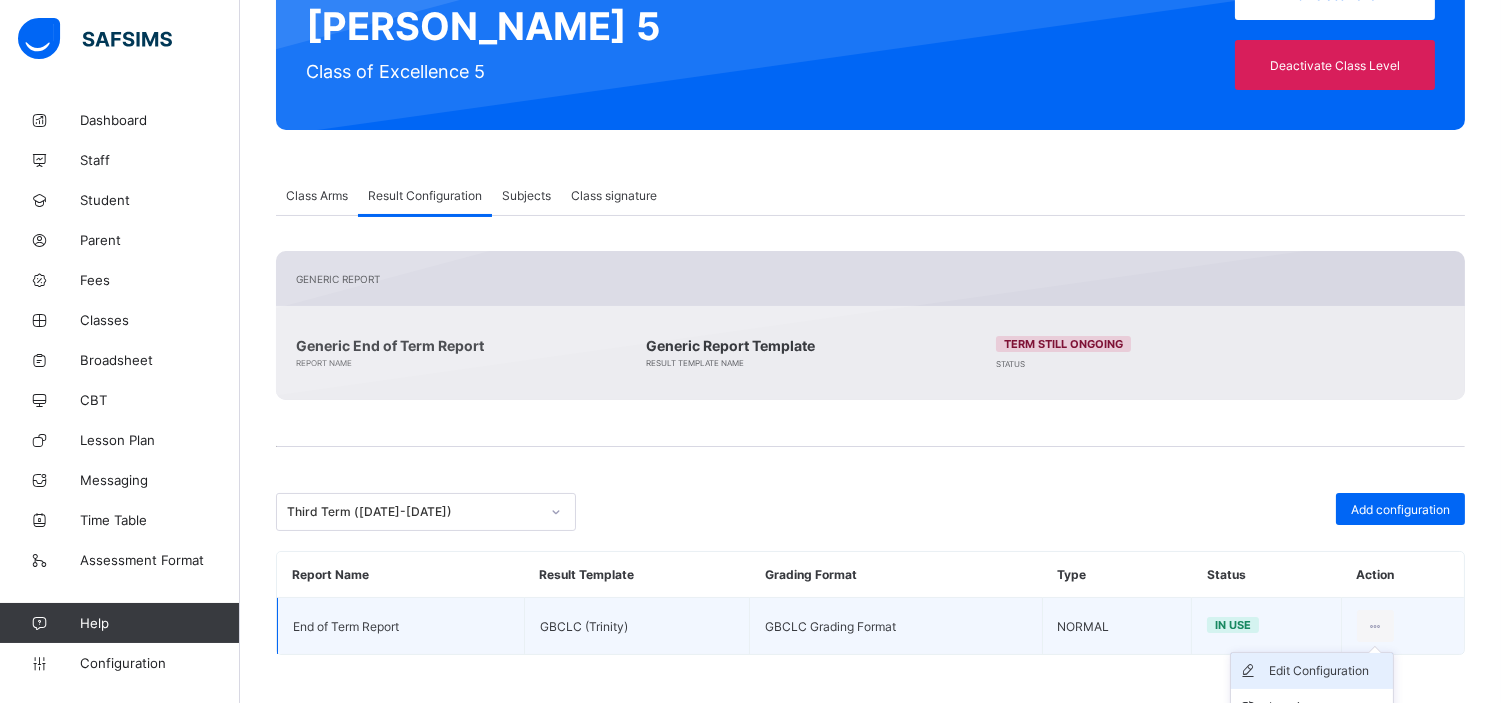 click on "Edit Configuration" at bounding box center (1327, 671) 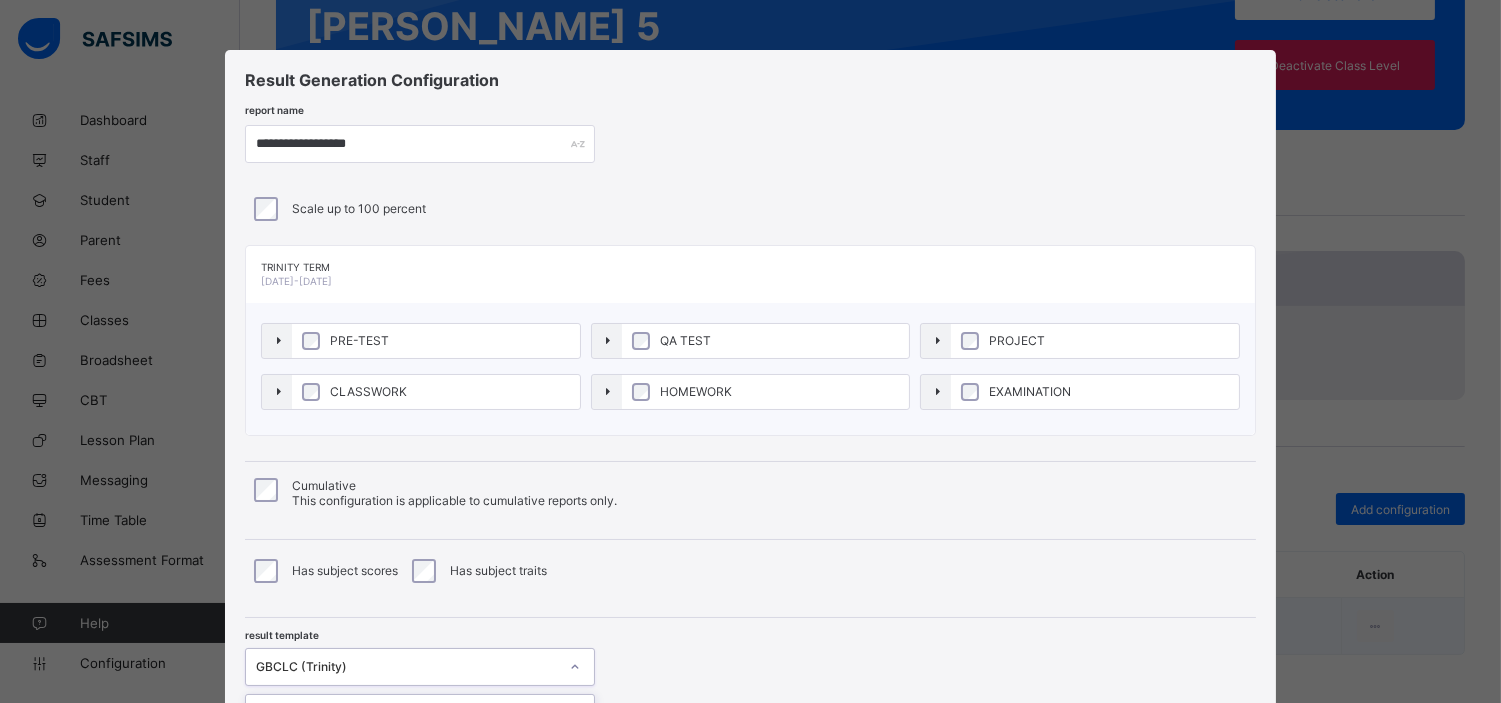 scroll, scrollTop: 292, scrollLeft: 0, axis: vertical 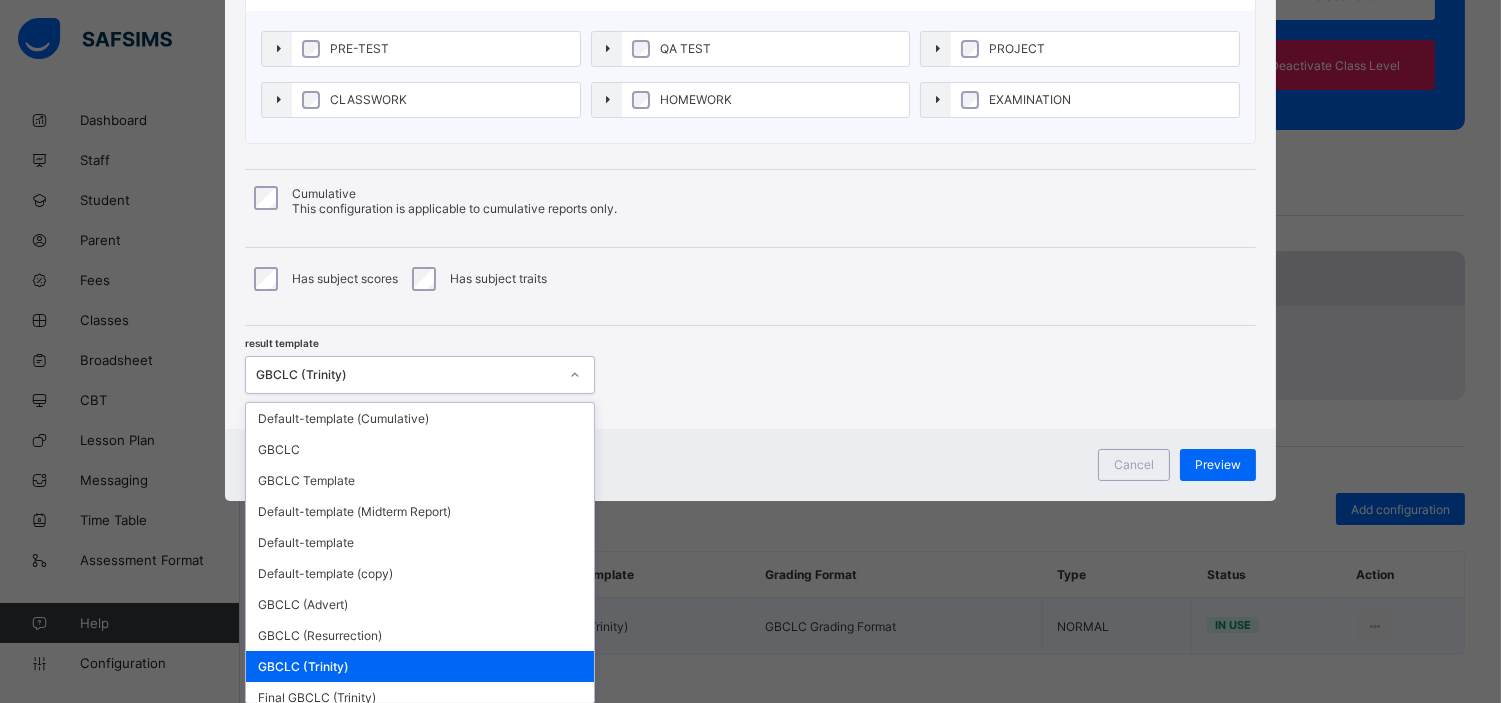 click on "option GBCLC (Trinity) focused, 9 of 12. 12 results available. Use Up and Down to choose options, press Enter to select the currently focused option, press Escape to exit the menu, press Tab to select the option and exit the menu. GBCLC (Trinity) Default-template (Cumulative) GBCLC GBCLC Template Default-template (Midterm Report) Default-template Default-template (copy) GBCLC (Advert) GBCLC (Resurrection) GBCLC (Trinity) Final GBCLC (Trinity) Final GBCLC (Resurrection) Final GBCLC (Advert)" at bounding box center [420, 375] 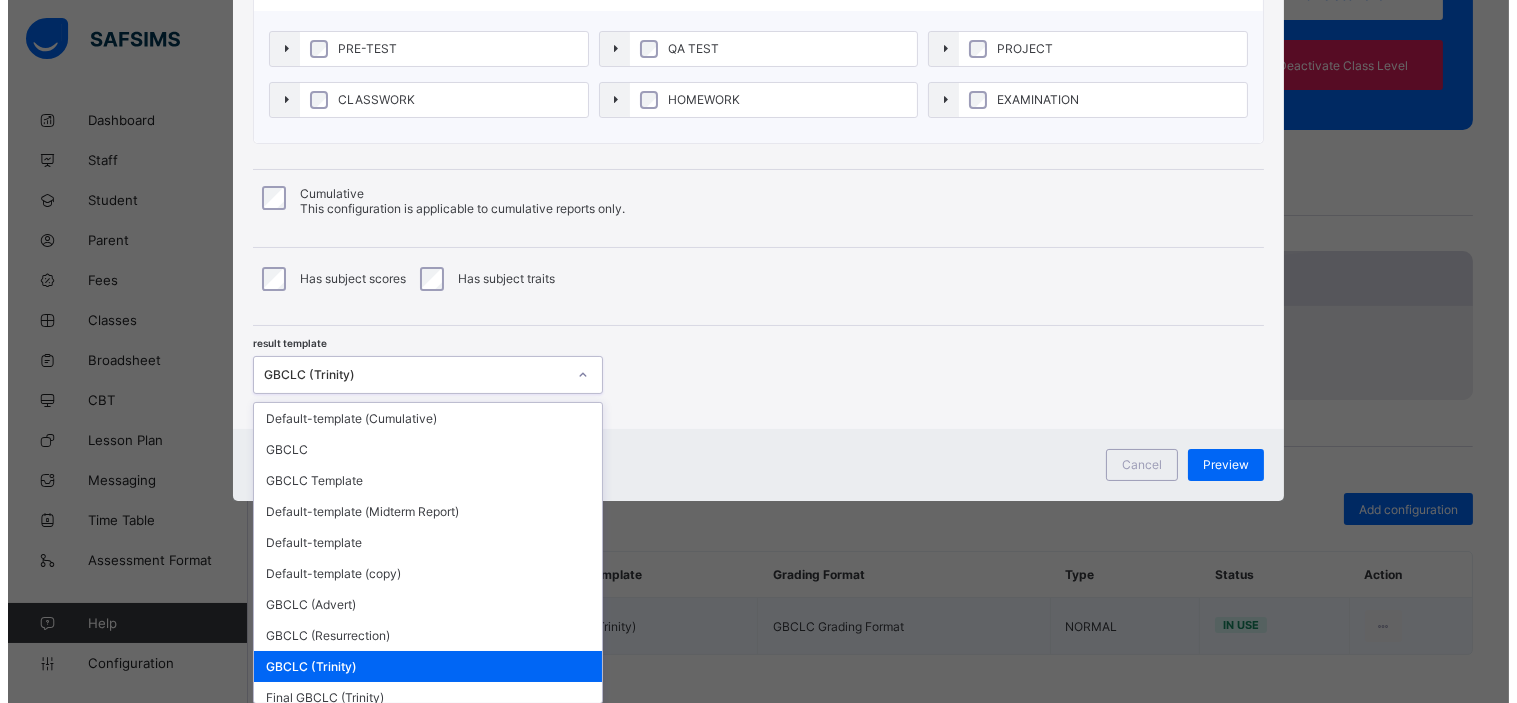 scroll, scrollTop: 65, scrollLeft: 0, axis: vertical 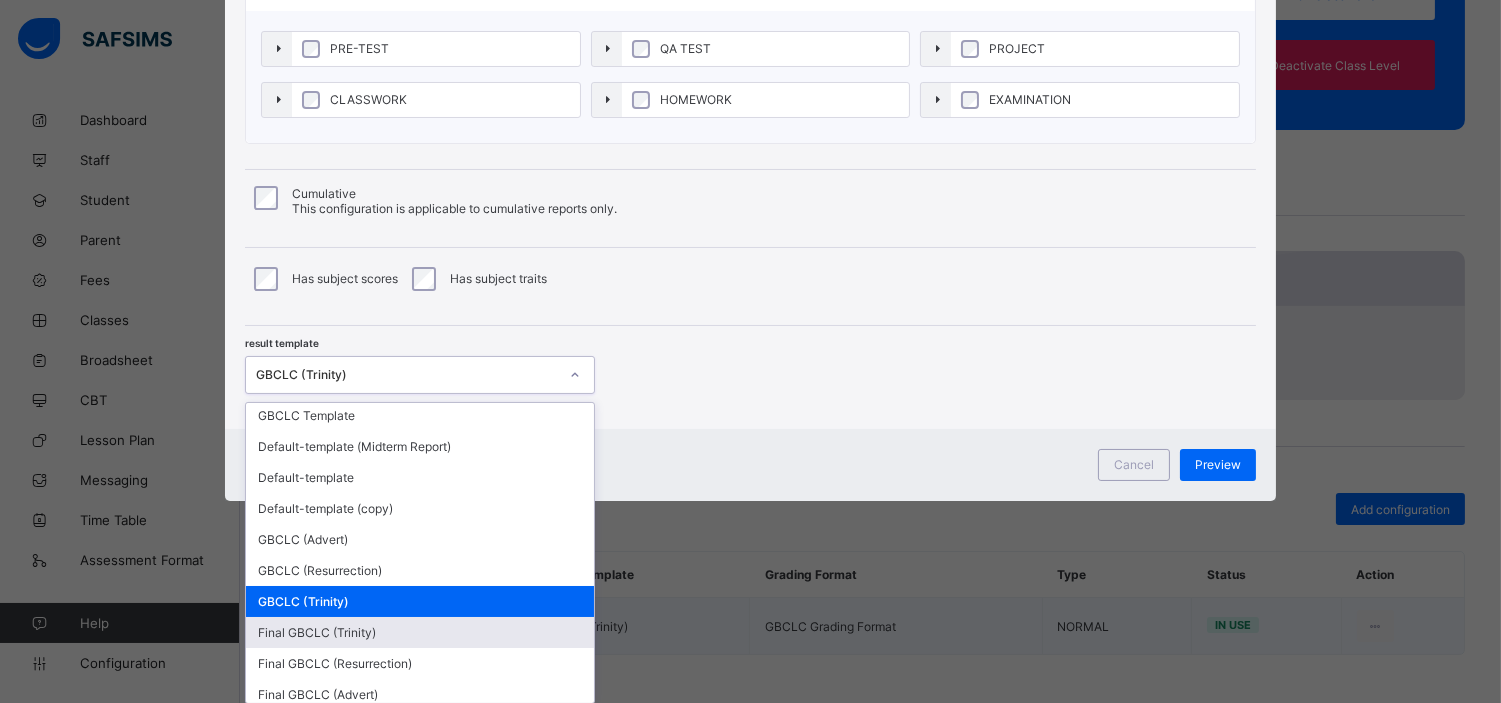 click on "Final GBCLC (Trinity)" at bounding box center [420, 632] 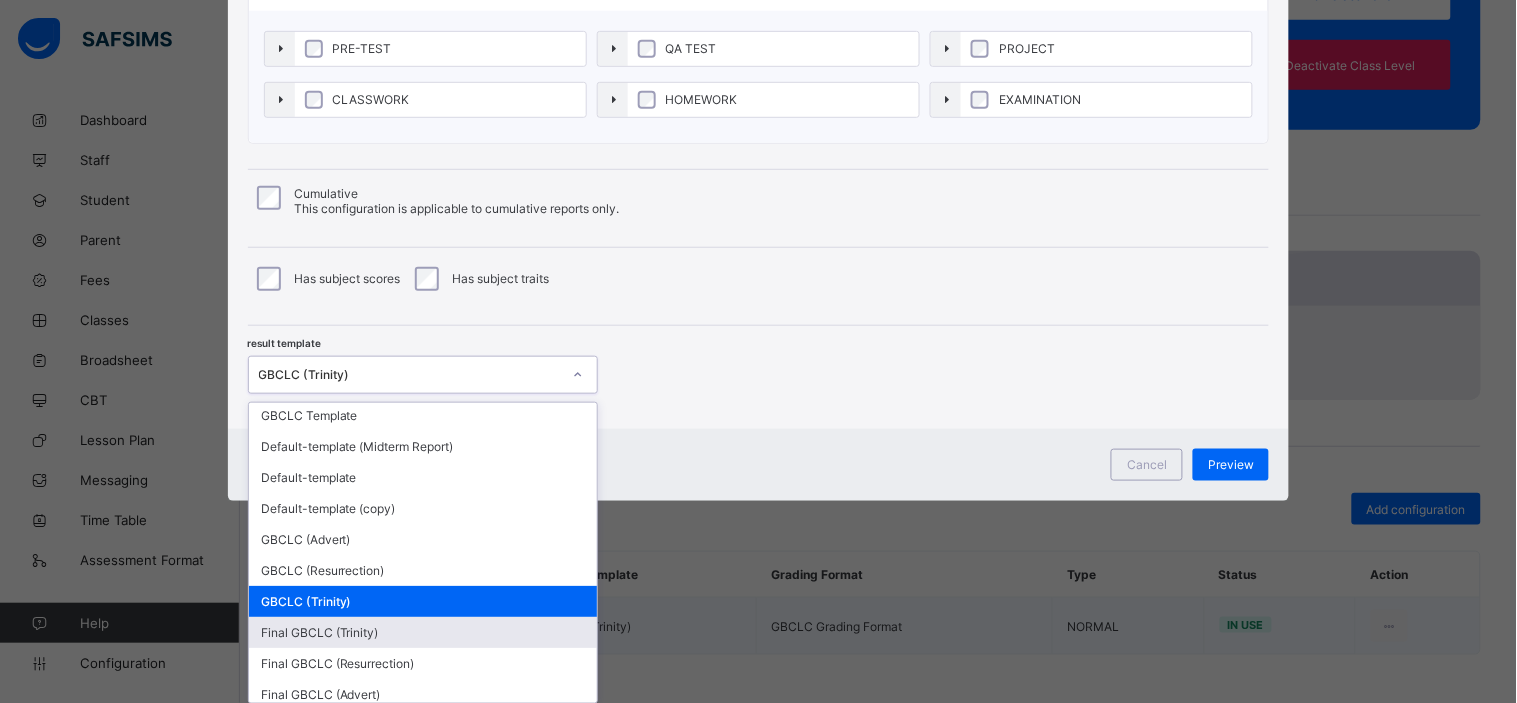 scroll, scrollTop: 138, scrollLeft: 0, axis: vertical 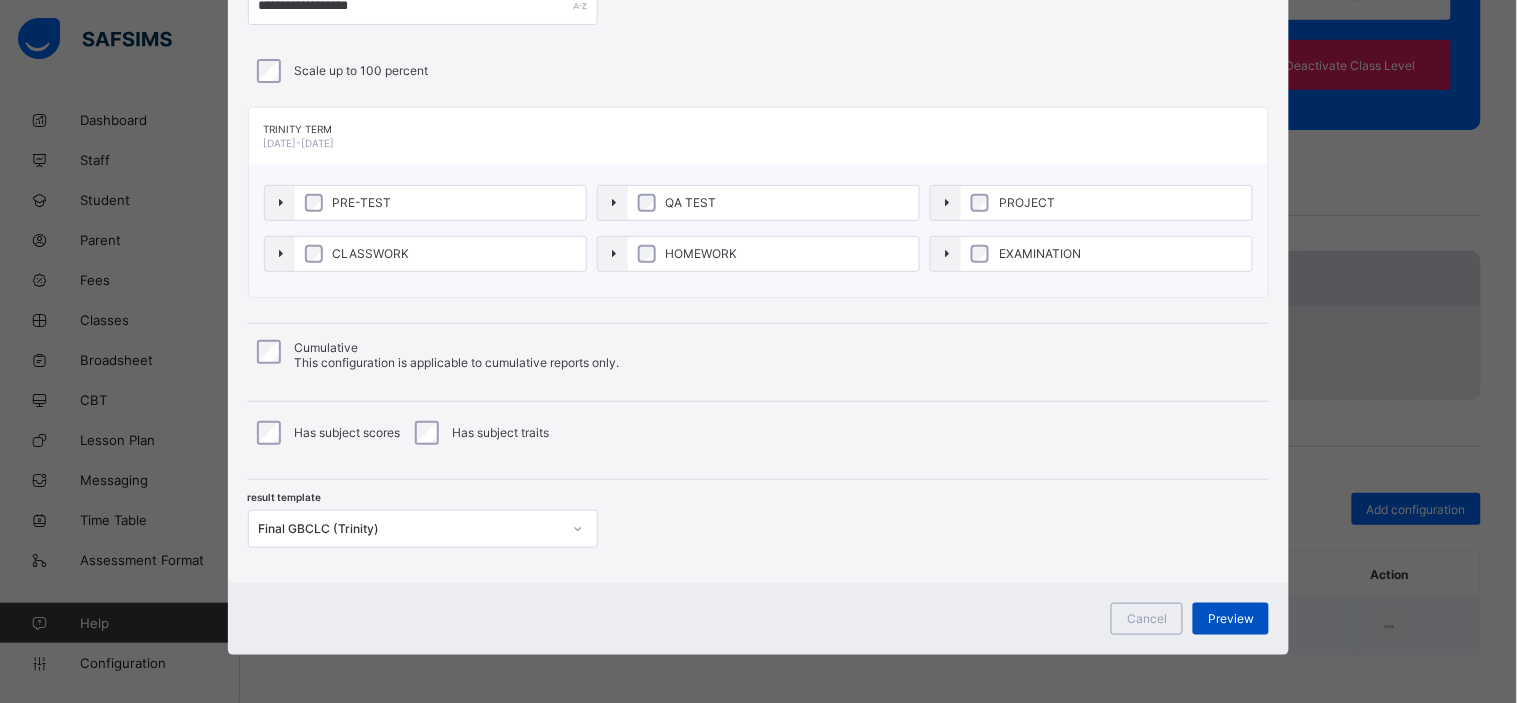 click on "Preview" at bounding box center (1231, 618) 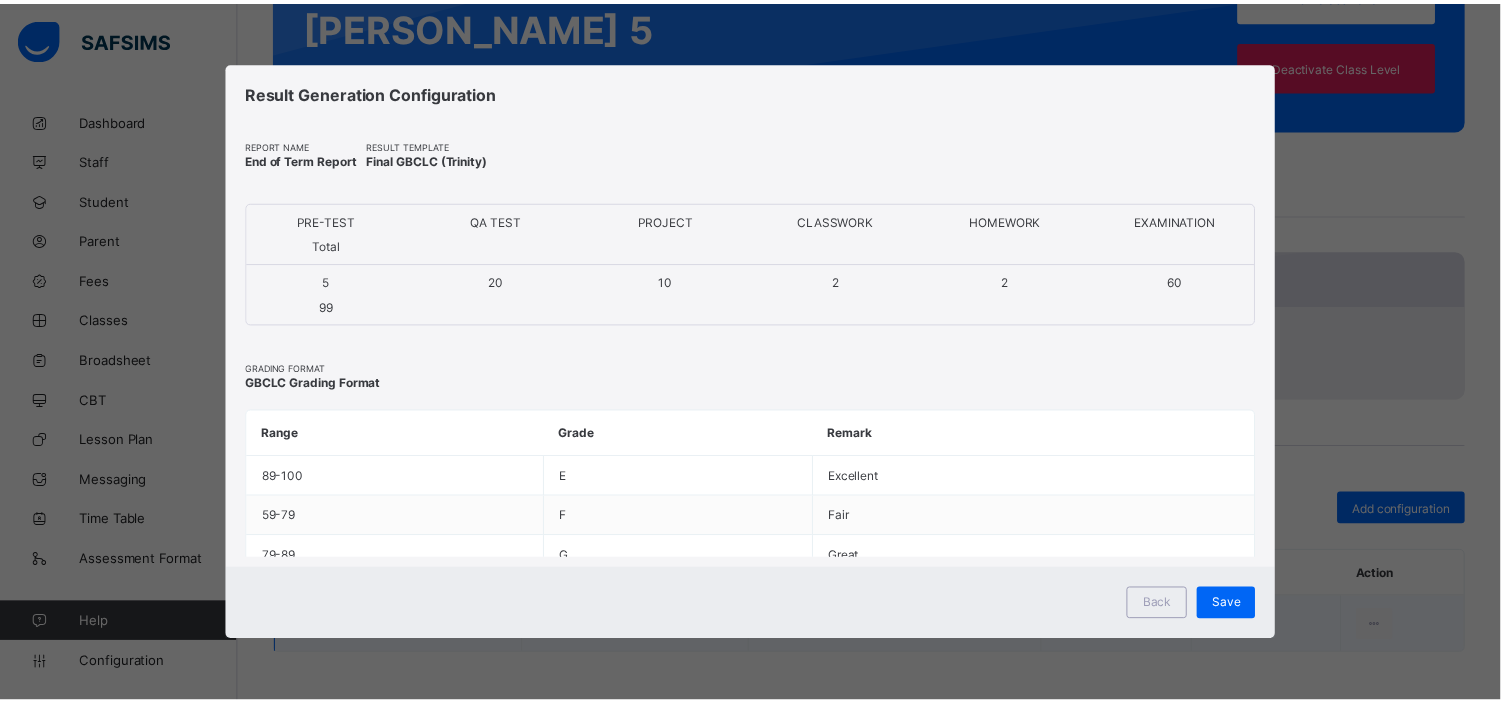 scroll, scrollTop: 0, scrollLeft: 0, axis: both 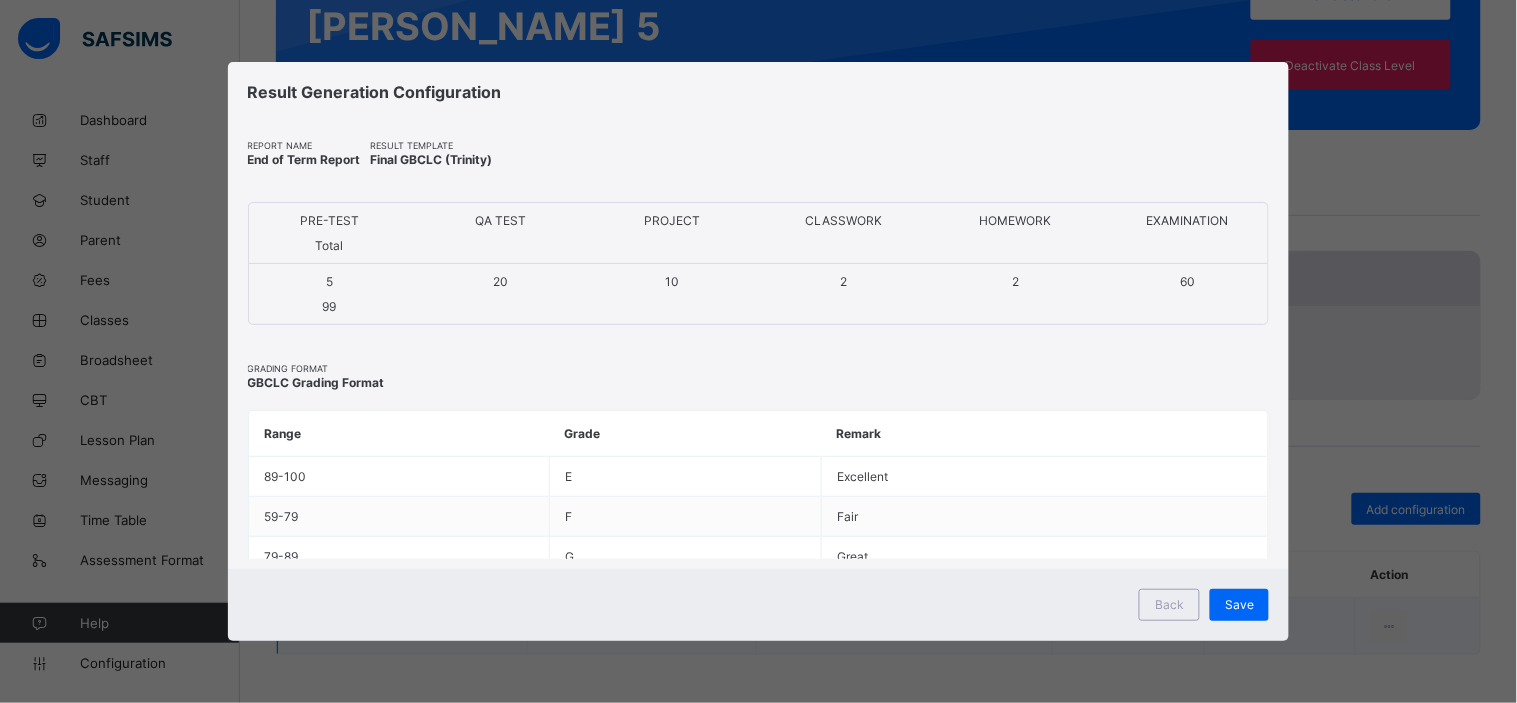 click on "Save" at bounding box center [1239, 605] 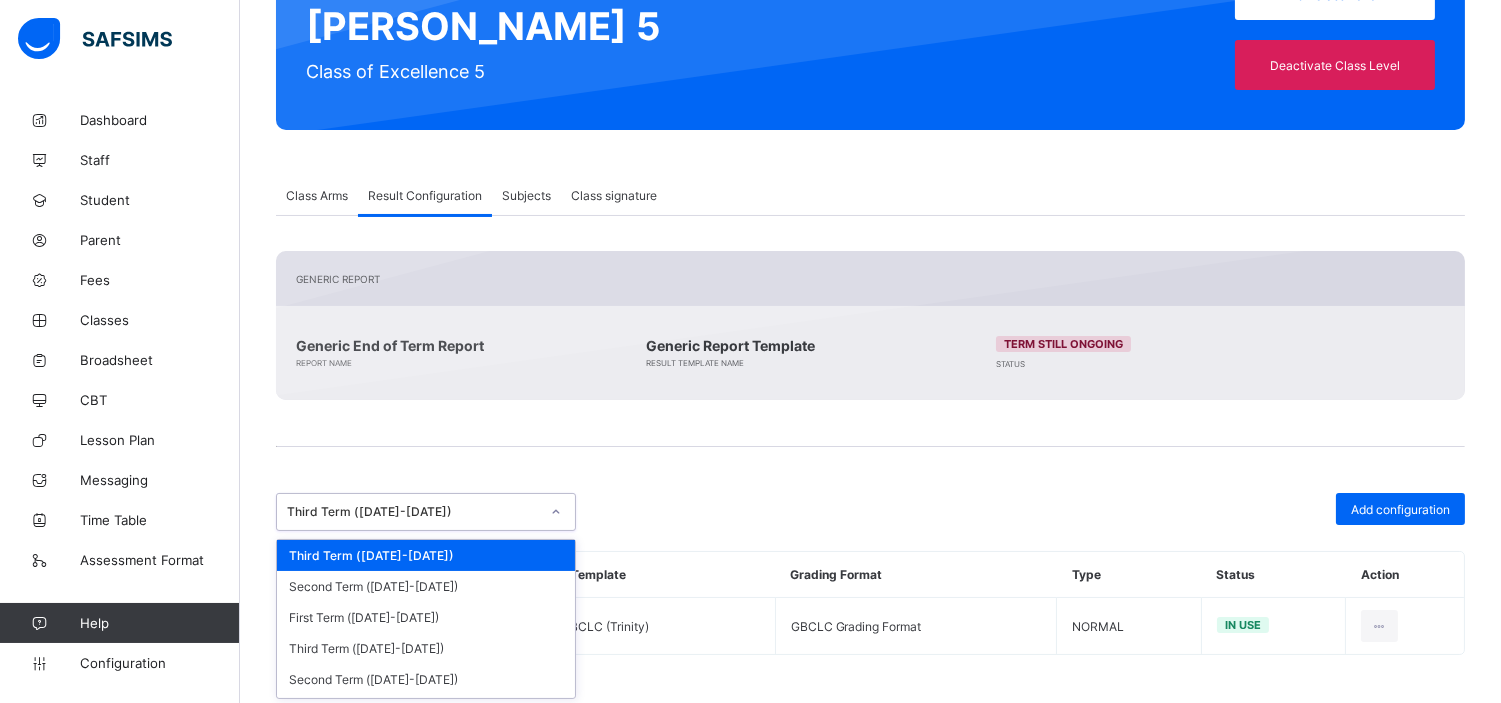 click on "Third Term (2024-2025)" at bounding box center [413, 512] 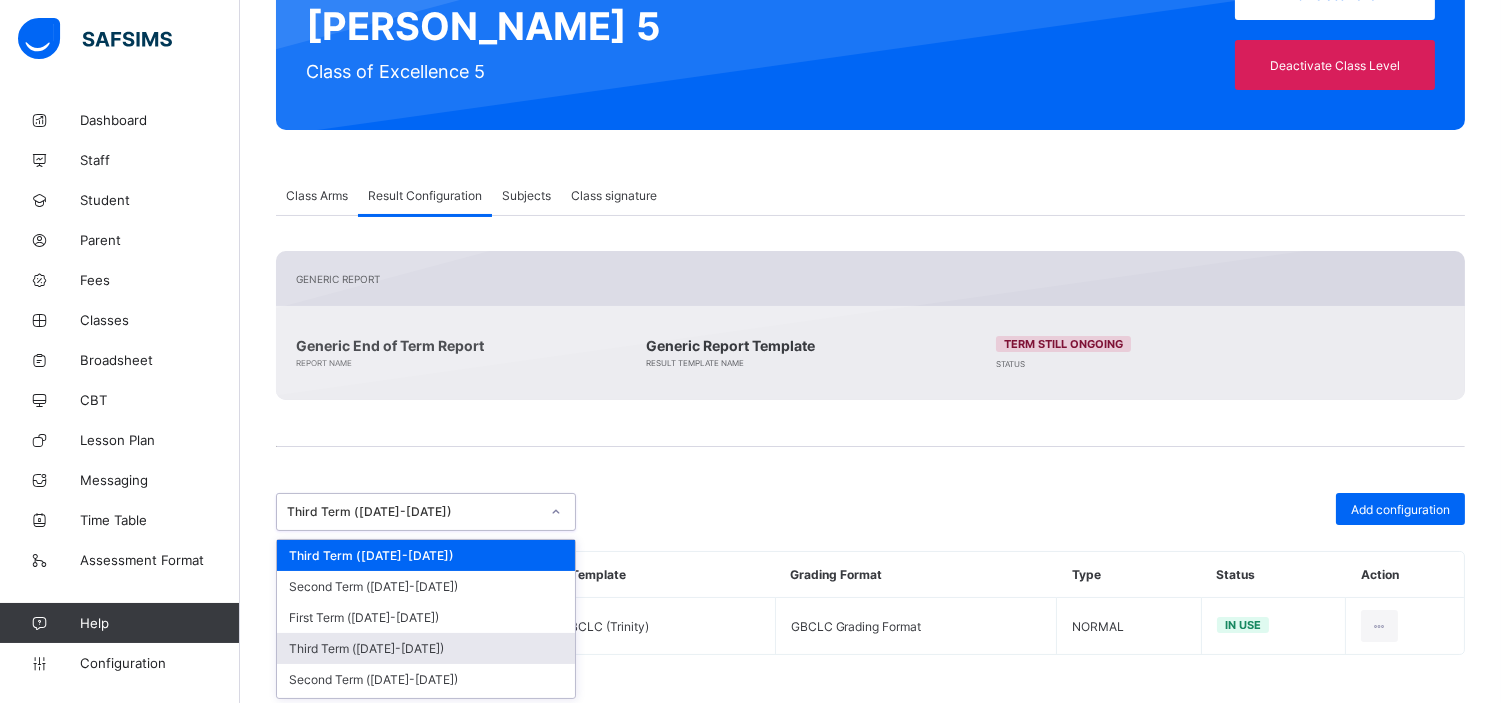 click on "Third Term (2023-2024)" at bounding box center [426, 648] 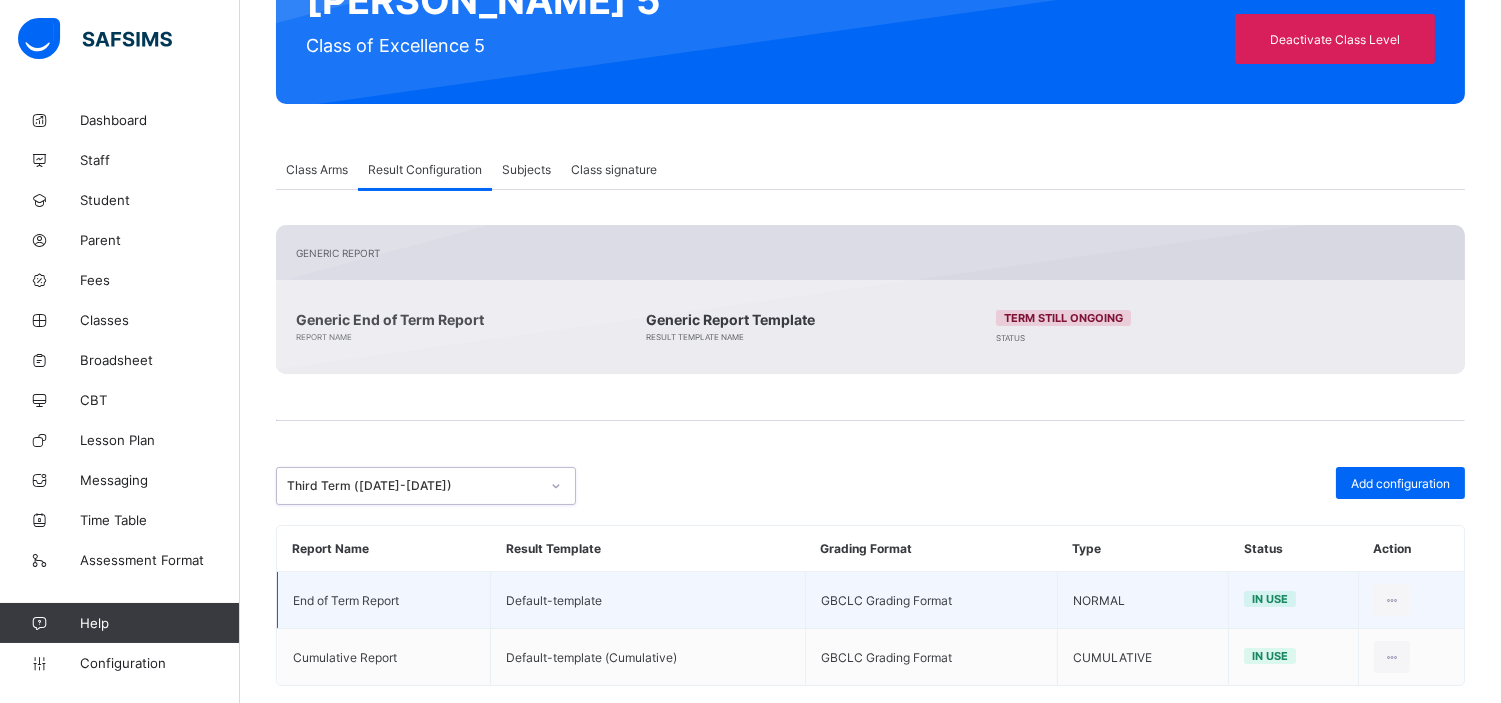 scroll, scrollTop: 292, scrollLeft: 0, axis: vertical 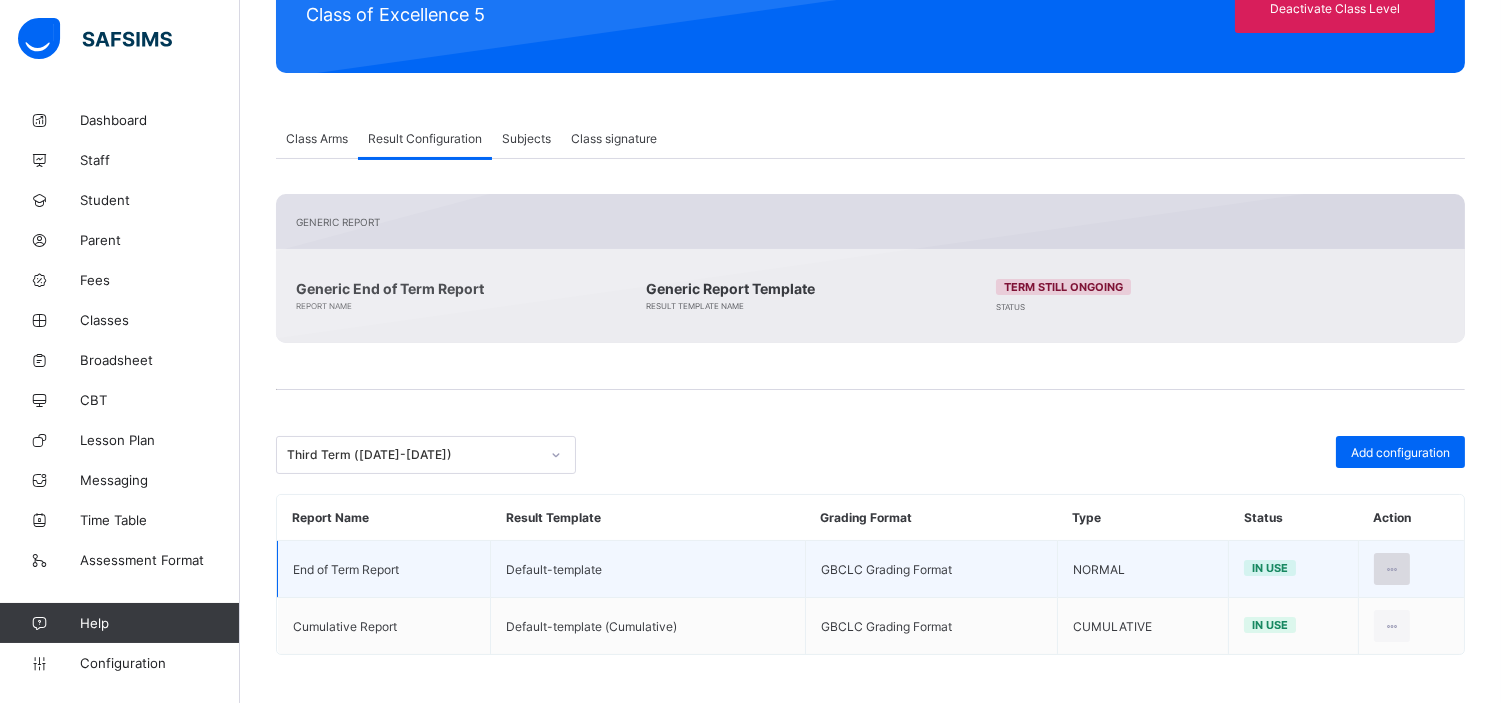 click at bounding box center [1392, 569] 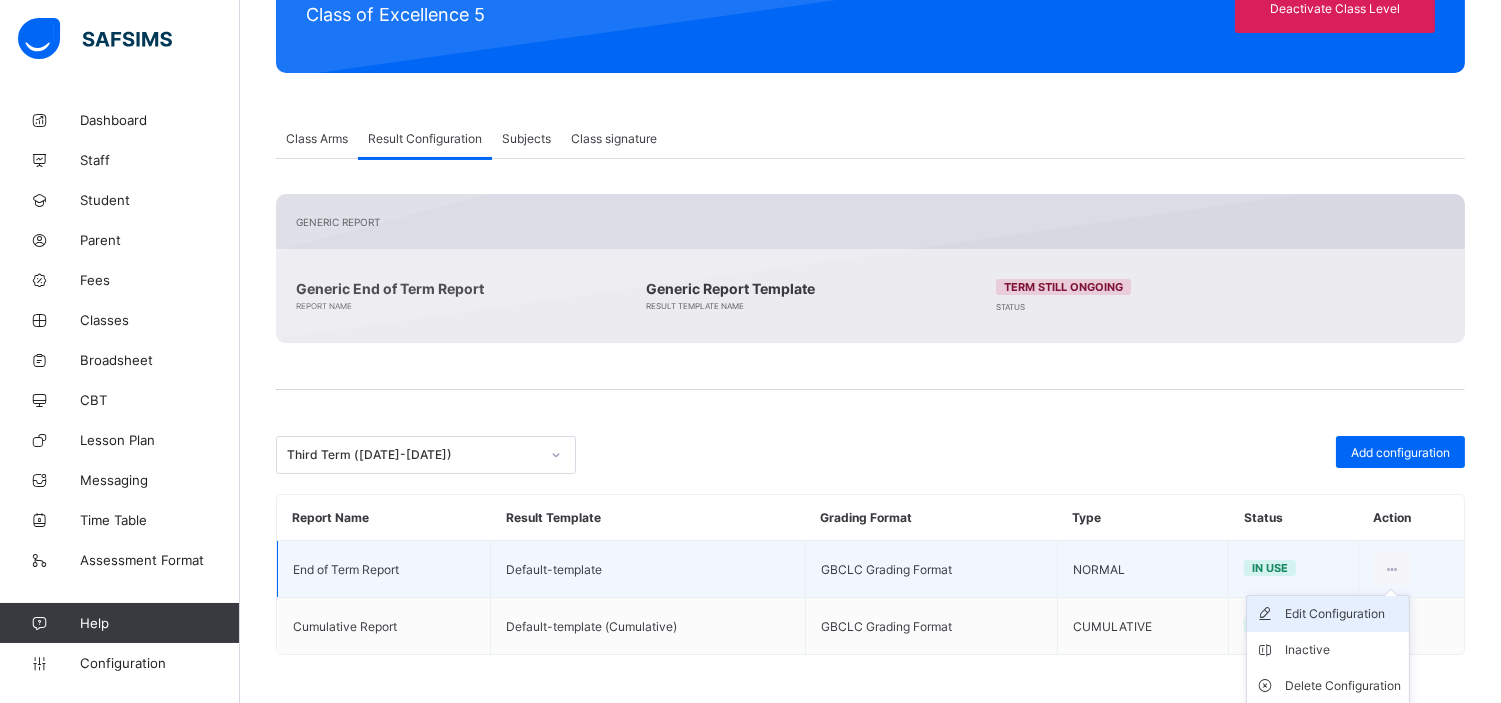 click on "Edit Configuration" at bounding box center (1343, 614) 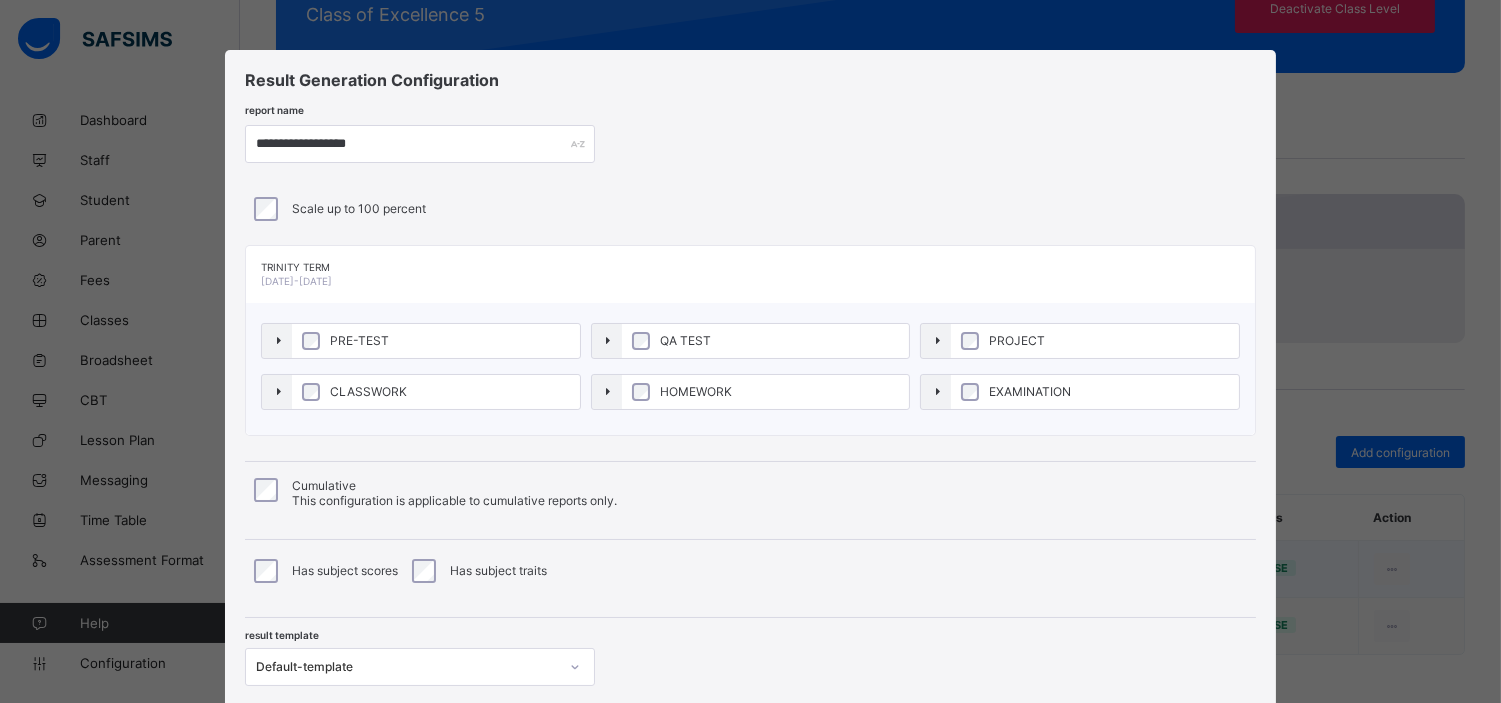 scroll, scrollTop: 138, scrollLeft: 0, axis: vertical 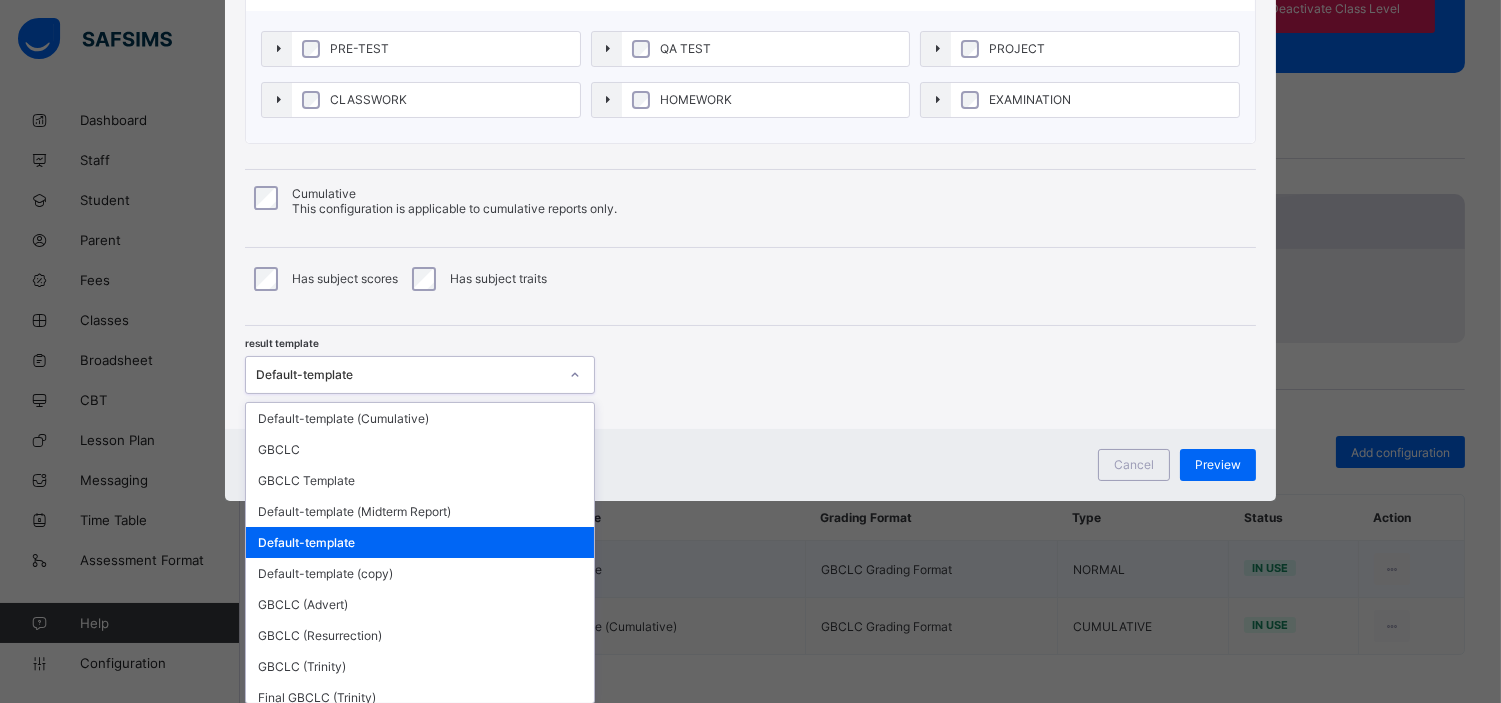 click on "option Default-template focused, 5 of 12. 12 results available. Use Up and Down to choose options, press Enter to select the currently focused option, press Escape to exit the menu, press Tab to select the option and exit the menu. Default-template Default-template (Cumulative) GBCLC GBCLC Template Default-template (Midterm Report) Default-template Default-template (copy) GBCLC (Advert) GBCLC (Resurrection) GBCLC (Trinity) Final GBCLC (Trinity) Final GBCLC (Resurrection) Final GBCLC (Advert)" at bounding box center [420, 375] 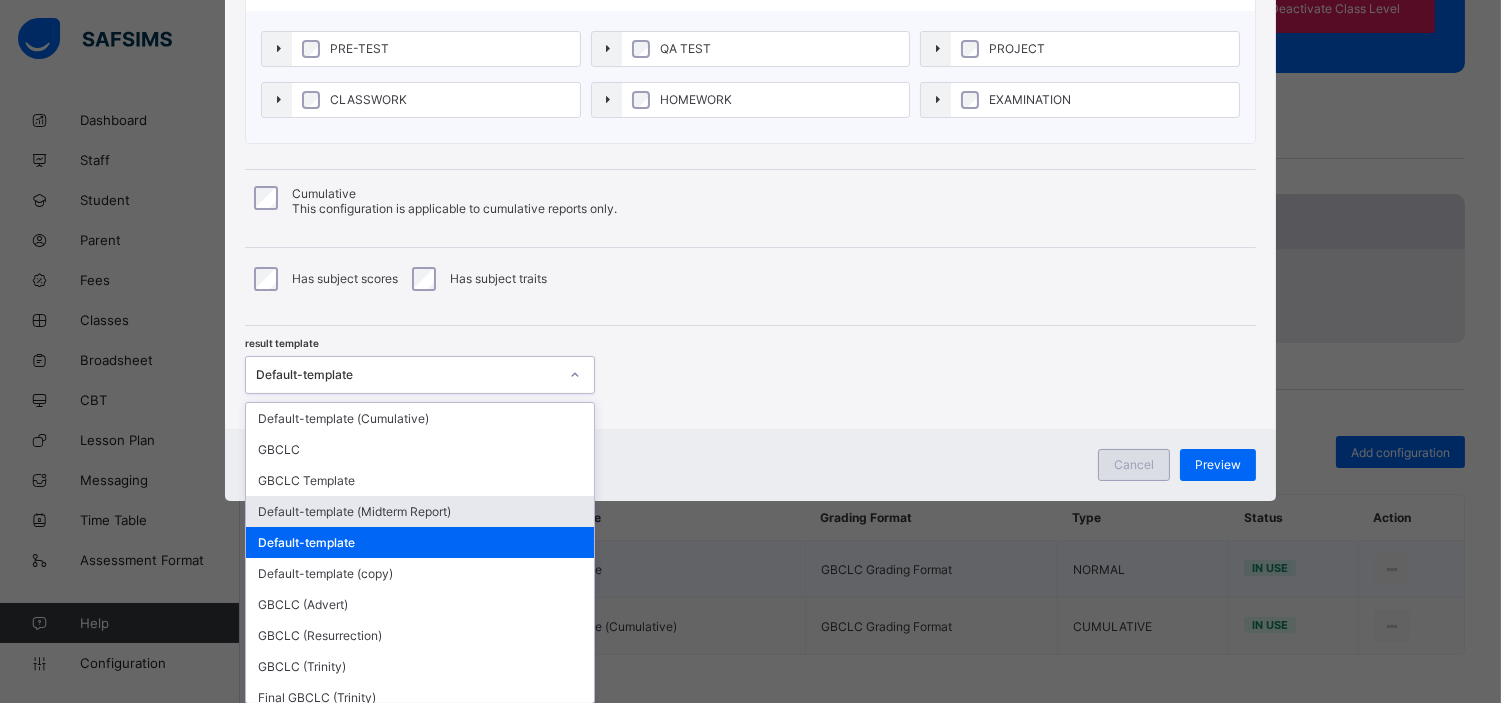 scroll, scrollTop: 138, scrollLeft: 0, axis: vertical 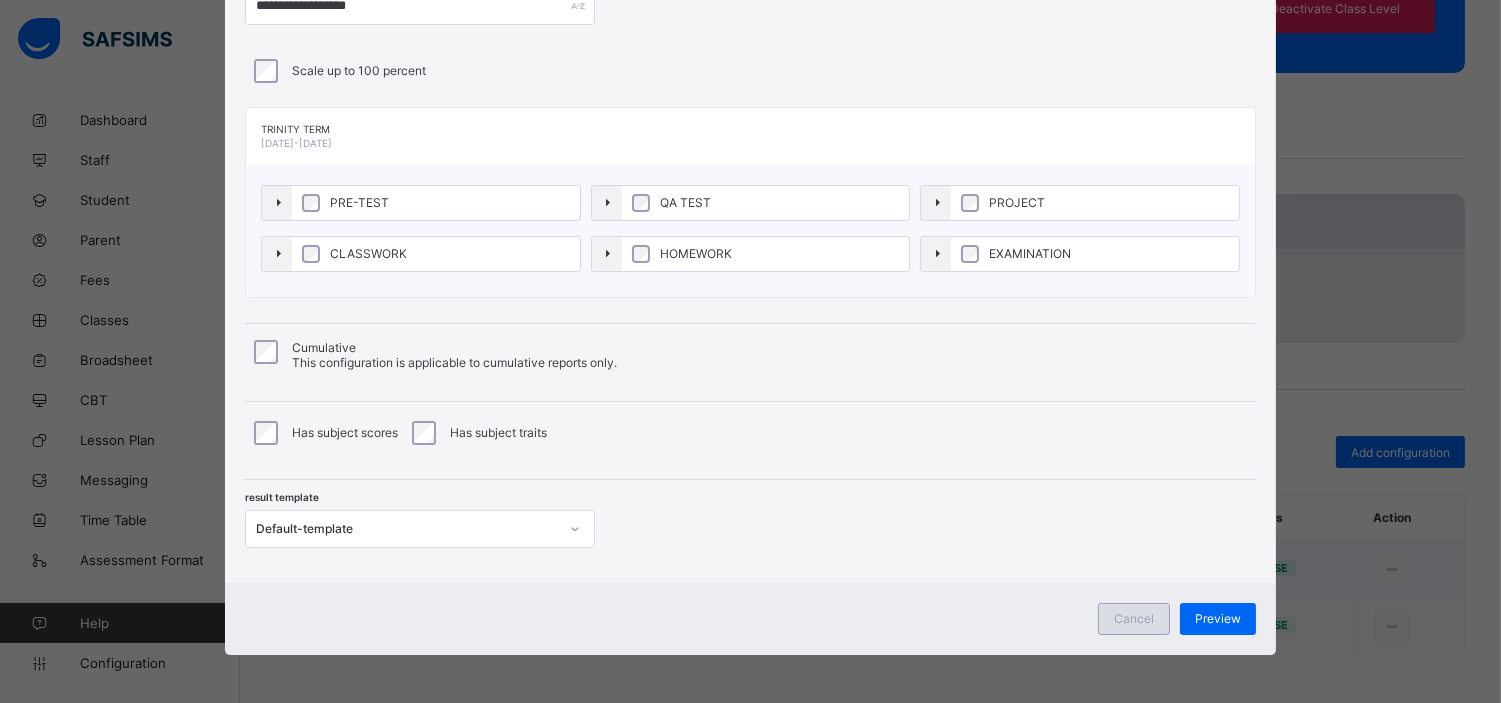 click on "**********" at bounding box center [750, 283] 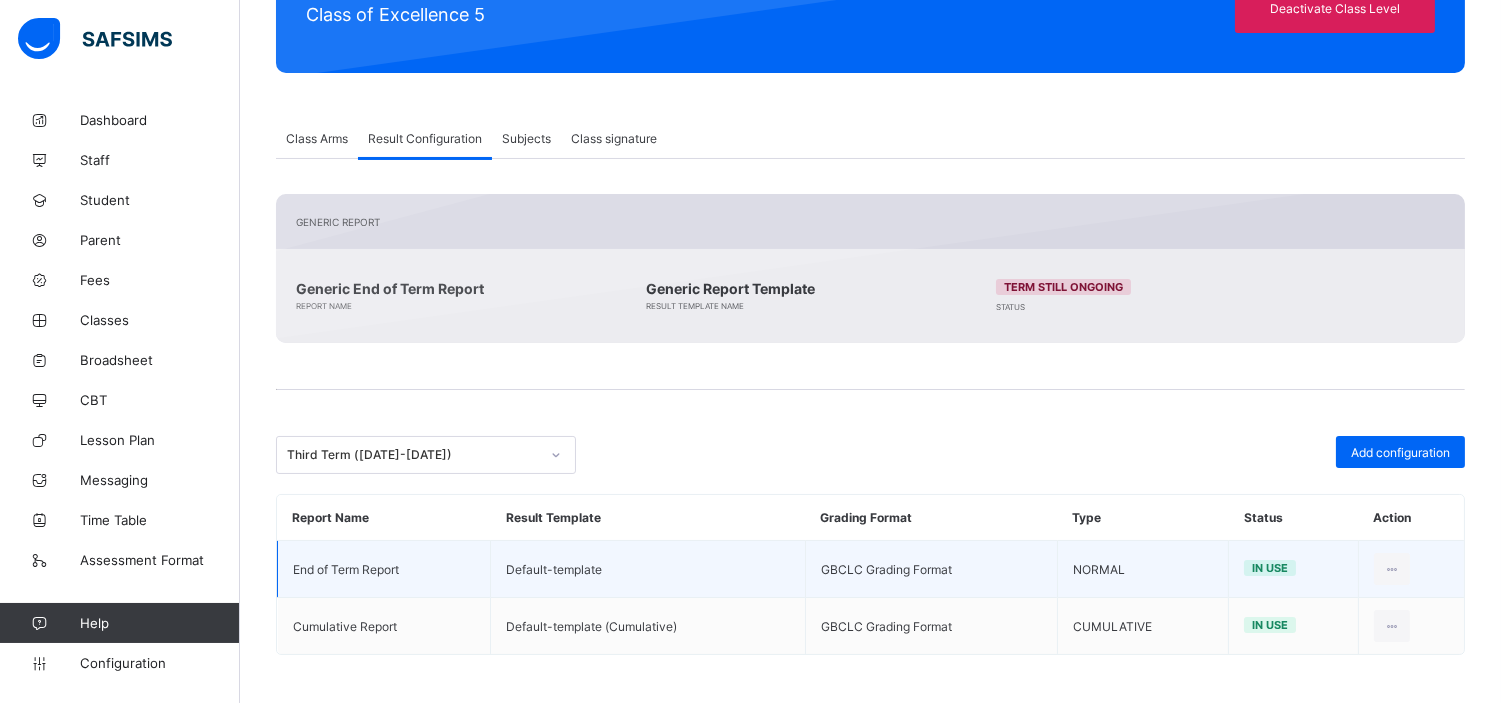 click on "Third Term (2023-2024)" at bounding box center [413, 455] 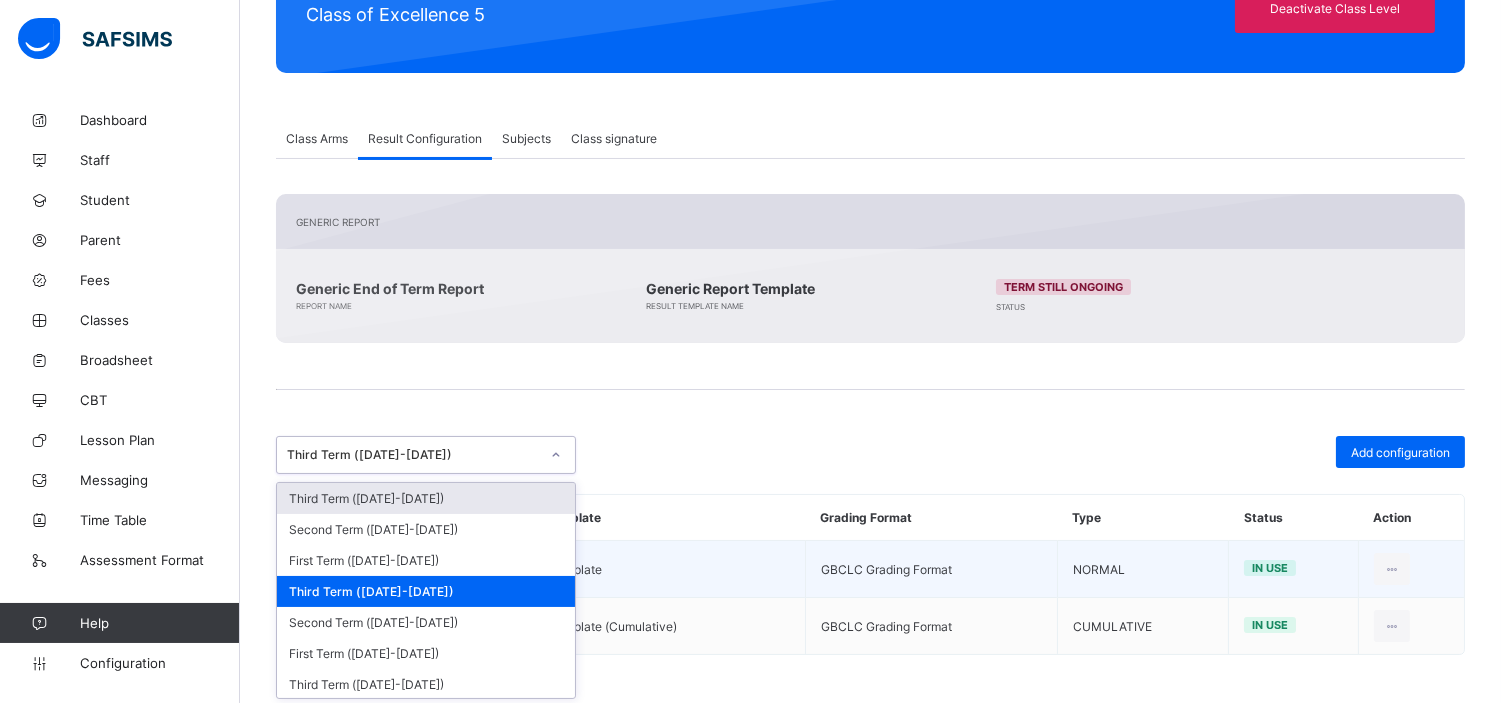 click on "Third Term (2024-2025)" at bounding box center (426, 498) 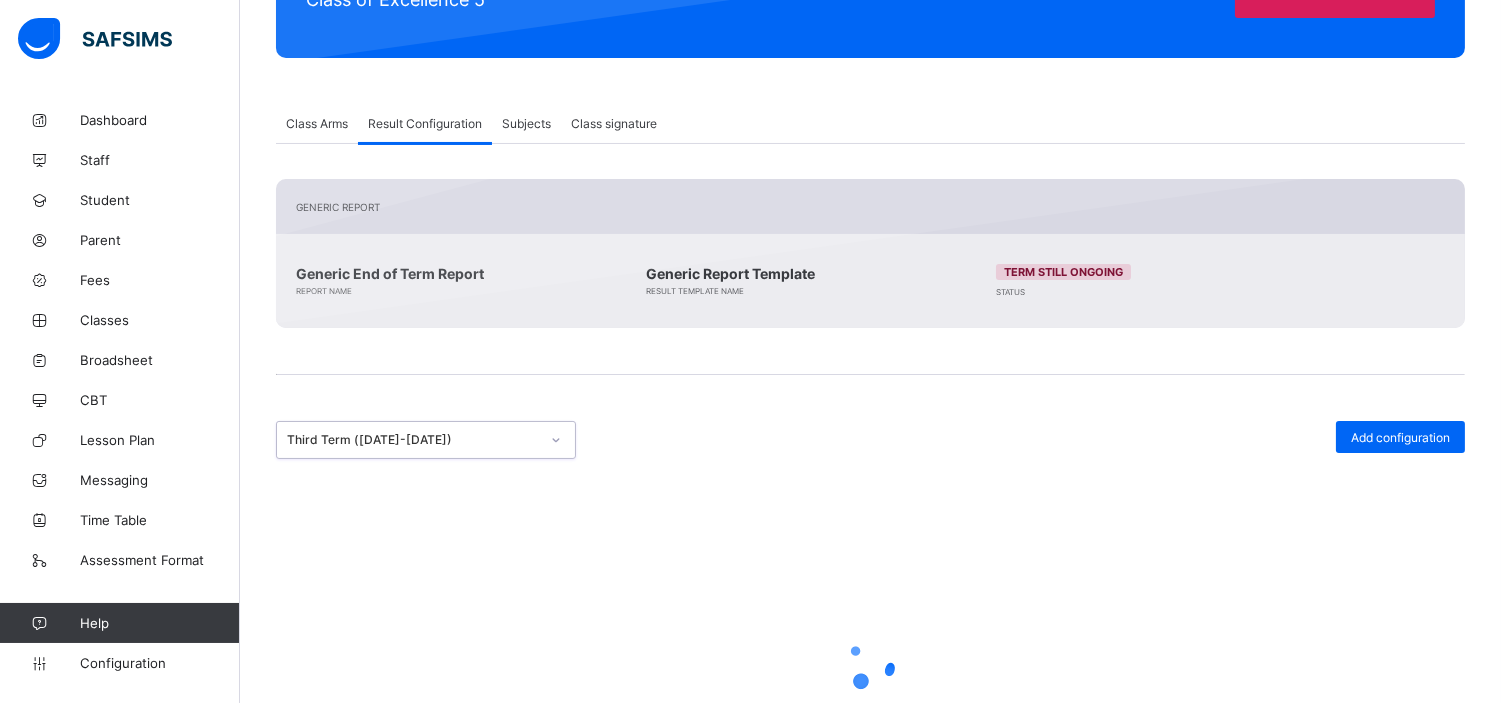 scroll, scrollTop: 235, scrollLeft: 0, axis: vertical 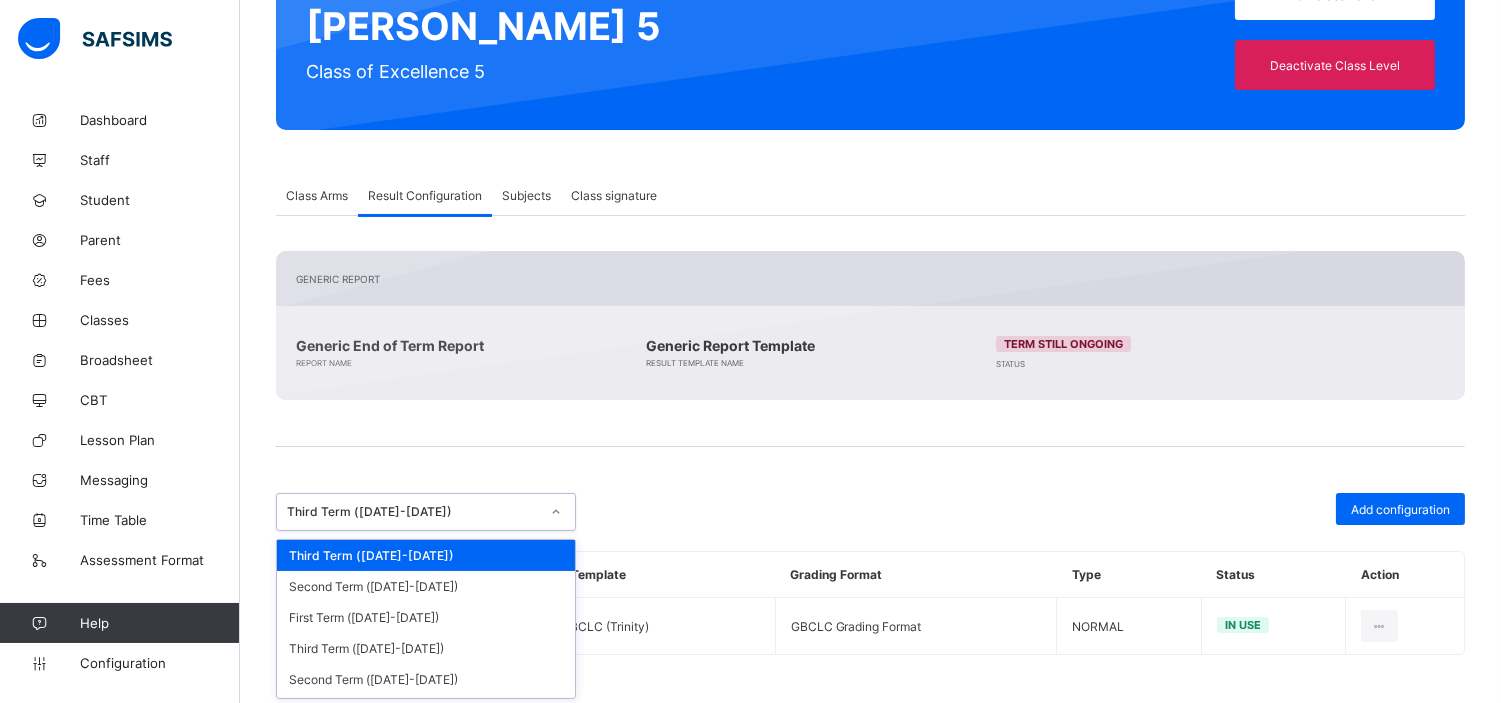 click on "Third Term (2024-2025)" at bounding box center (413, 512) 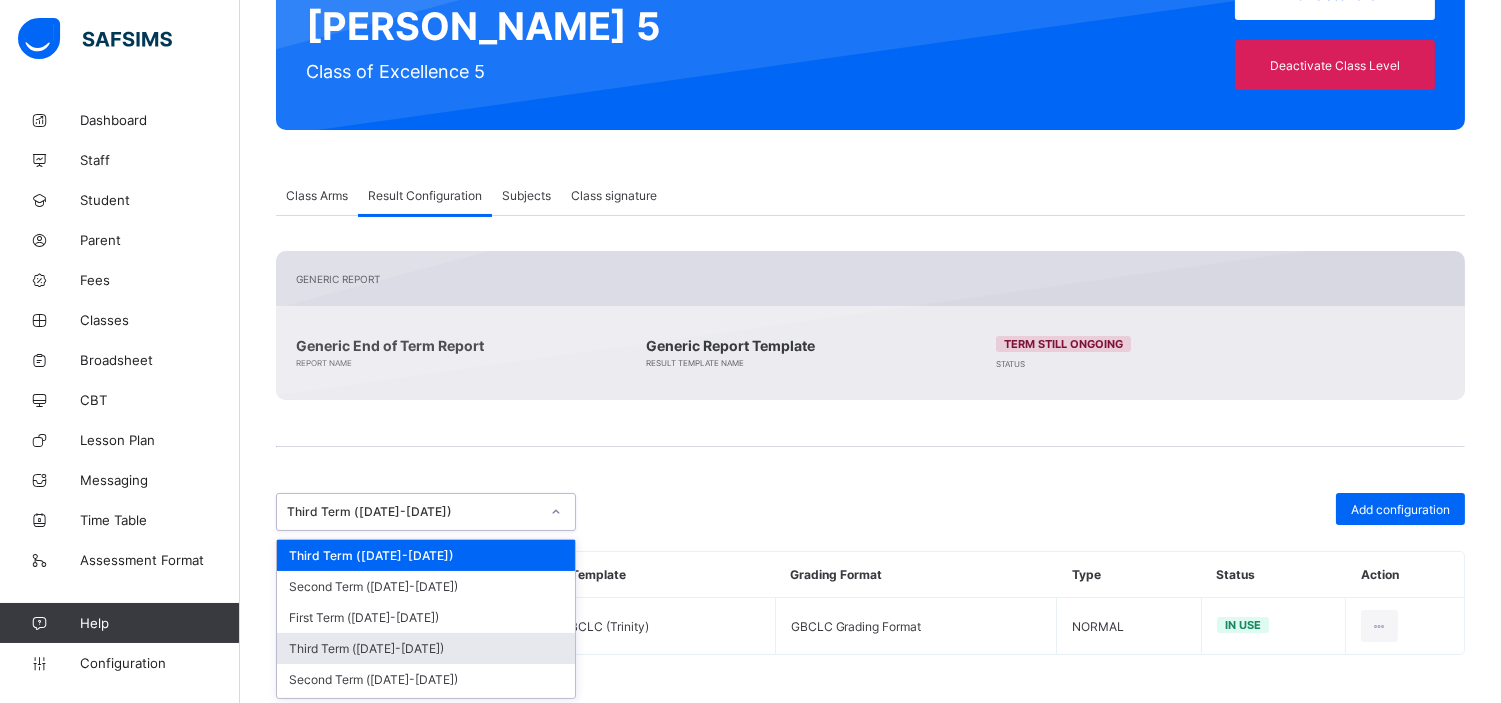 click on "Third Term (2023-2024)" at bounding box center [426, 648] 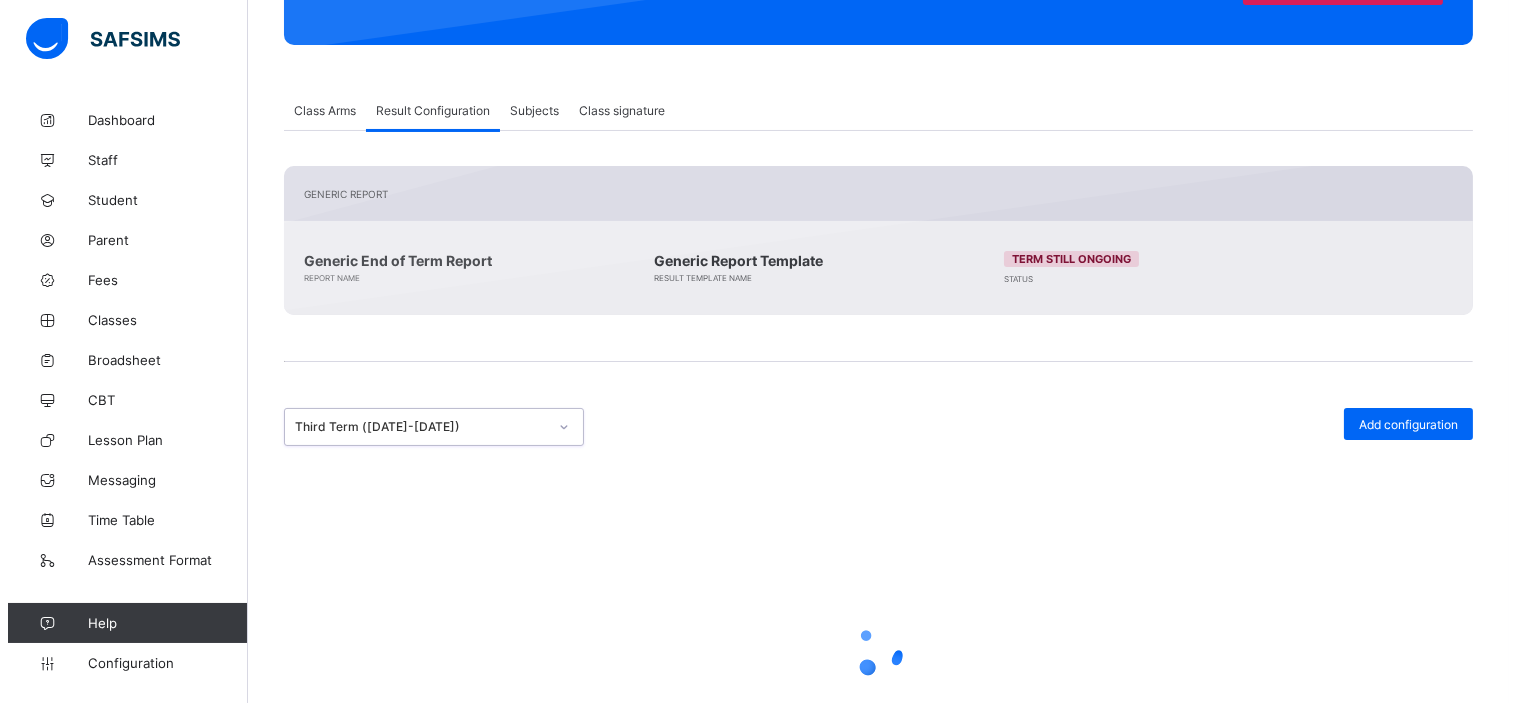 scroll, scrollTop: 292, scrollLeft: 0, axis: vertical 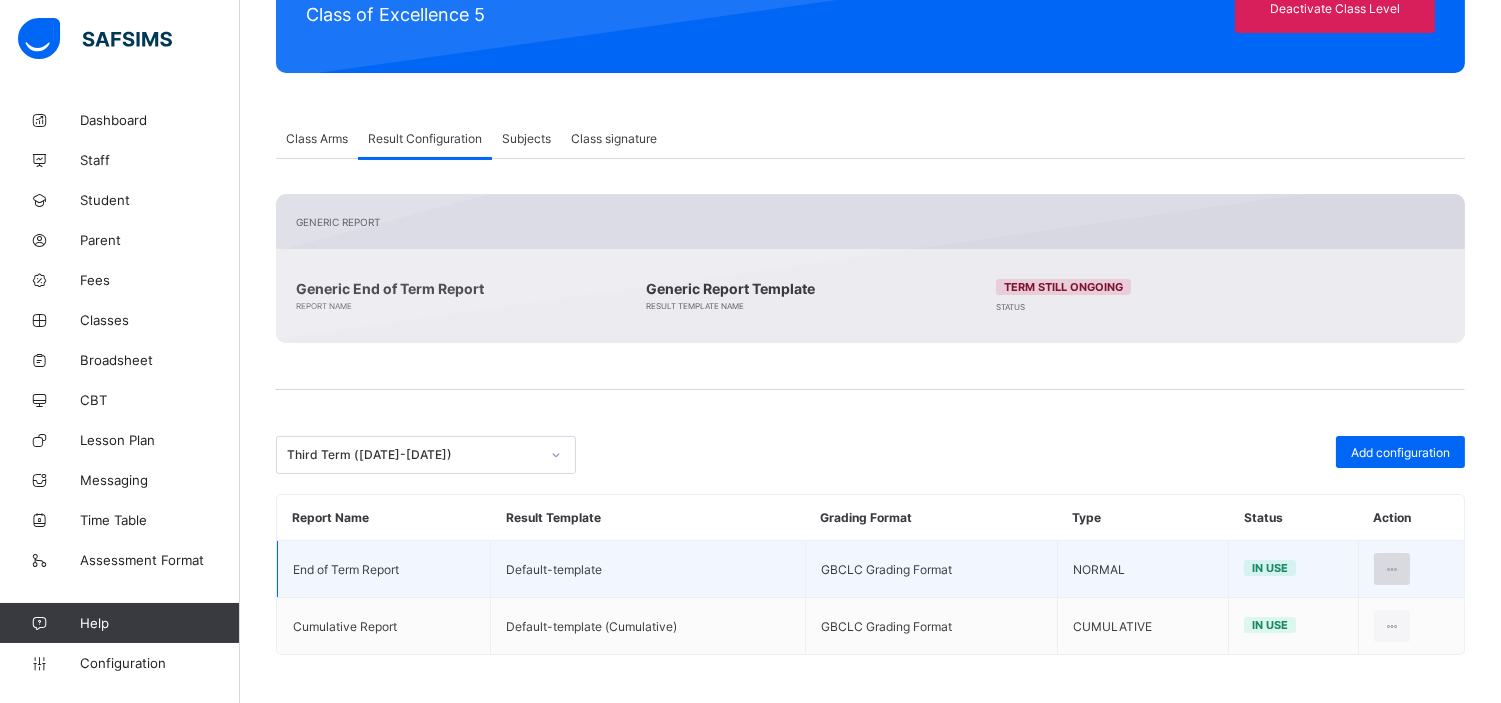 click at bounding box center (1392, 569) 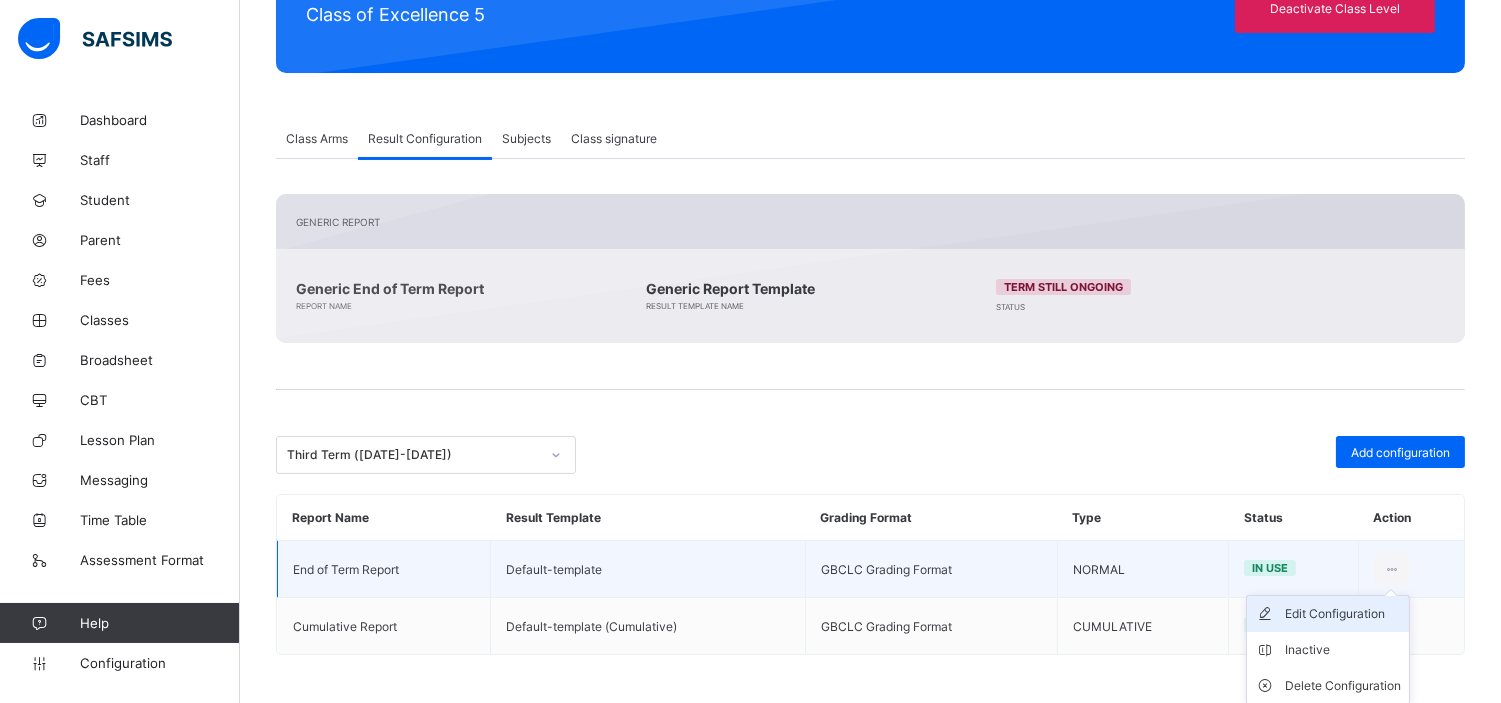 click on "Edit Configuration" at bounding box center (1343, 614) 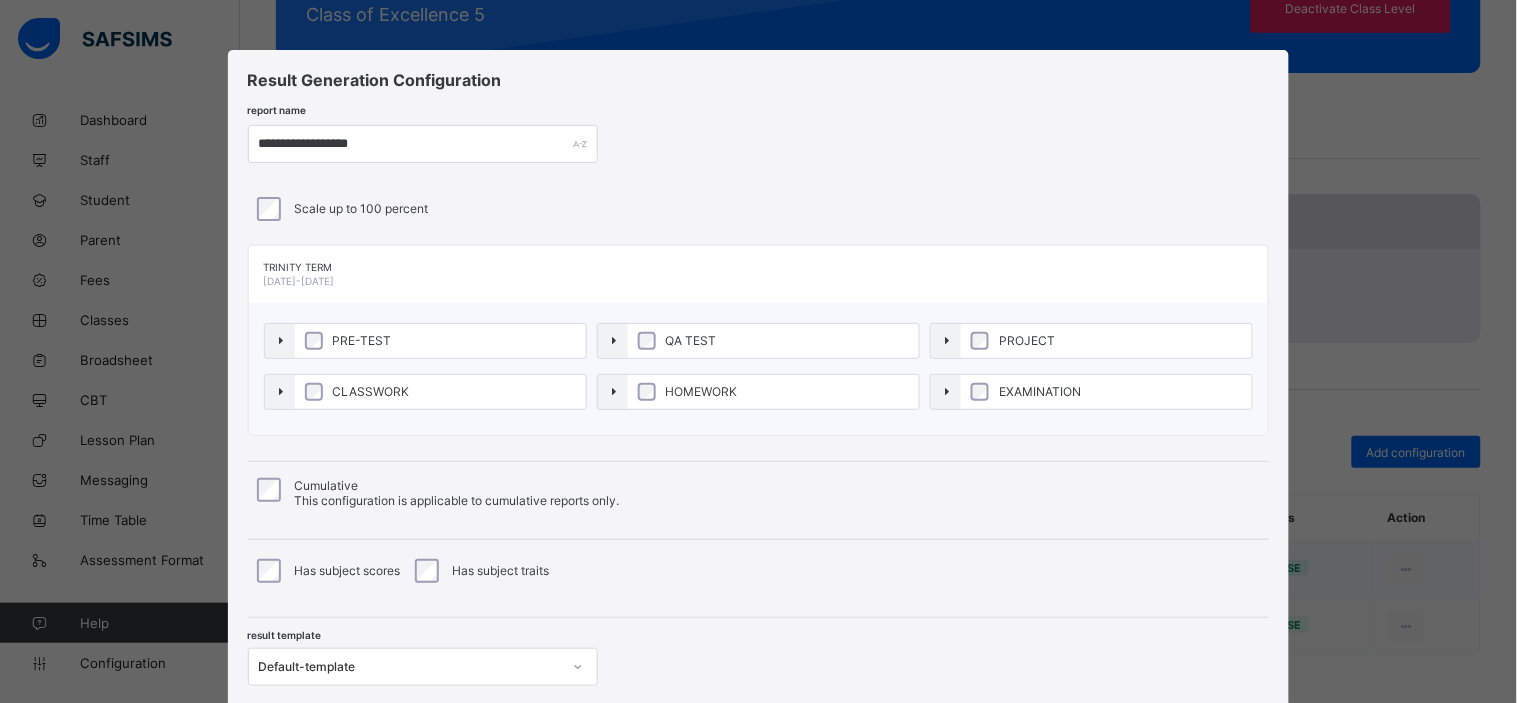 scroll, scrollTop: 138, scrollLeft: 0, axis: vertical 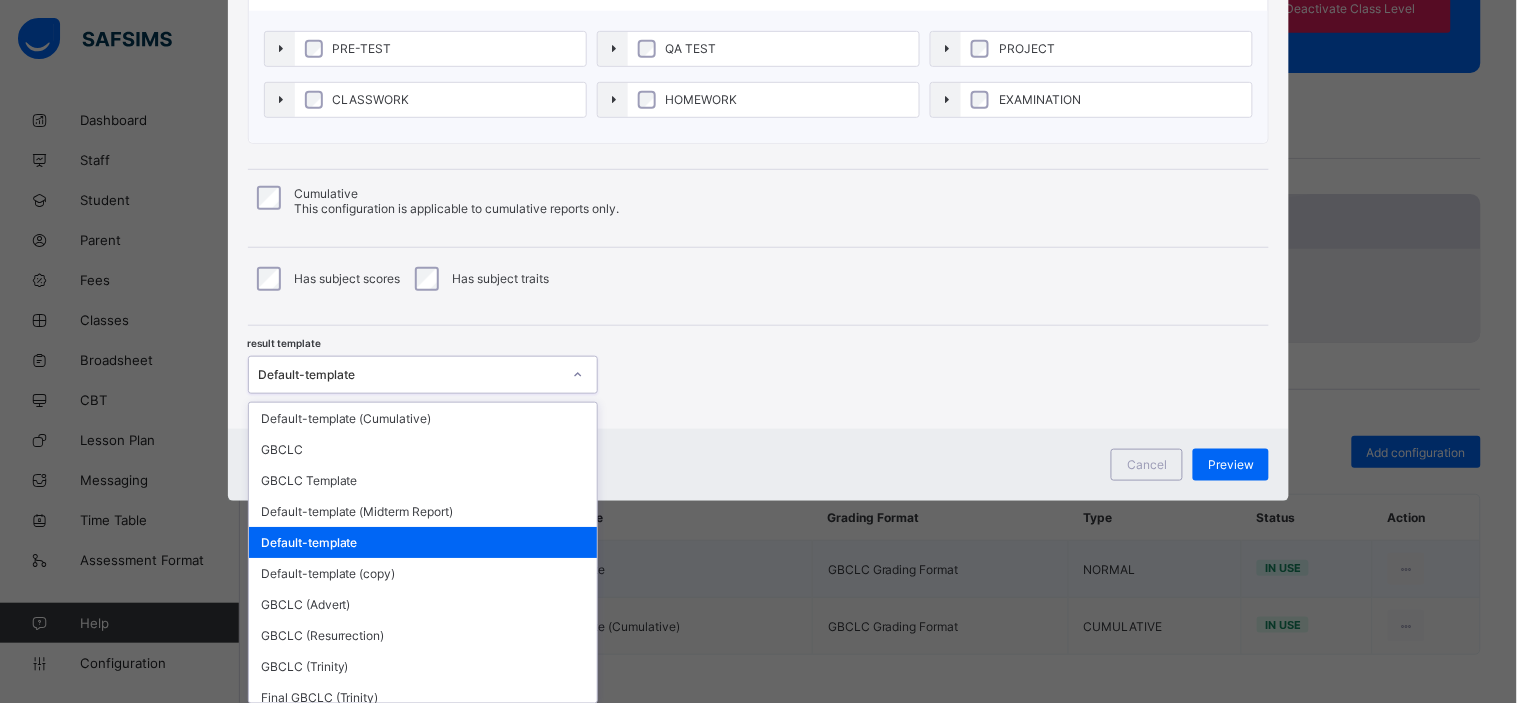 click on "option Default-template focused, 5 of 12. 12 results available. Use Up and Down to choose options, press Enter to select the currently focused option, press Escape to exit the menu, press Tab to select the option and exit the menu. Default-template Default-template (Cumulative) GBCLC GBCLC Template Default-template (Midterm Report) Default-template Default-template (copy) GBCLC (Advert) GBCLC (Resurrection) GBCLC (Trinity) Final GBCLC (Trinity) Final GBCLC (Resurrection) Final GBCLC (Advert)" at bounding box center [423, 375] 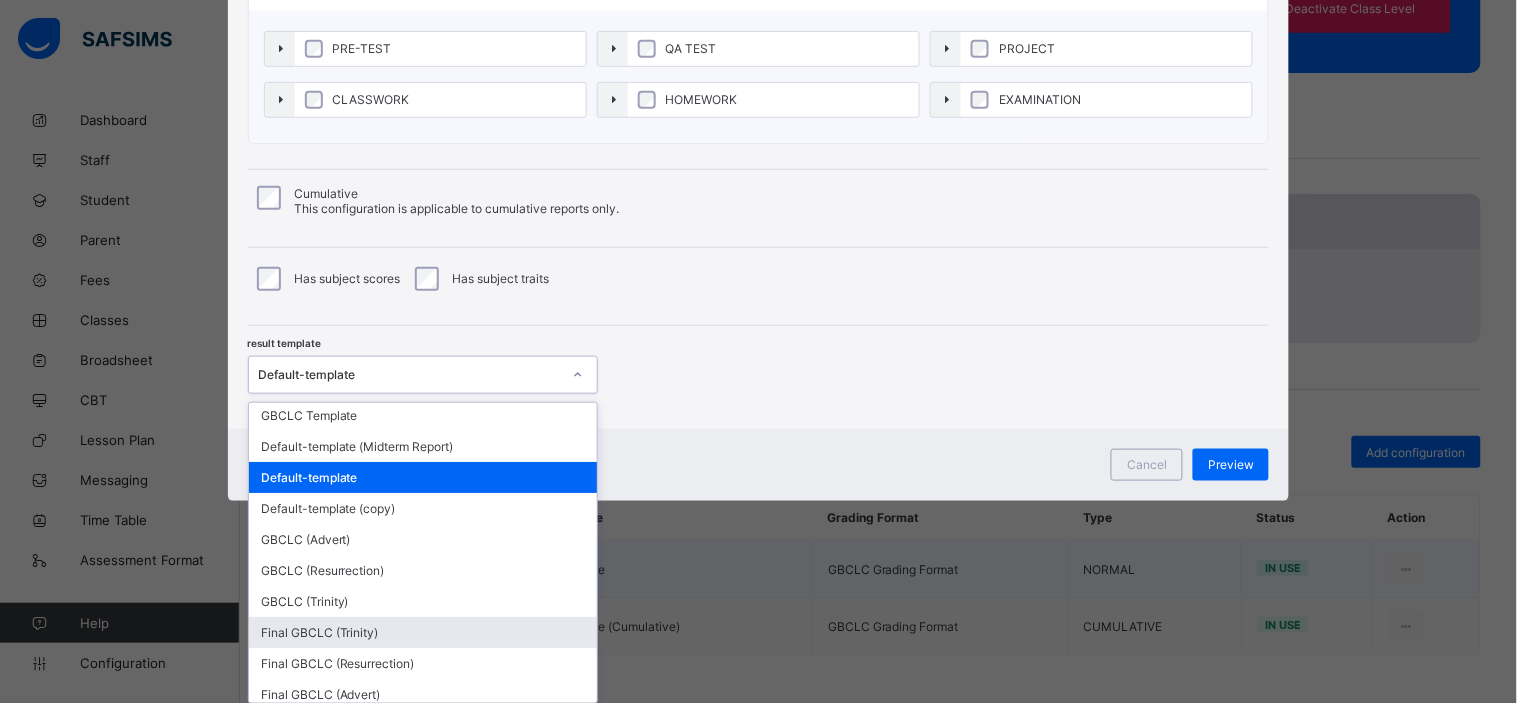 click on "Final GBCLC (Trinity)" at bounding box center [423, 632] 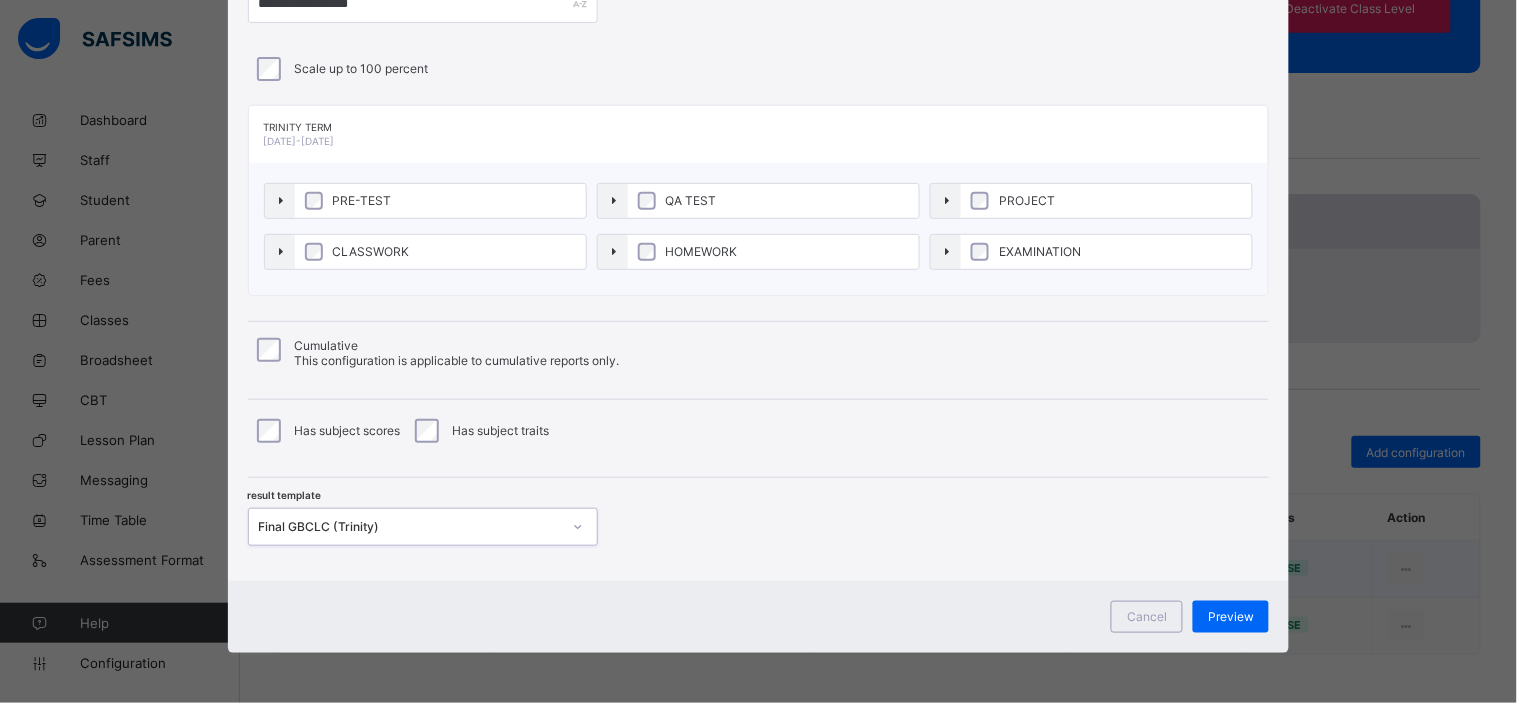 scroll, scrollTop: 138, scrollLeft: 0, axis: vertical 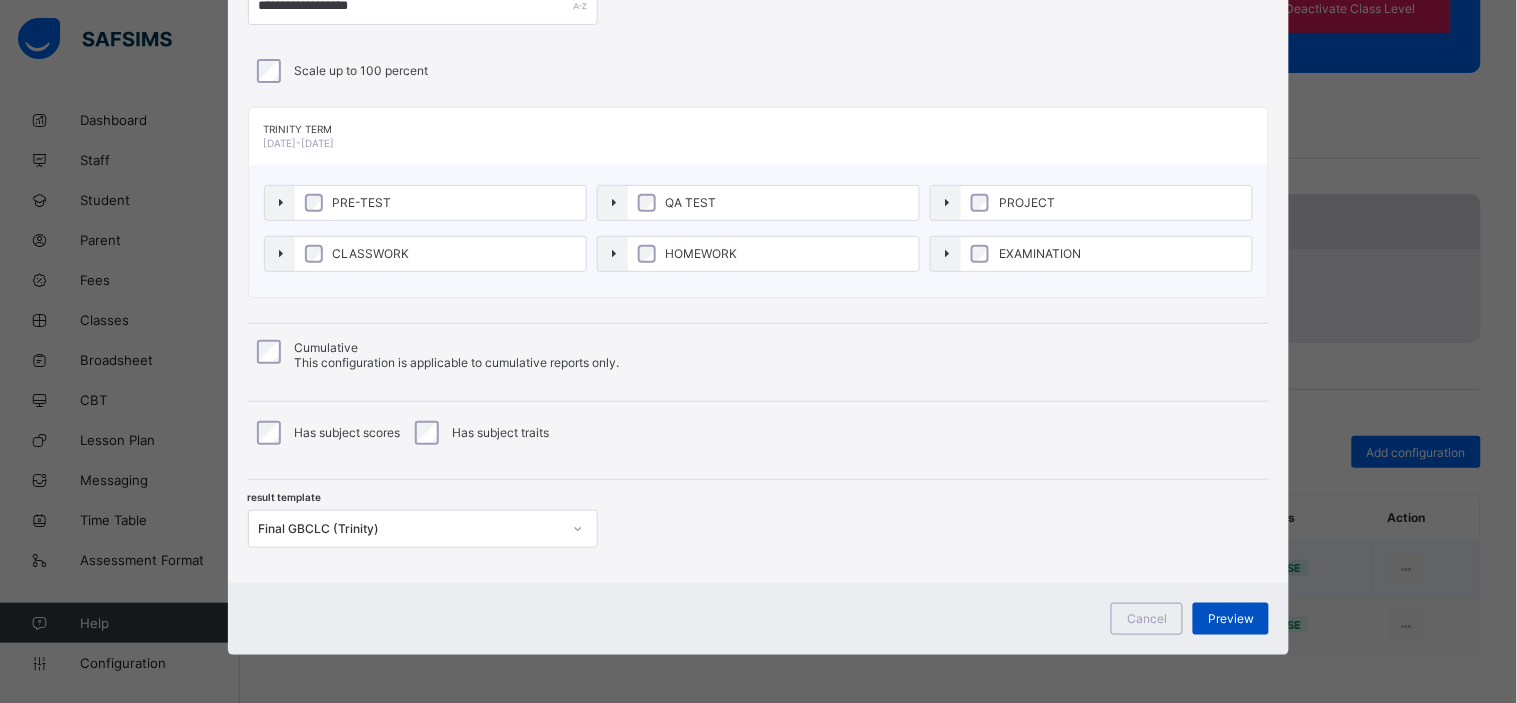click on "Preview" at bounding box center [1231, 618] 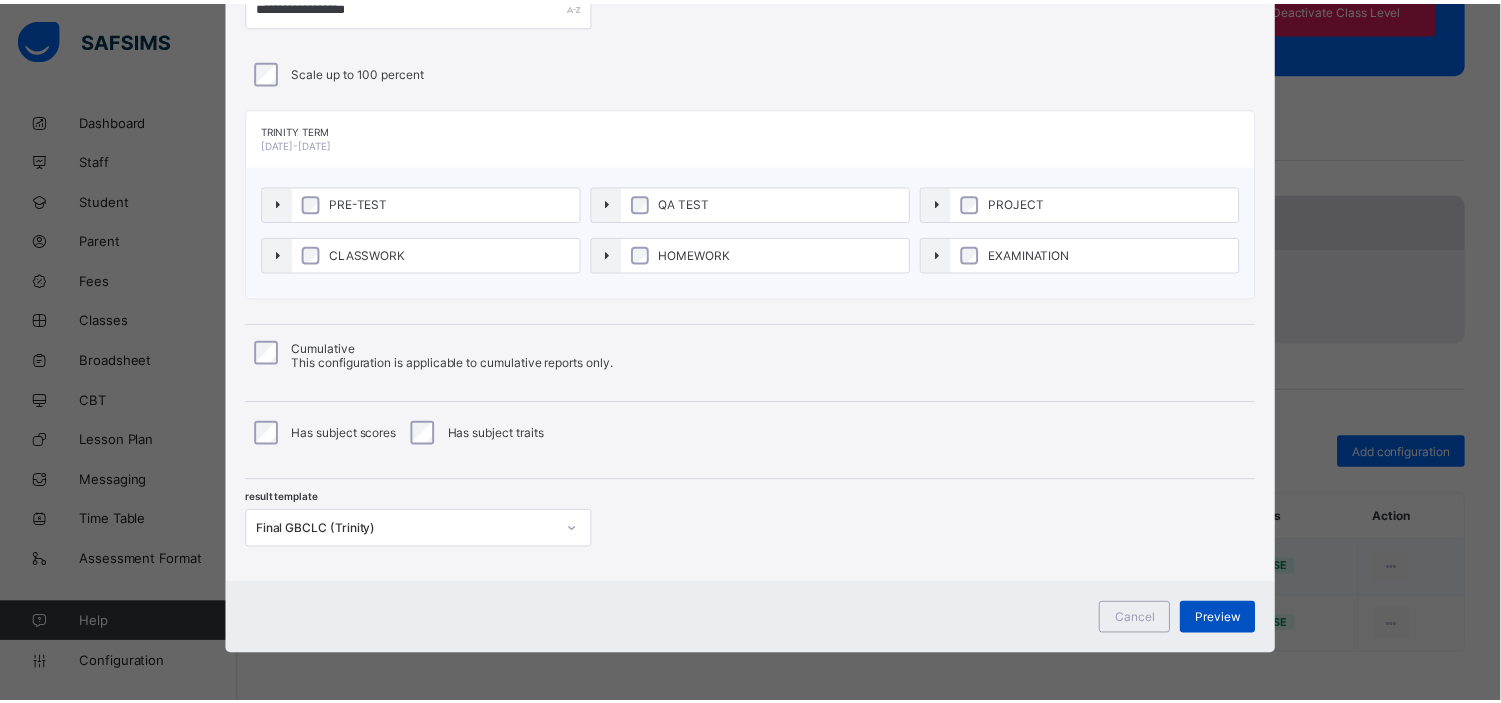scroll, scrollTop: 0, scrollLeft: 0, axis: both 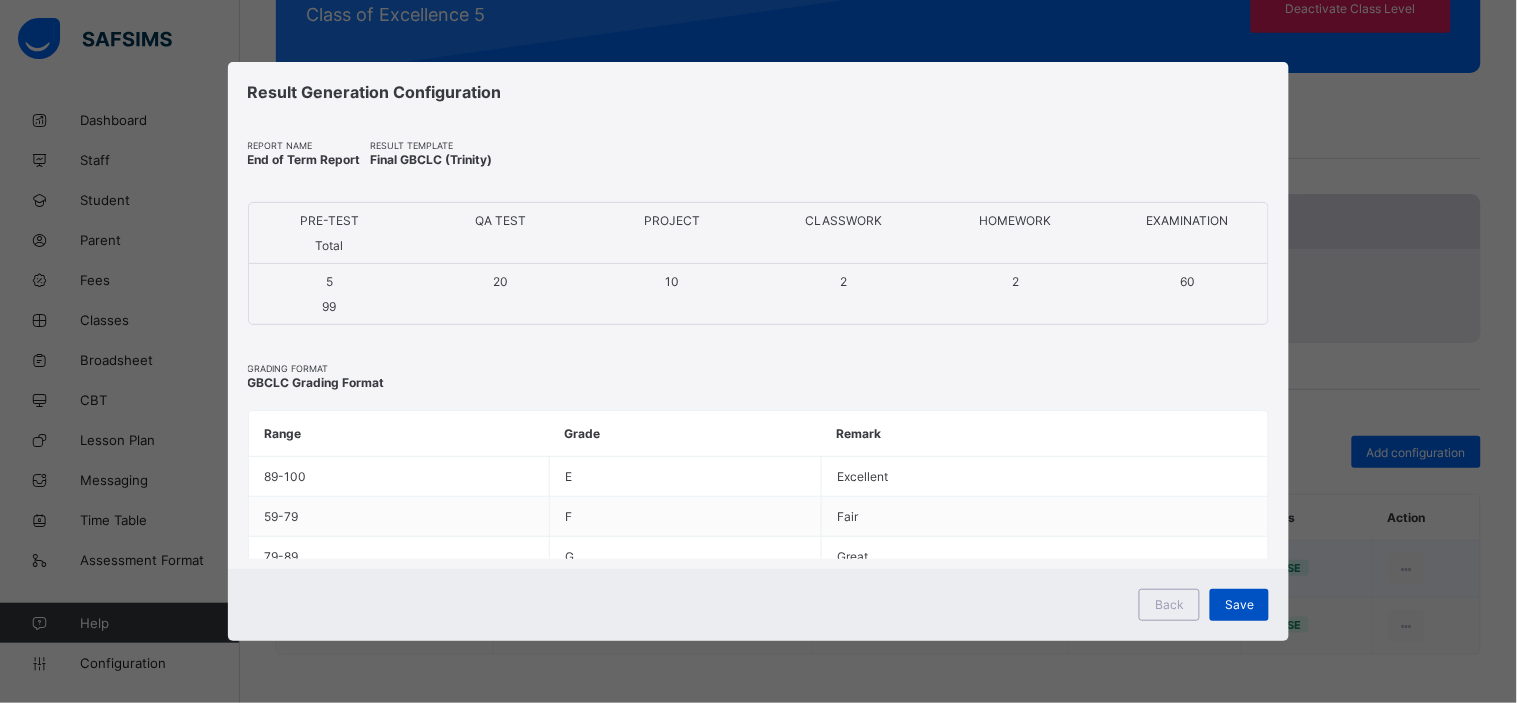 click on "Save" at bounding box center (1239, 604) 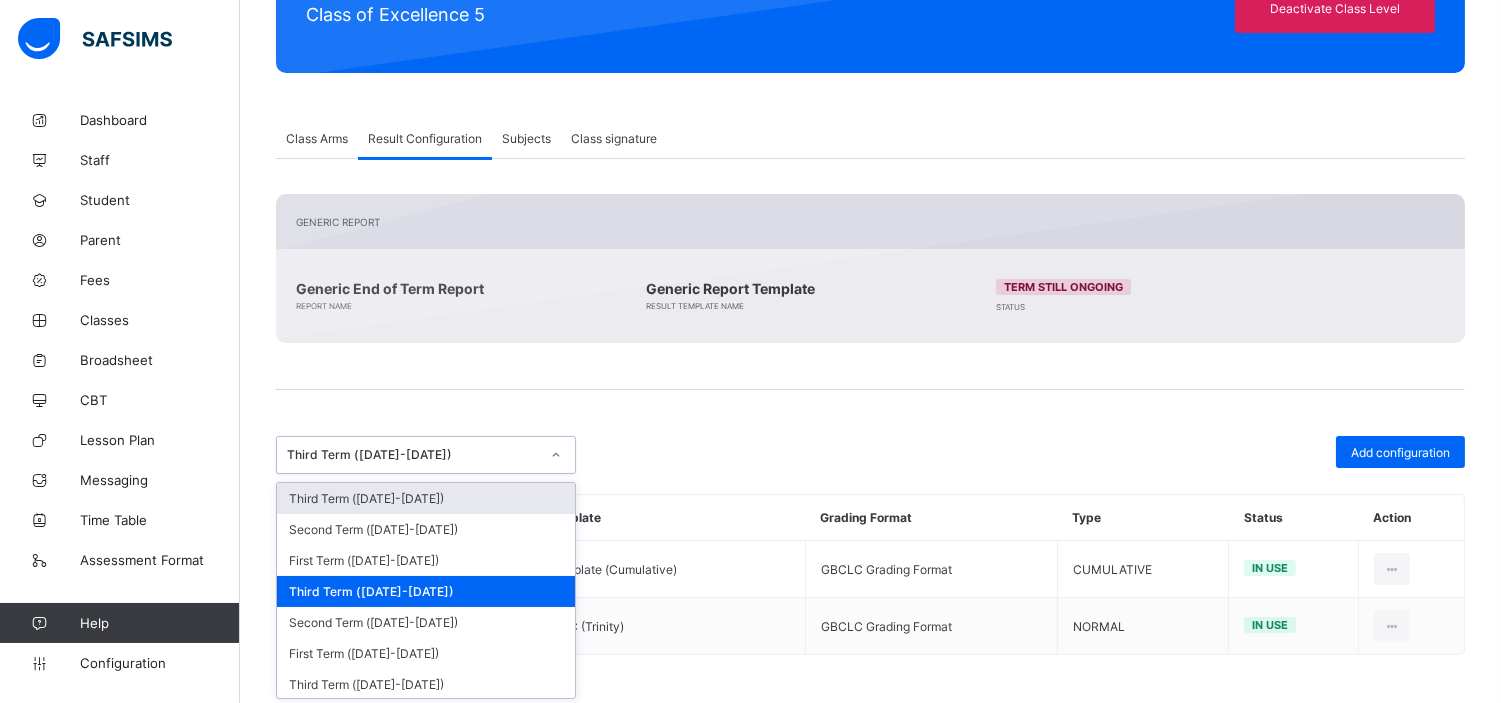 click on "Third Term (2023-2024)" at bounding box center (413, 455) 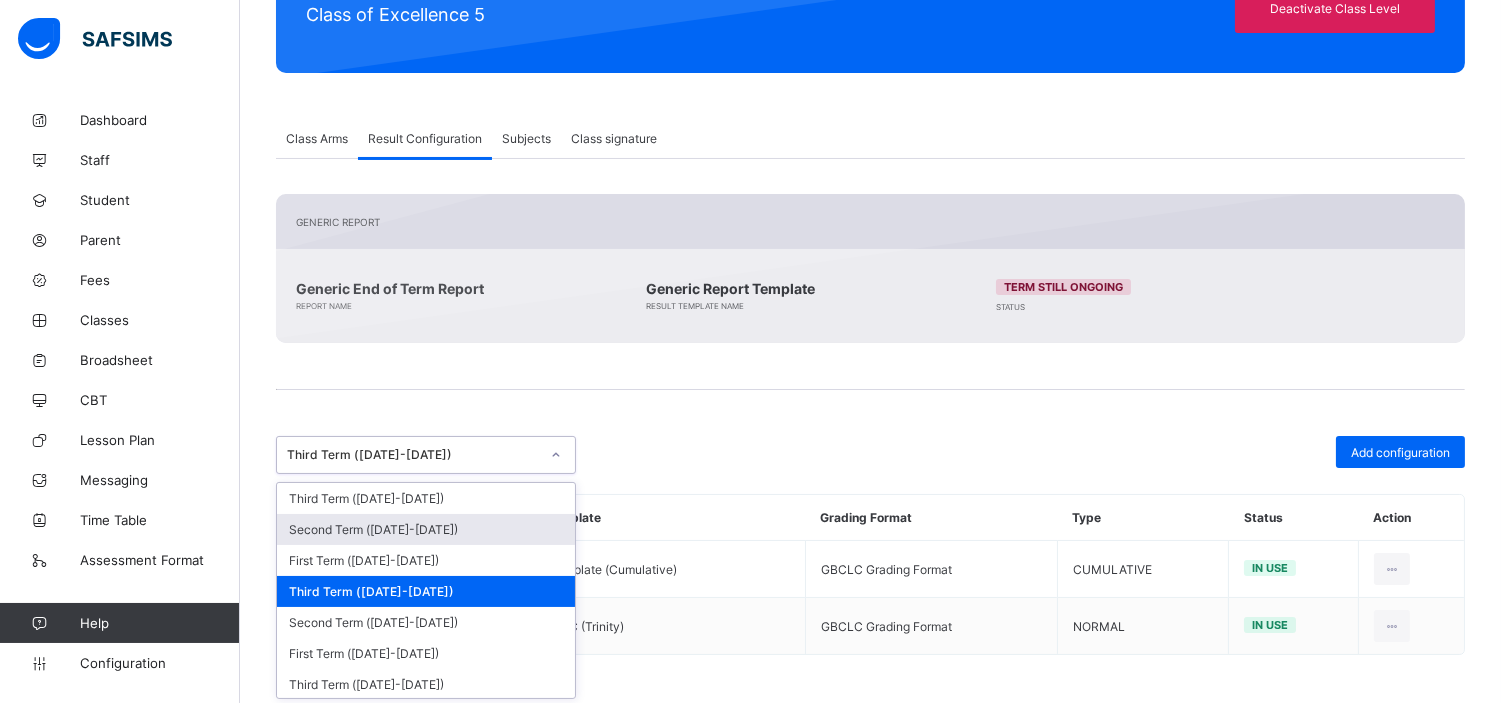click on "Second Term (2024-2025)" at bounding box center [426, 529] 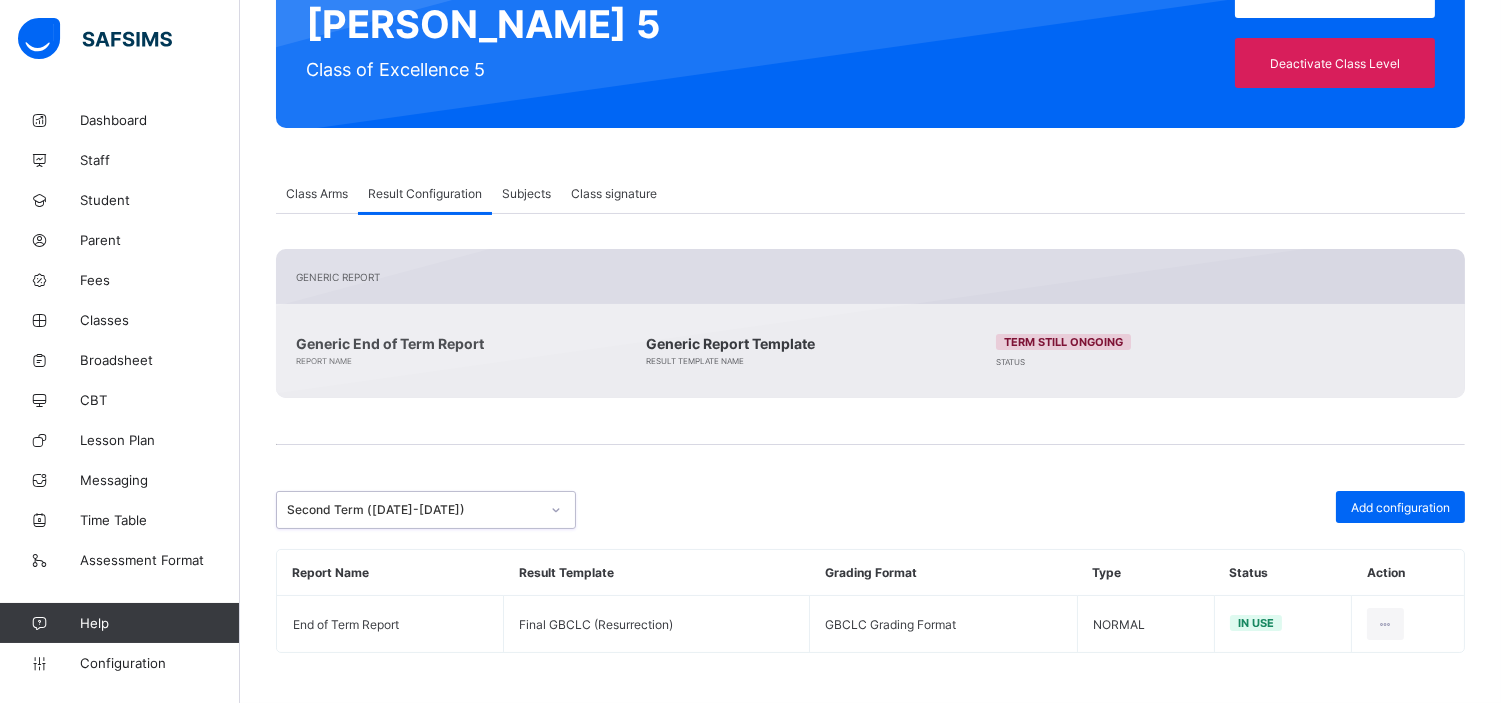 scroll, scrollTop: 235, scrollLeft: 0, axis: vertical 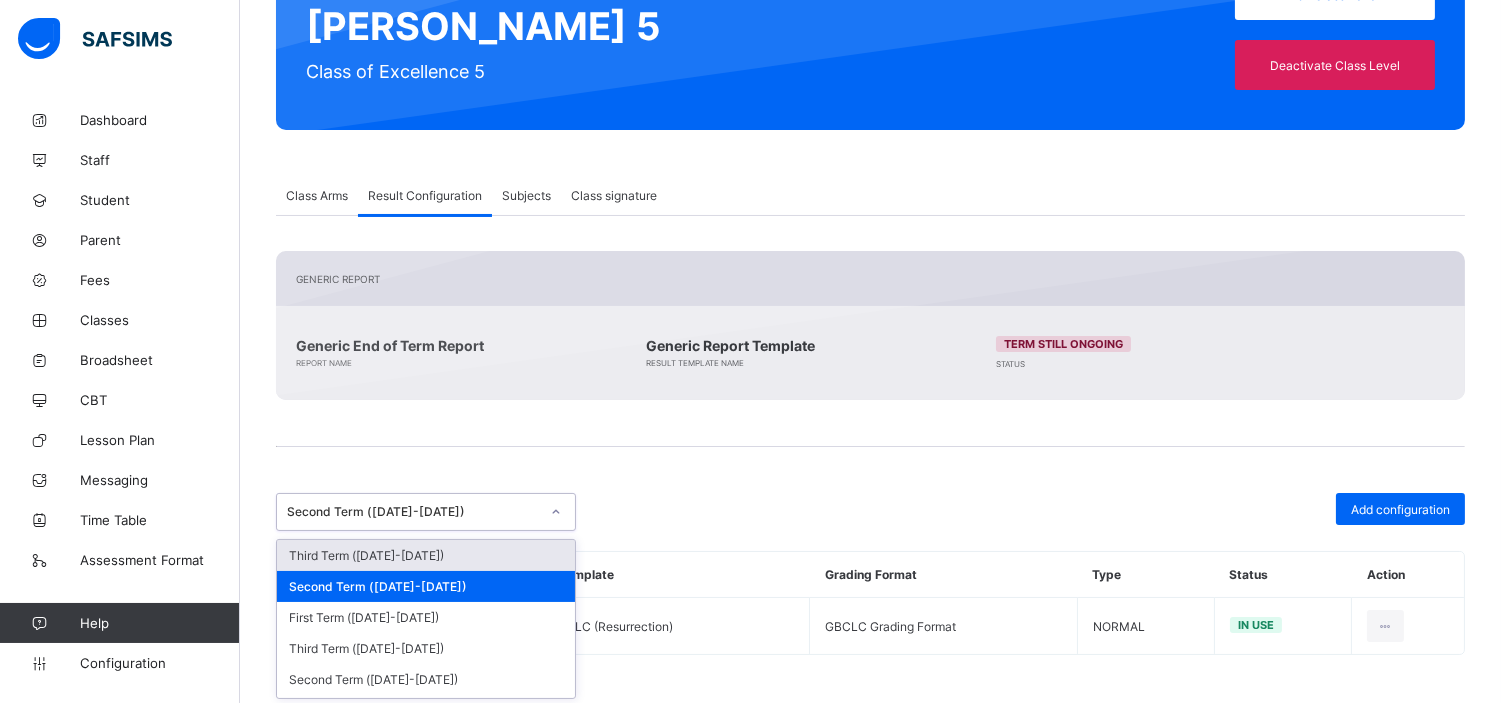 click on "Second Term (2024-2025)" at bounding box center (407, 512) 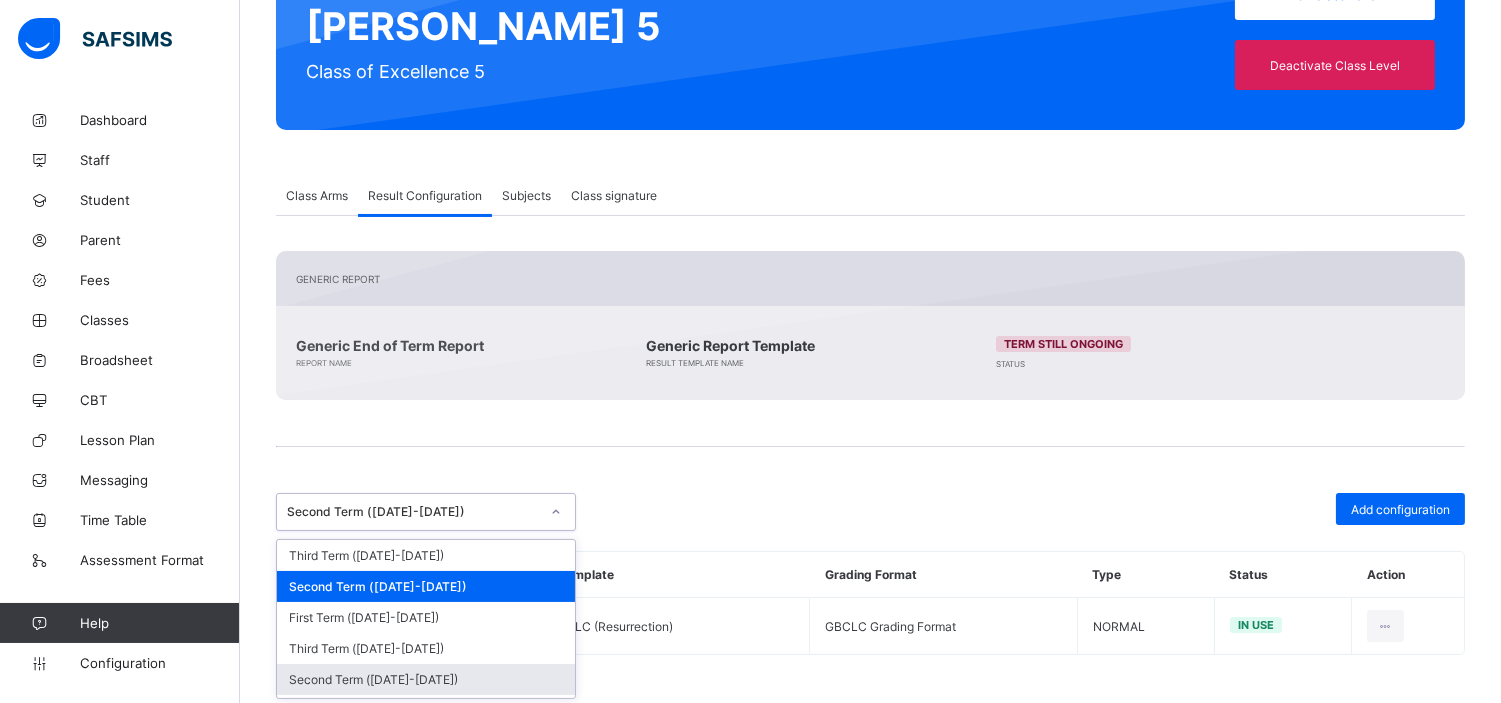 click on "Second Term (2023-2024)" at bounding box center (426, 679) 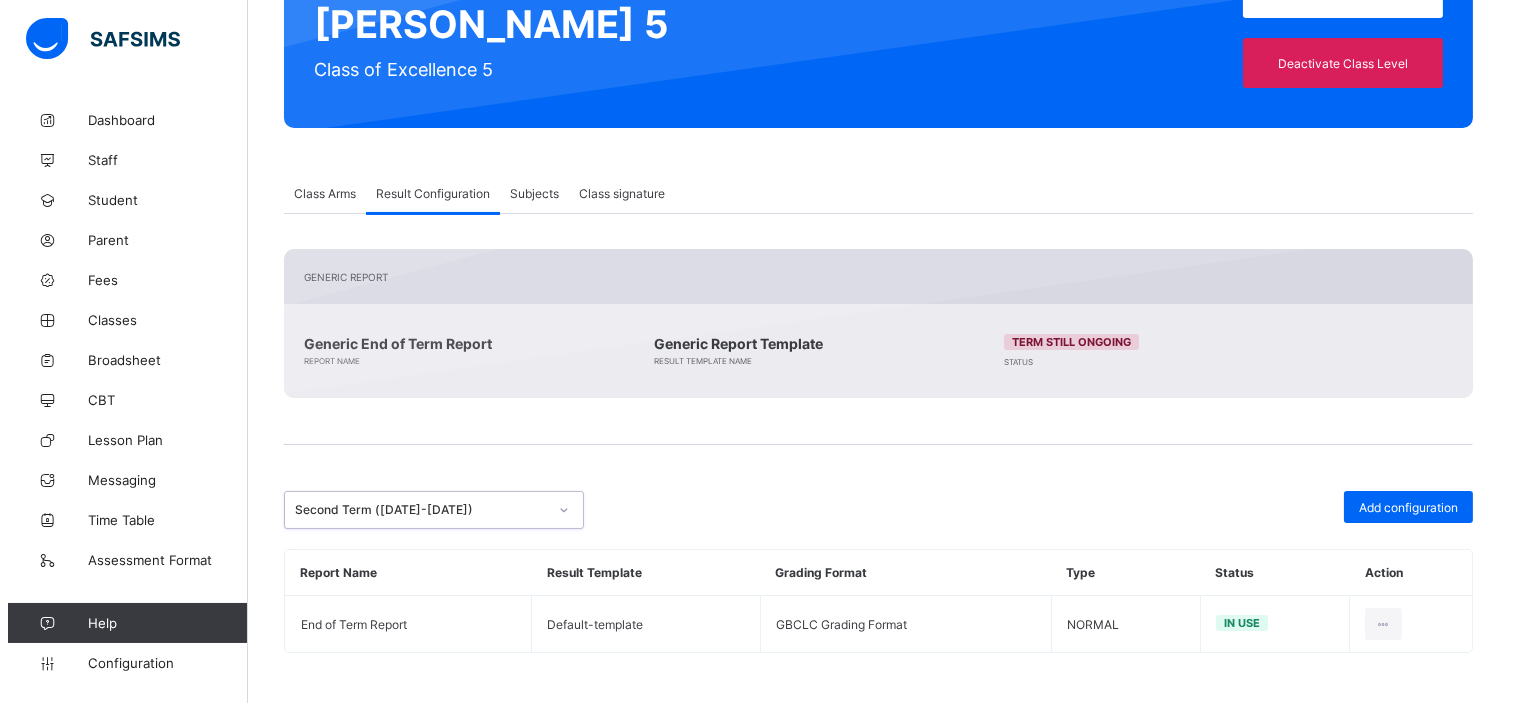 scroll, scrollTop: 235, scrollLeft: 0, axis: vertical 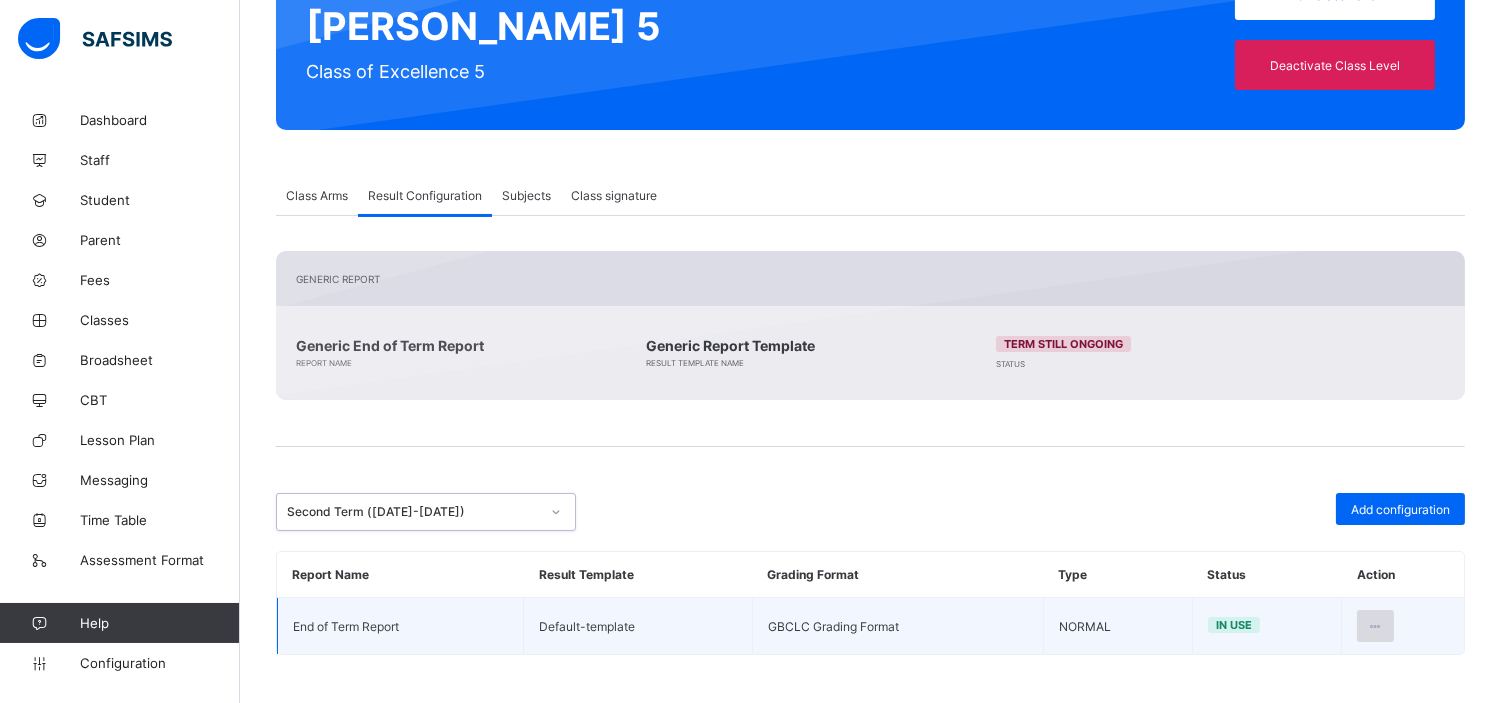 click at bounding box center [1375, 626] 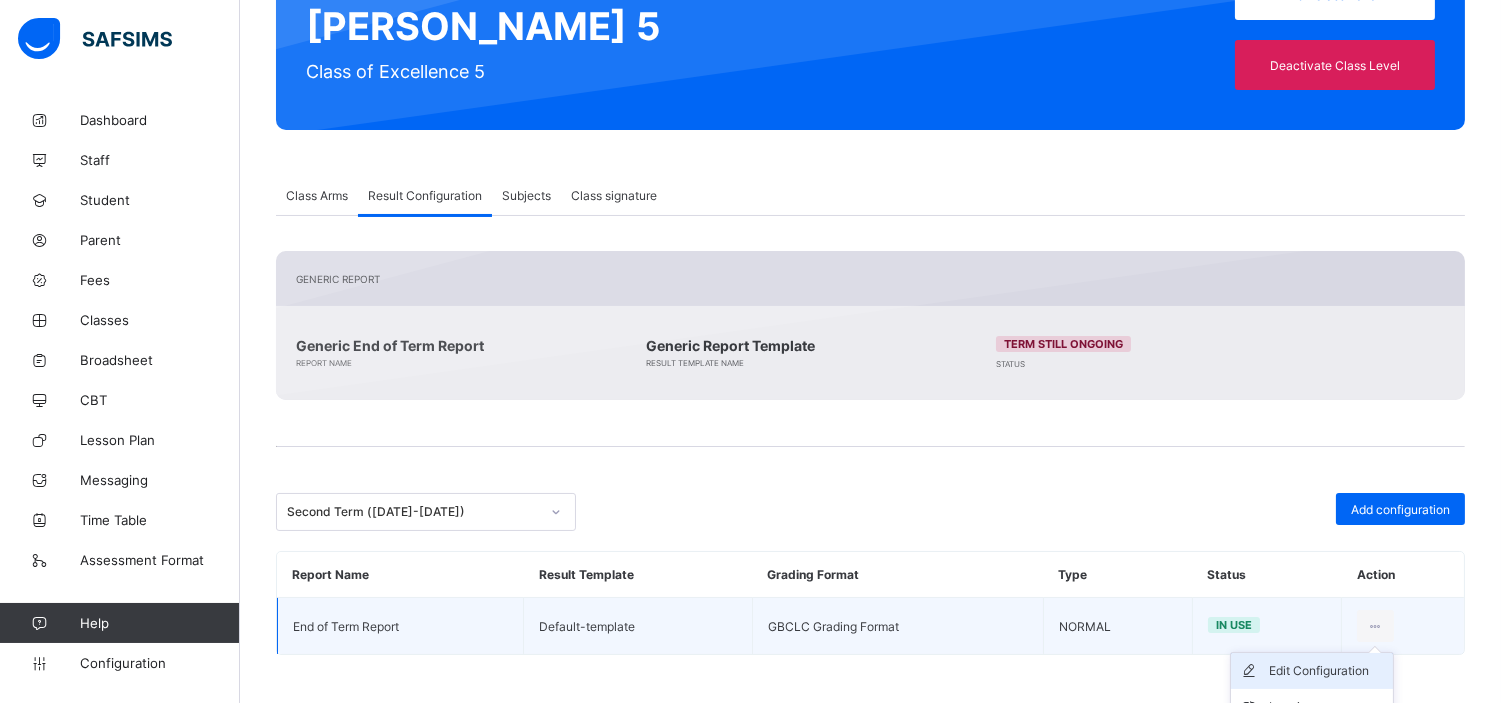 click on "Edit Configuration" at bounding box center (1327, 671) 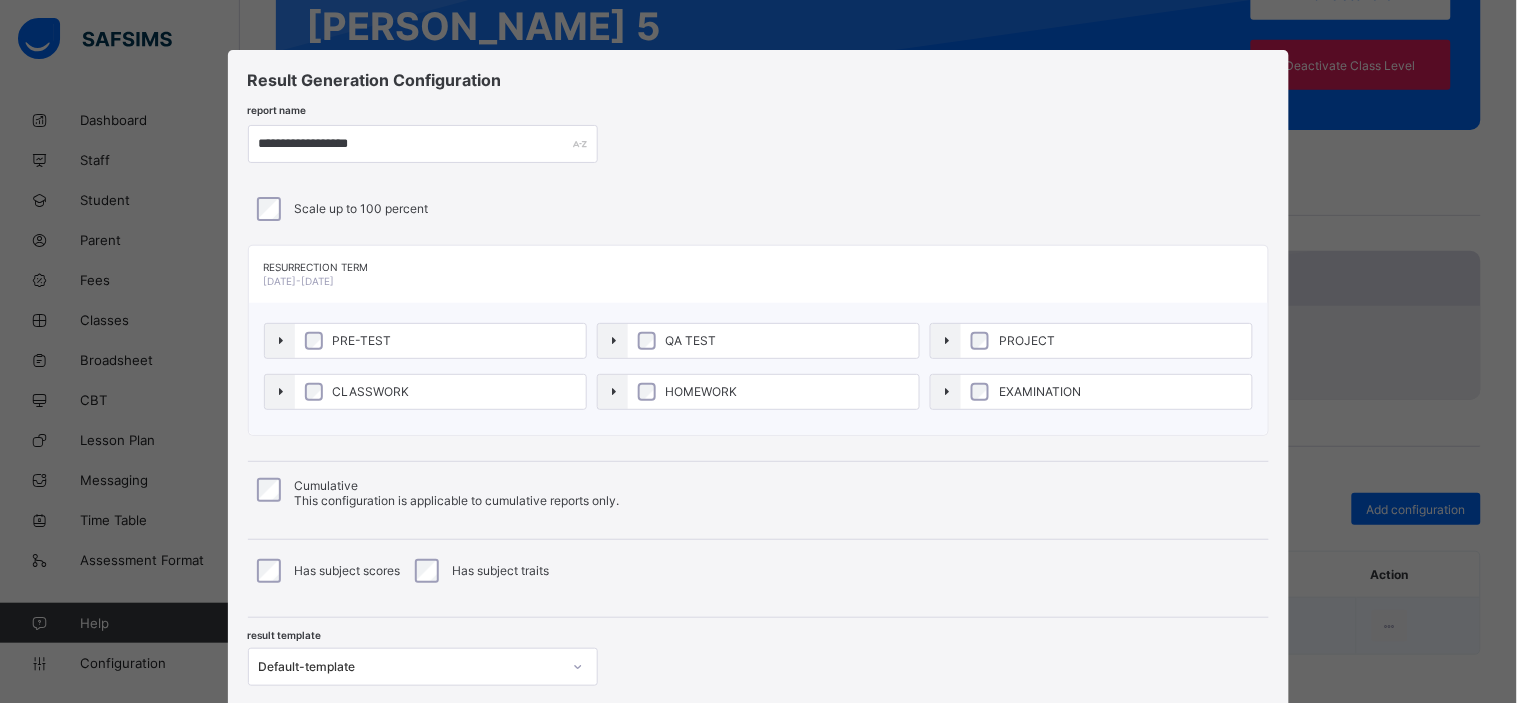 scroll, scrollTop: 138, scrollLeft: 0, axis: vertical 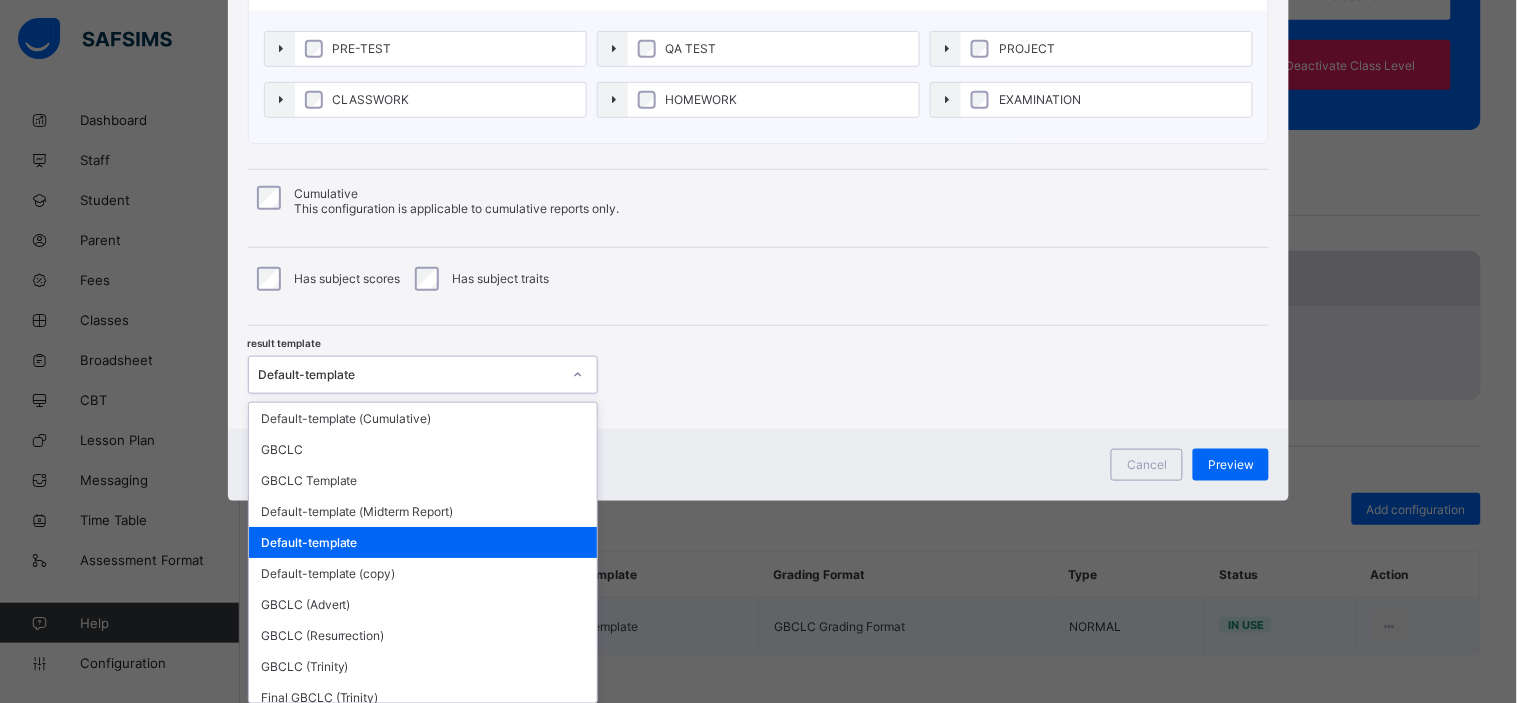 click on "option Default-template focused, 5 of 12. 12 results available. Use Up and Down to choose options, press Enter to select the currently focused option, press Escape to exit the menu, press Tab to select the option and exit the menu. Default-template Default-template (Cumulative) GBCLC GBCLC Template Default-template (Midterm Report) Default-template Default-template (copy) GBCLC (Advert) GBCLC (Resurrection) GBCLC (Trinity) Final GBCLC (Trinity) Final GBCLC (Resurrection) Final GBCLC (Advert)" at bounding box center [423, 375] 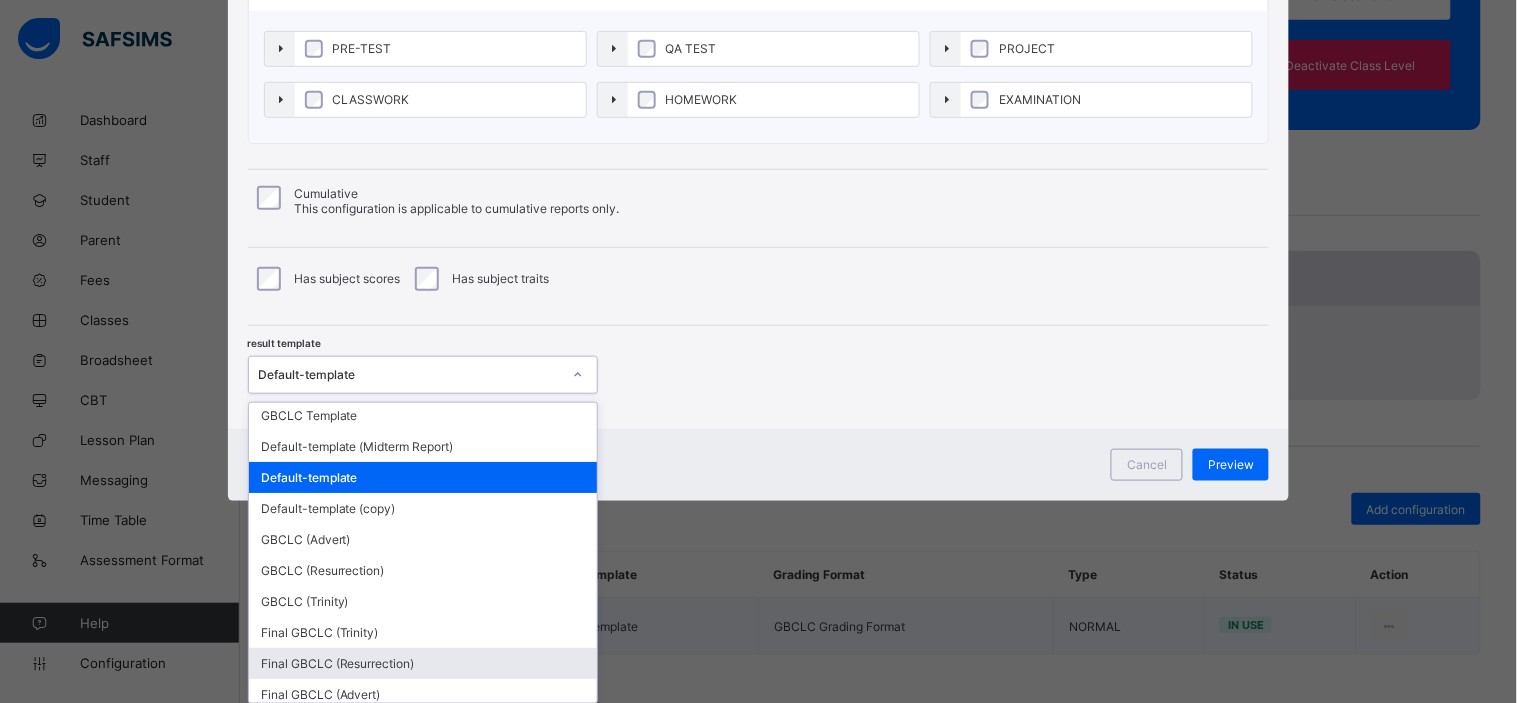 click on "Final GBCLC (Resurrection)" at bounding box center [423, 663] 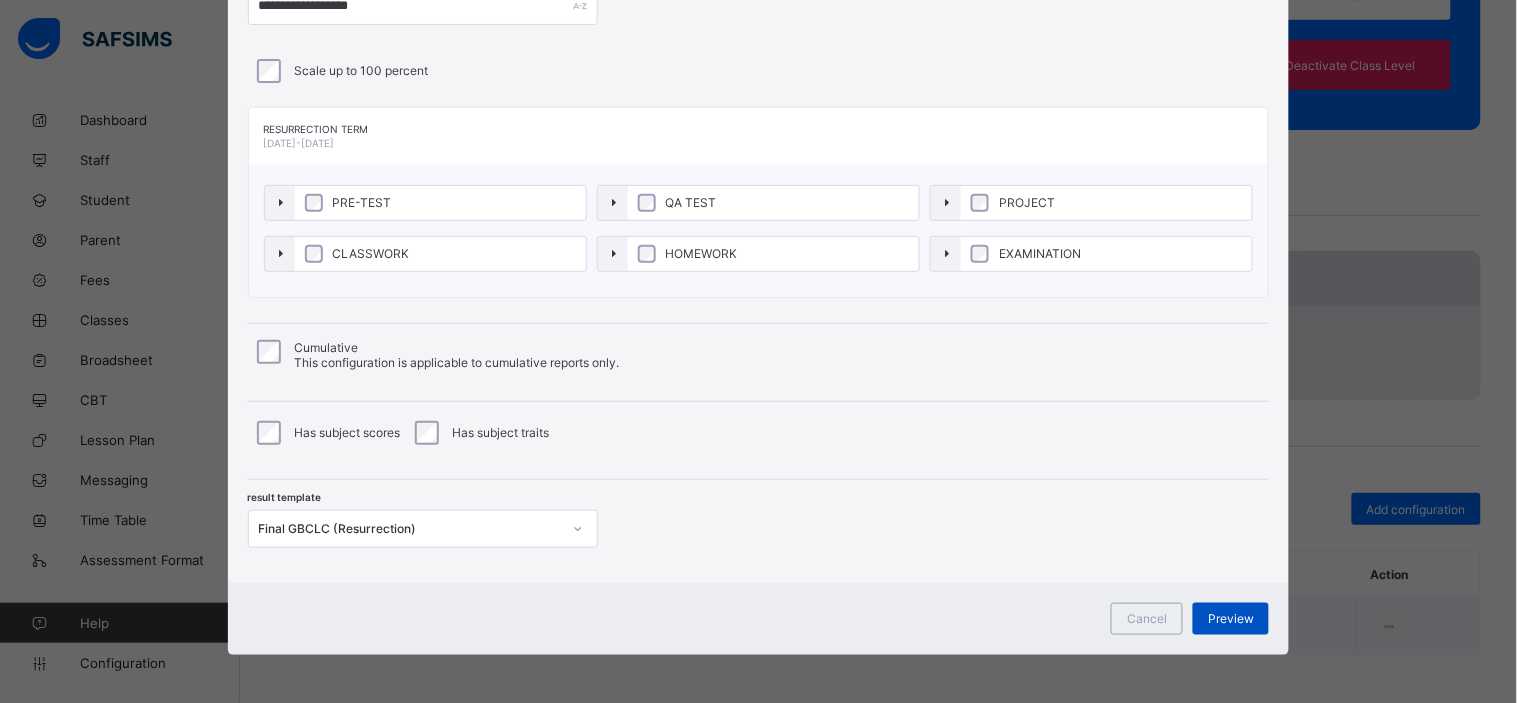 click on "Preview" at bounding box center (1231, 618) 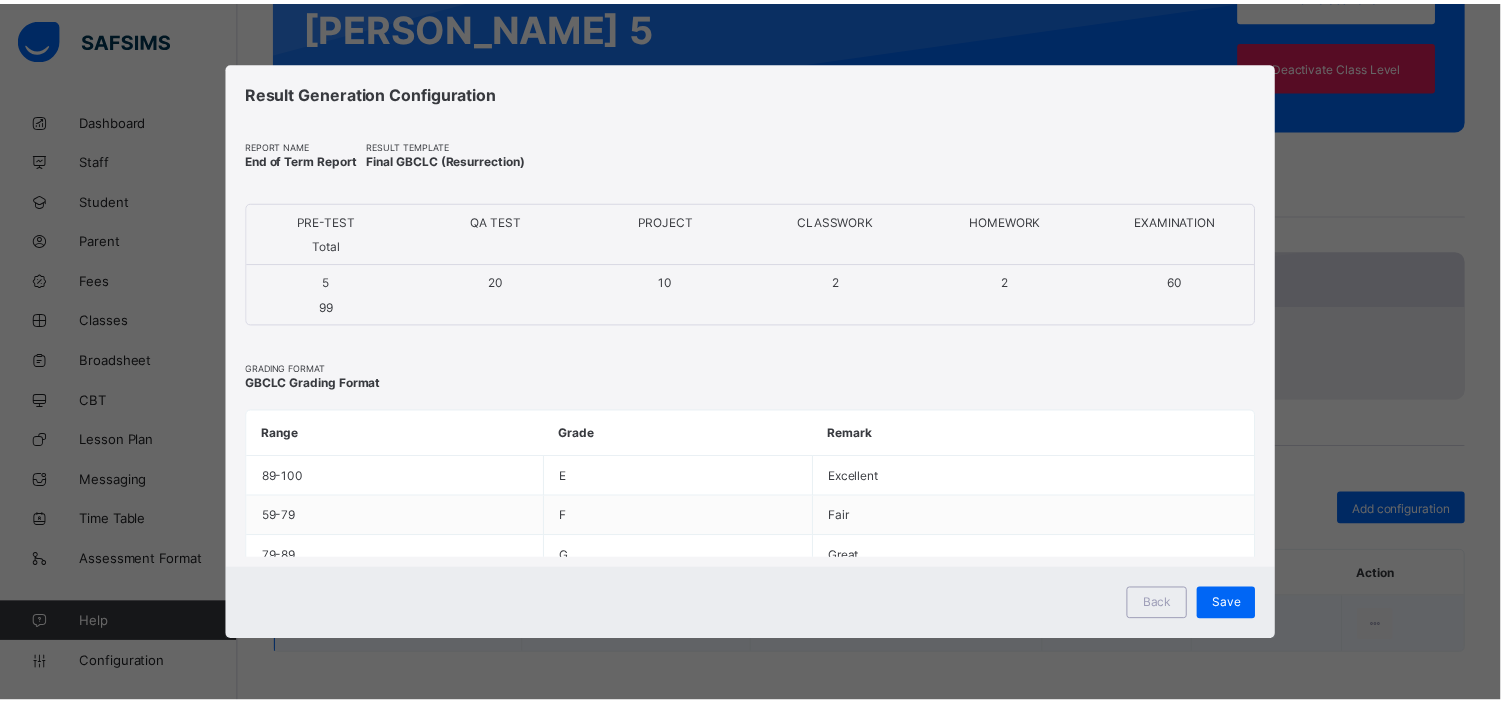 scroll, scrollTop: 0, scrollLeft: 0, axis: both 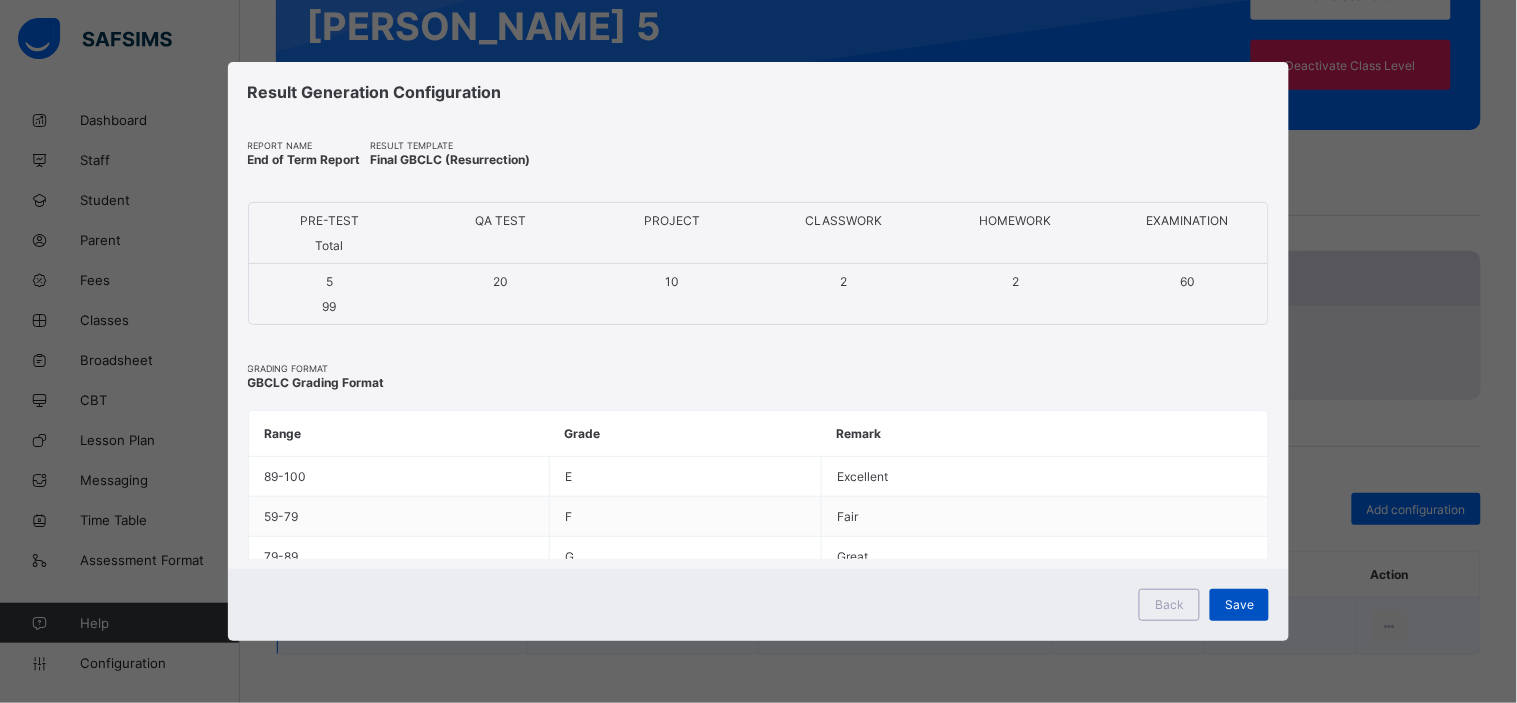 click on "Save" at bounding box center (1239, 604) 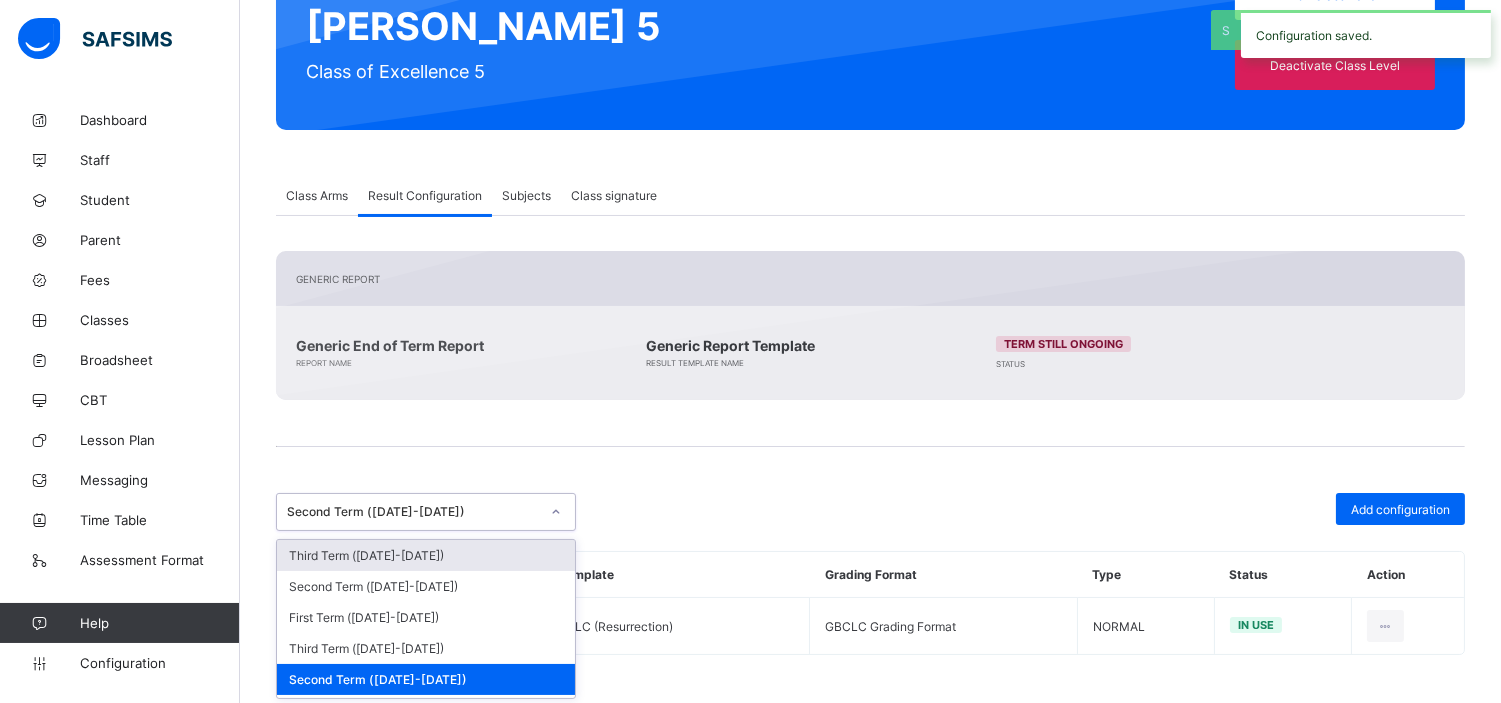 click on "Second Term (2023-2024)" at bounding box center (413, 512) 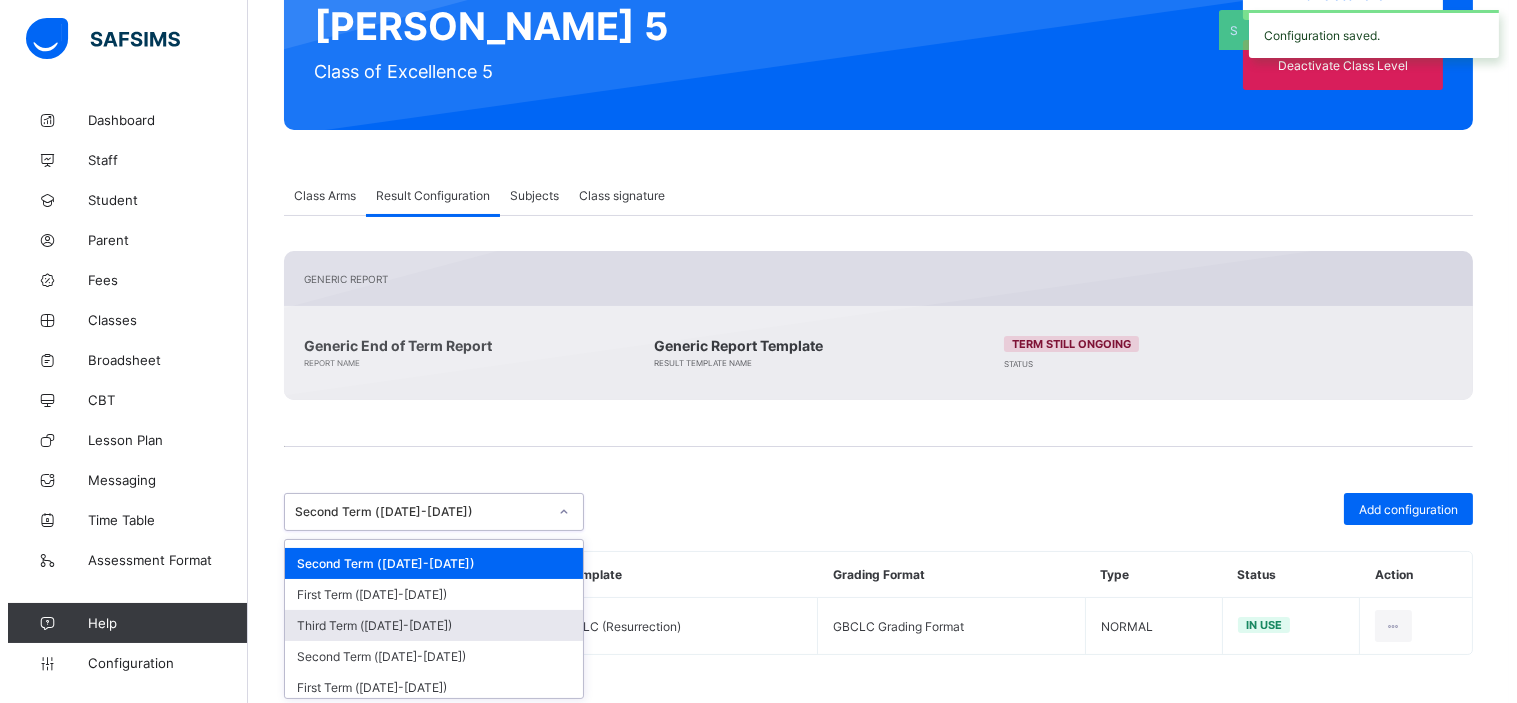scroll, scrollTop: 127, scrollLeft: 0, axis: vertical 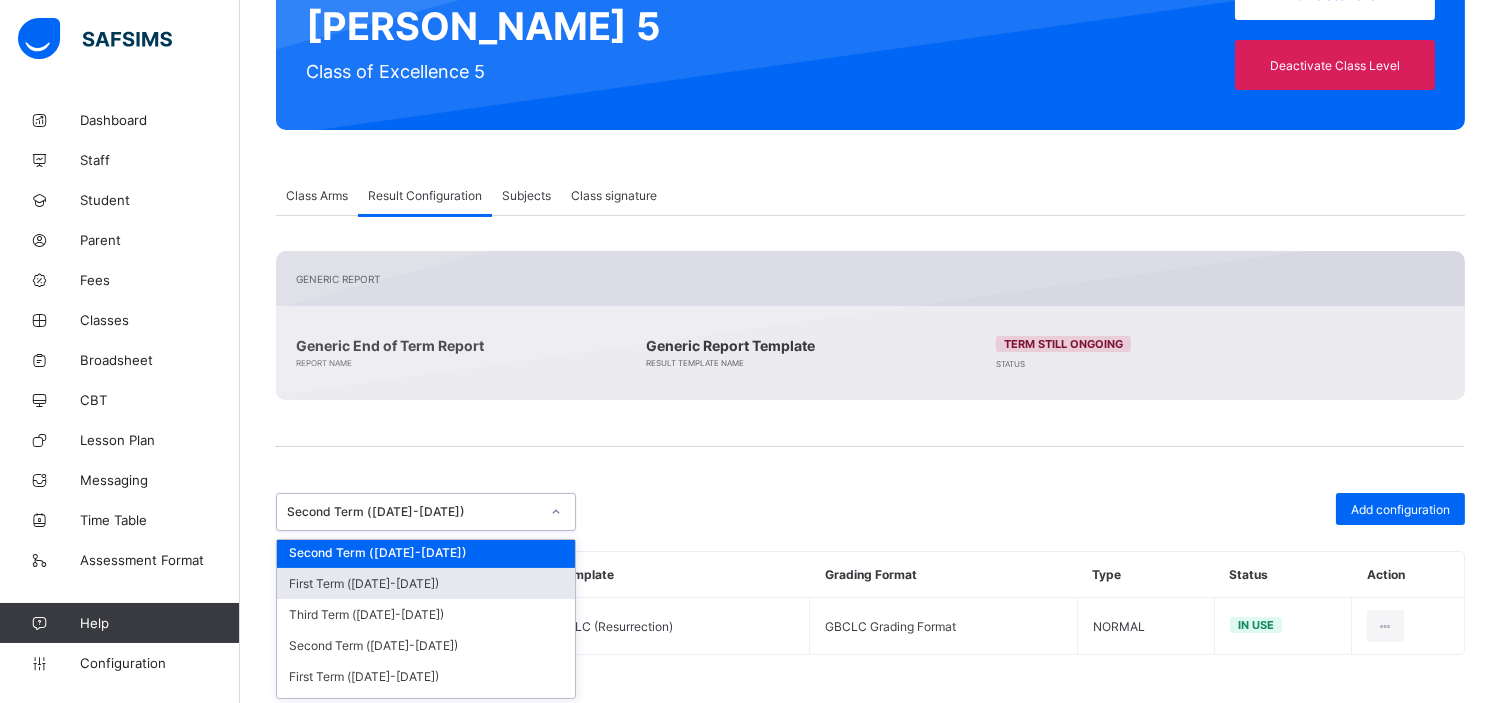 click on "First Term (2023-2024)" at bounding box center [426, 583] 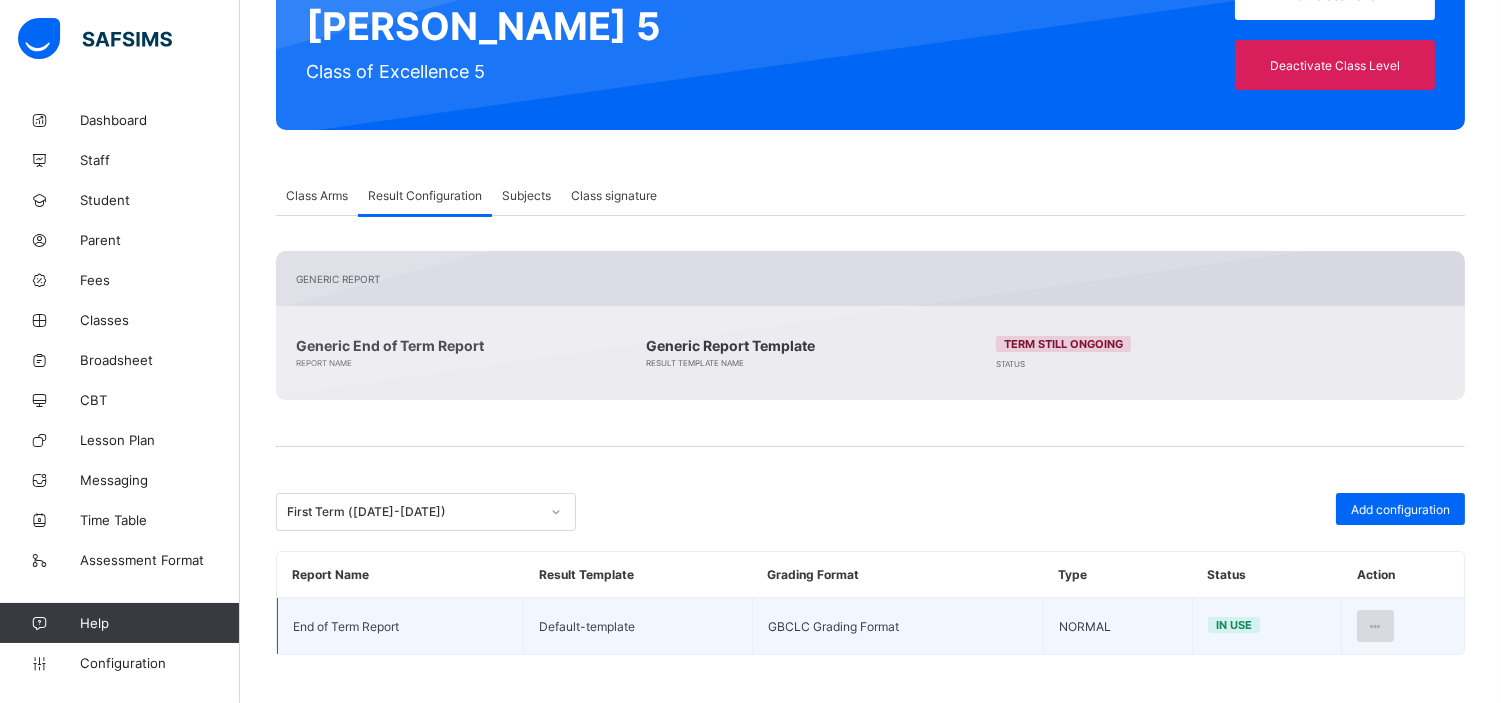 click at bounding box center (1375, 626) 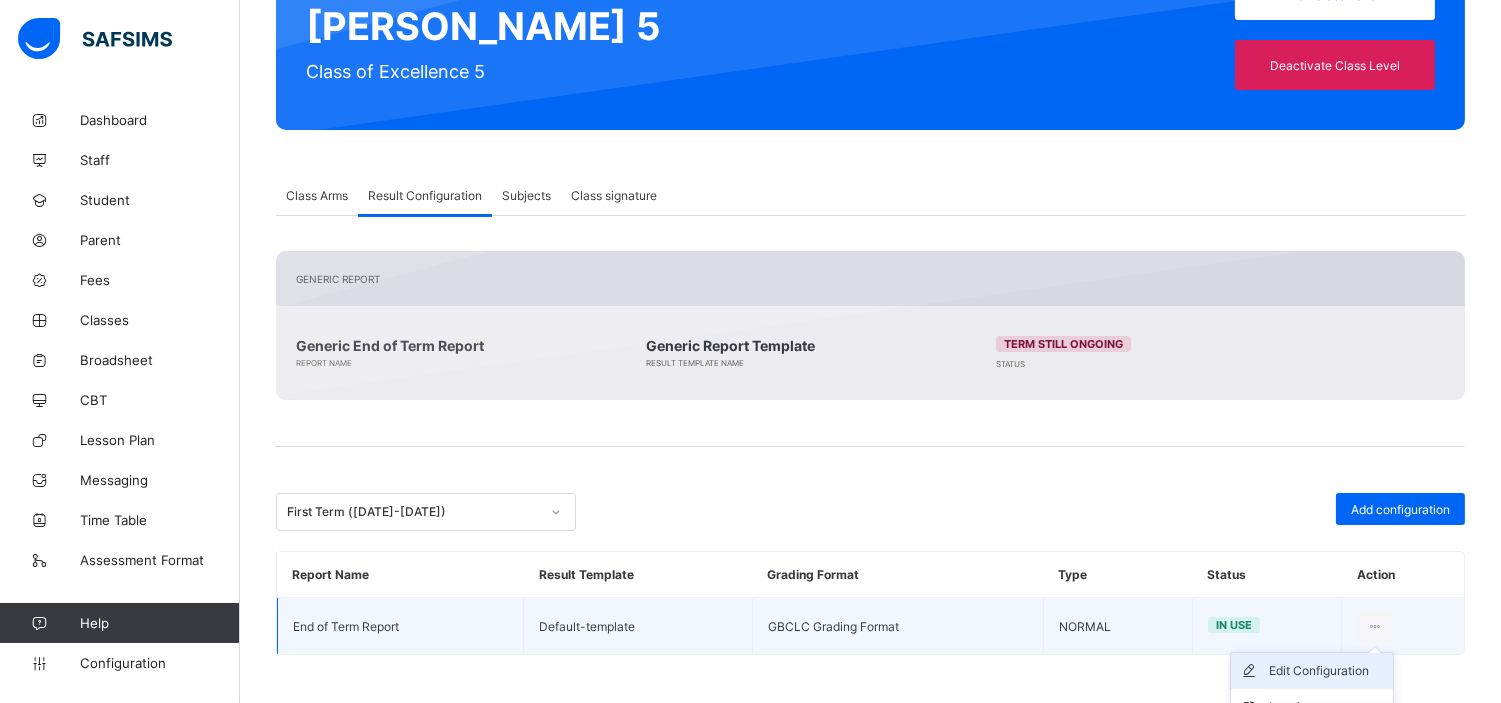 click on "Edit Configuration" at bounding box center (1327, 671) 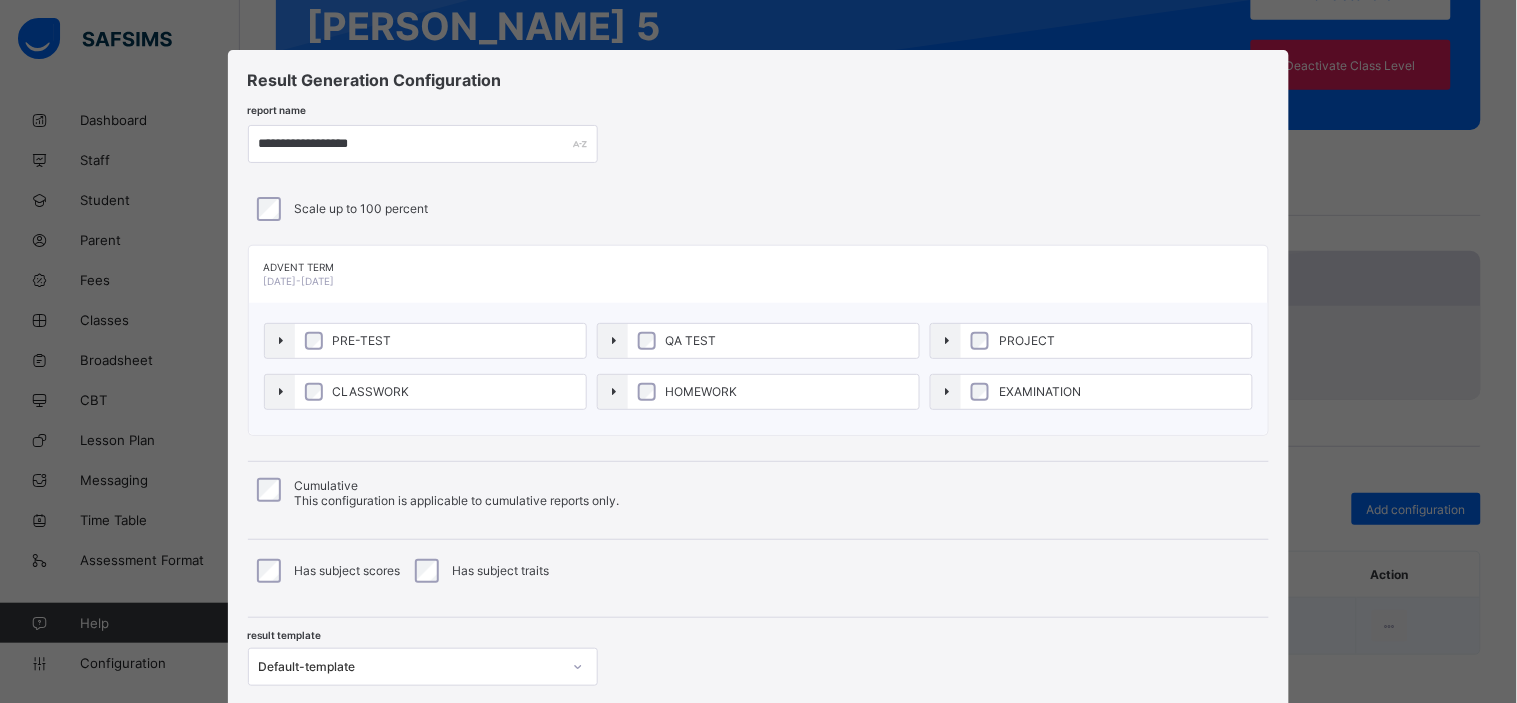 scroll, scrollTop: 138, scrollLeft: 0, axis: vertical 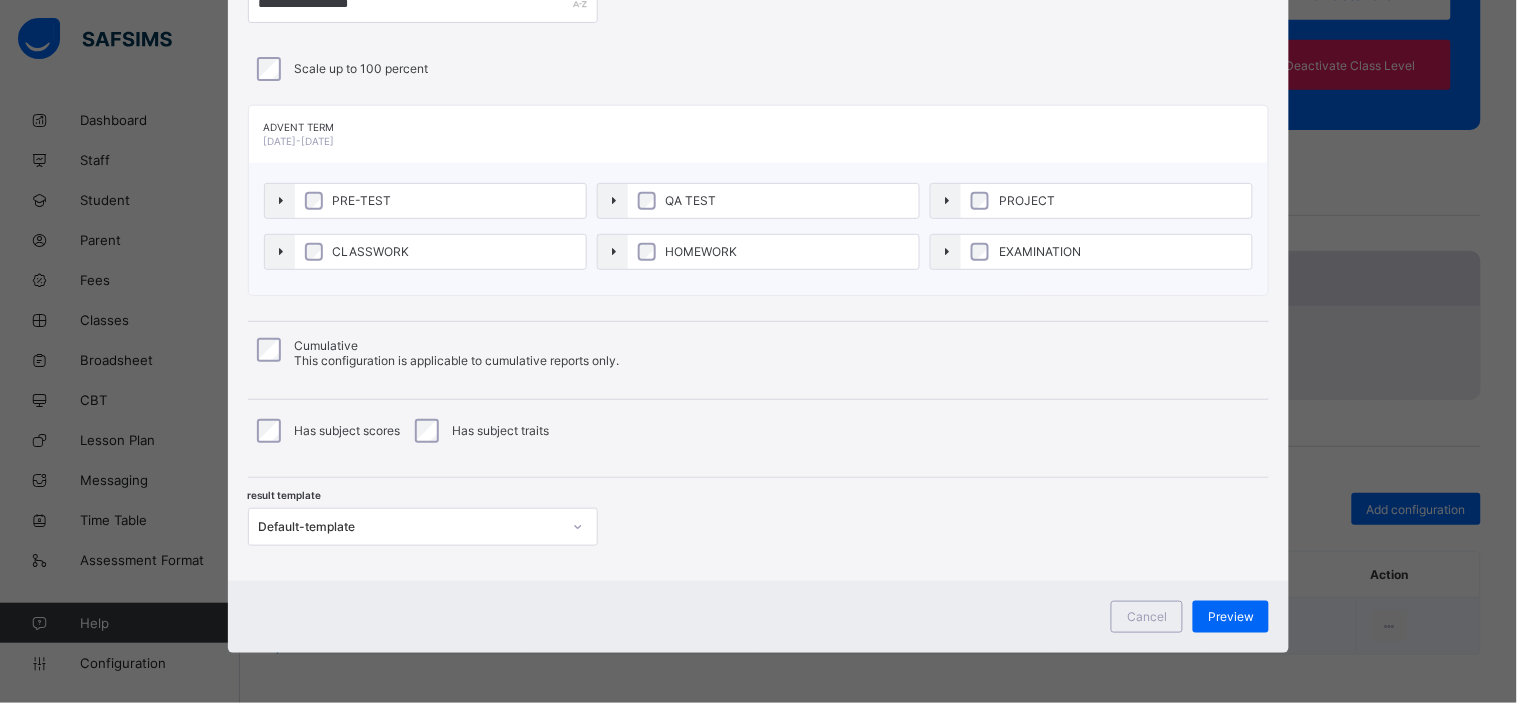 click on "Default-template" at bounding box center (423, 527) 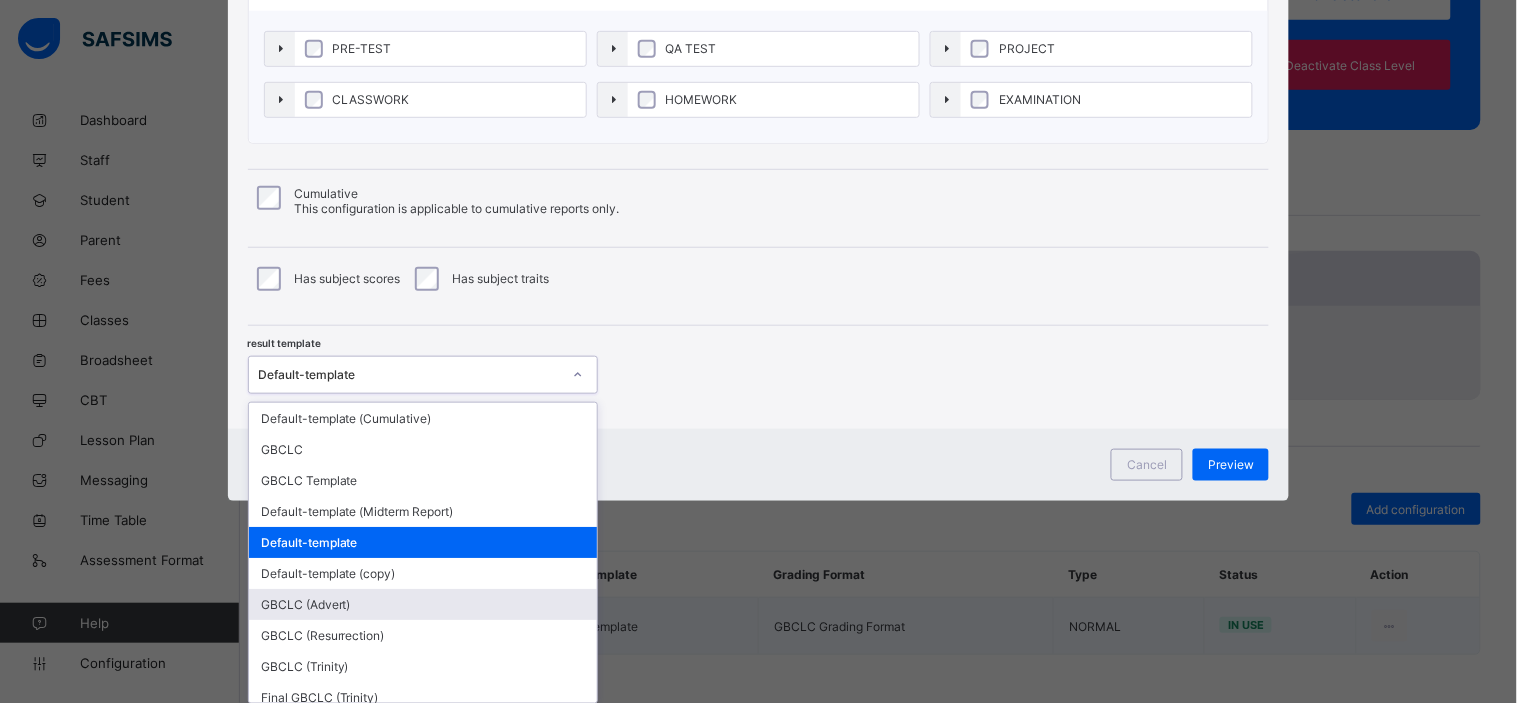 scroll, scrollTop: 65, scrollLeft: 0, axis: vertical 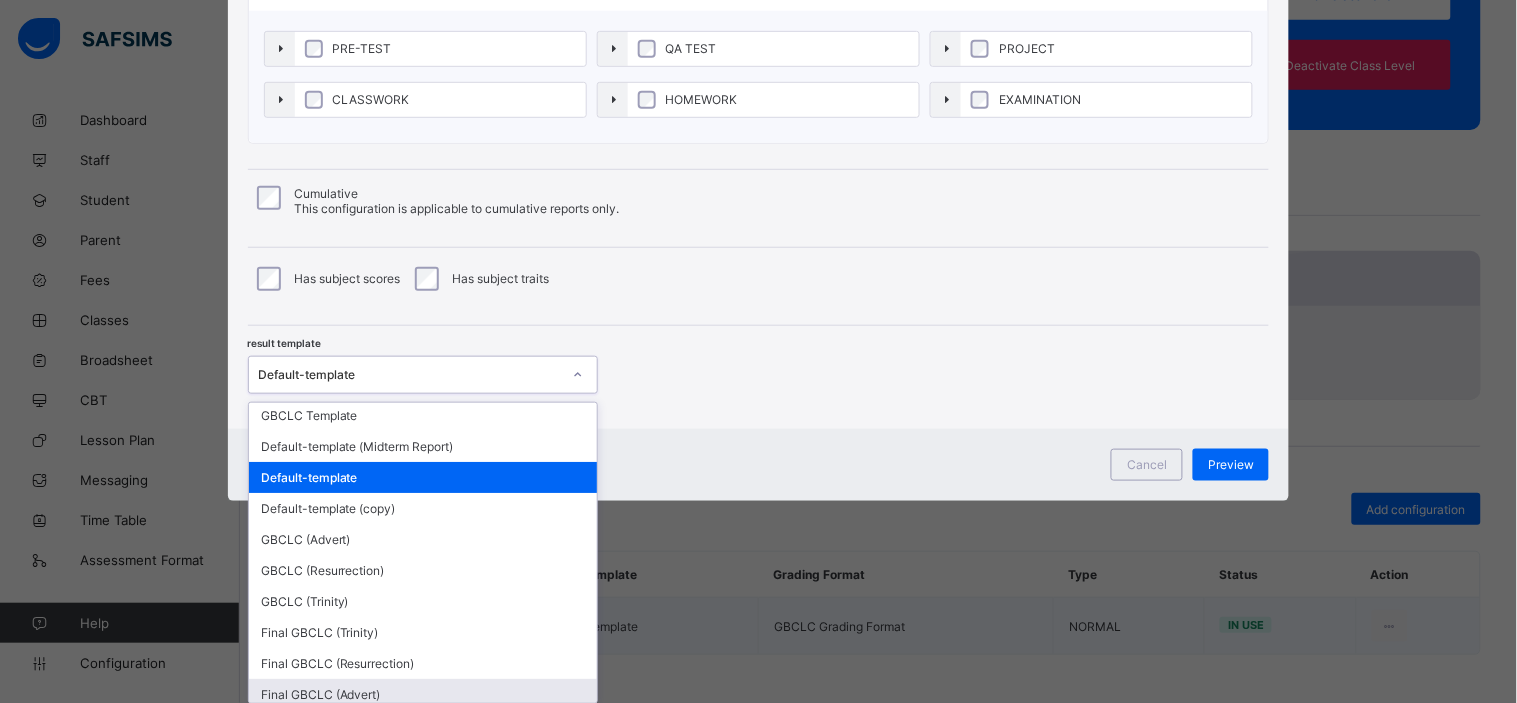 click on "Final GBCLC (Advert)" at bounding box center (423, 694) 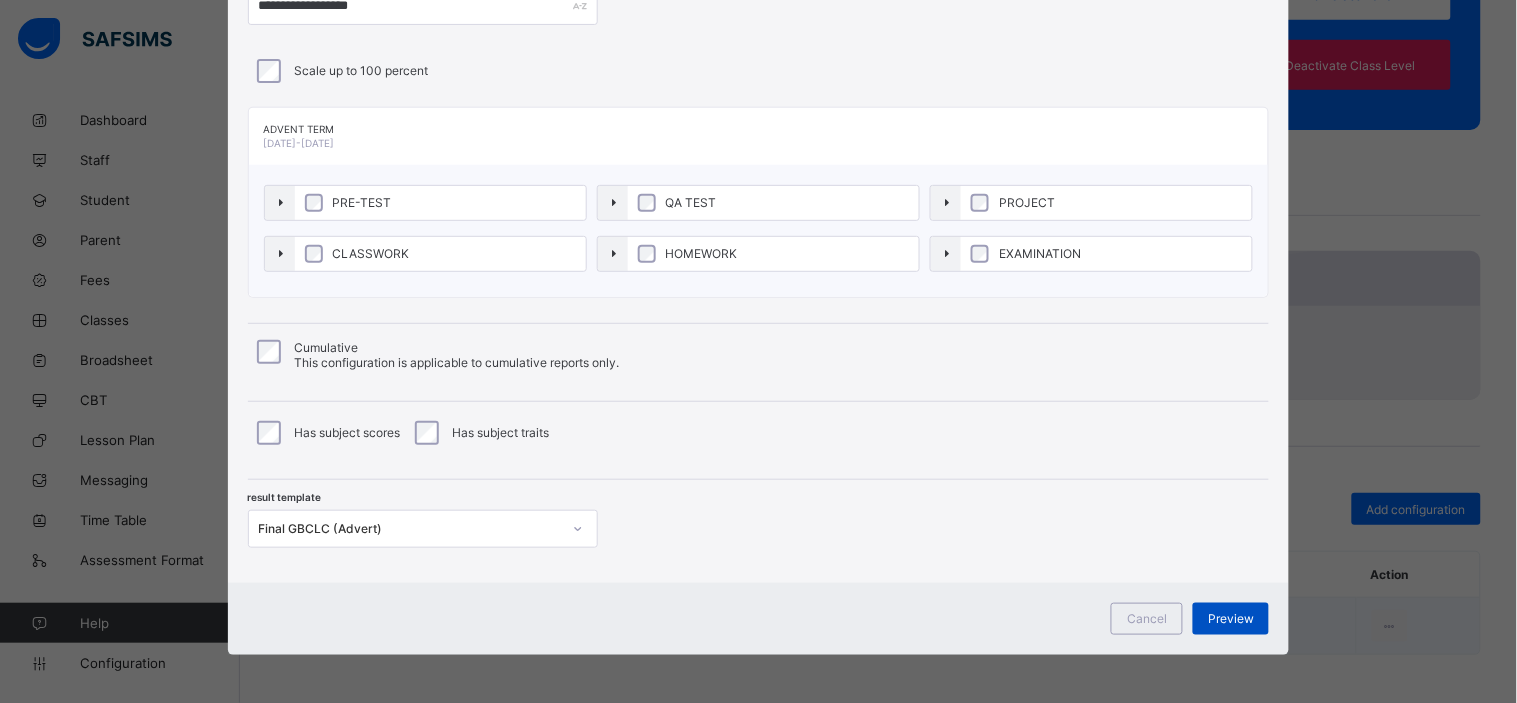 click on "Preview" at bounding box center (1231, 618) 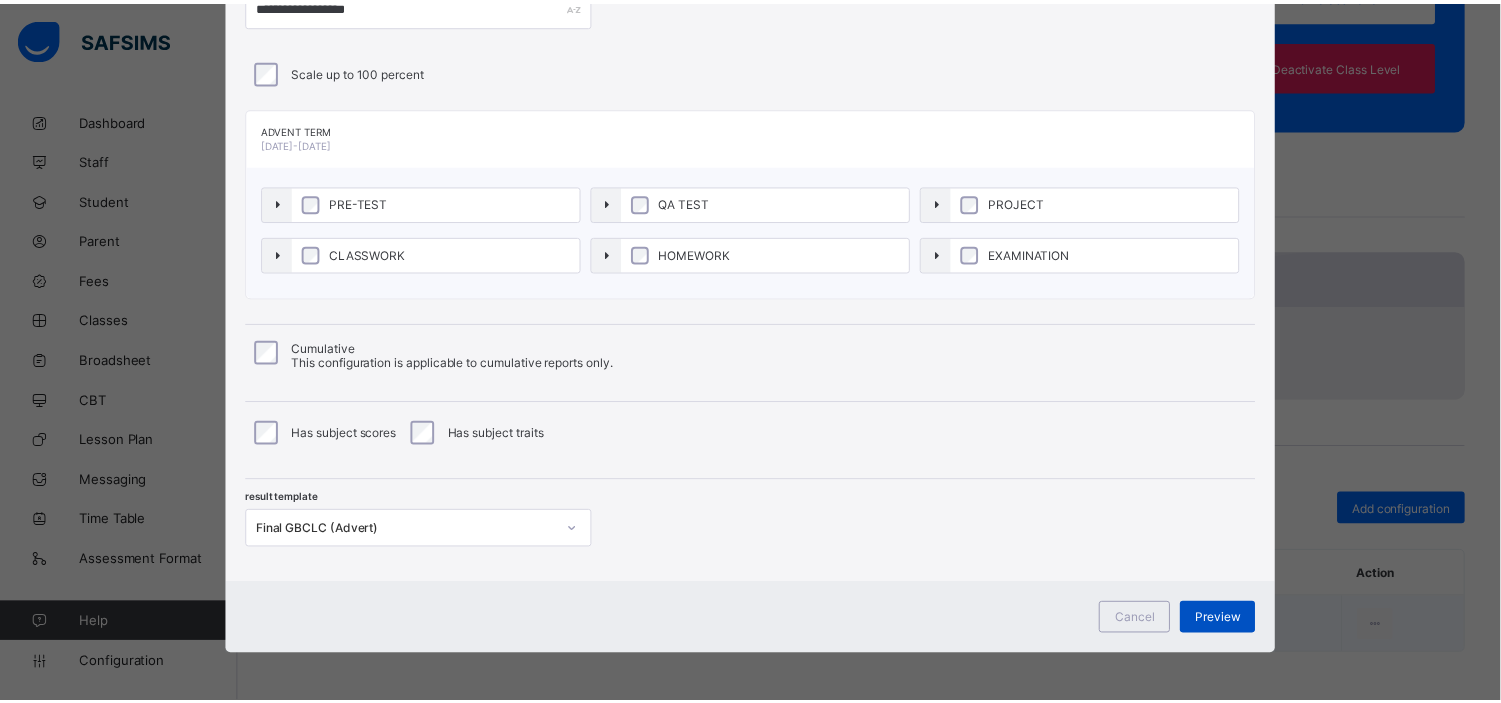 scroll, scrollTop: 0, scrollLeft: 0, axis: both 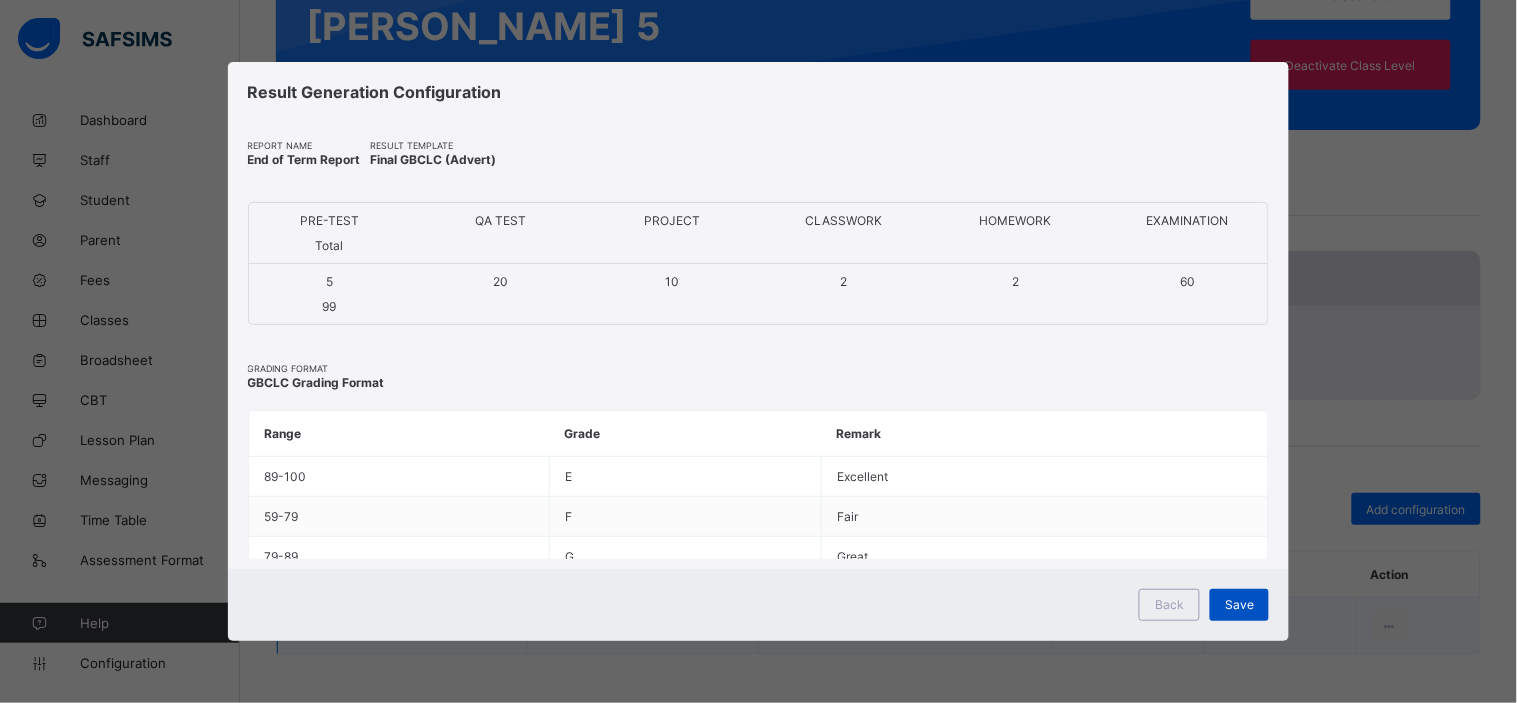 click on "Save" at bounding box center [1239, 604] 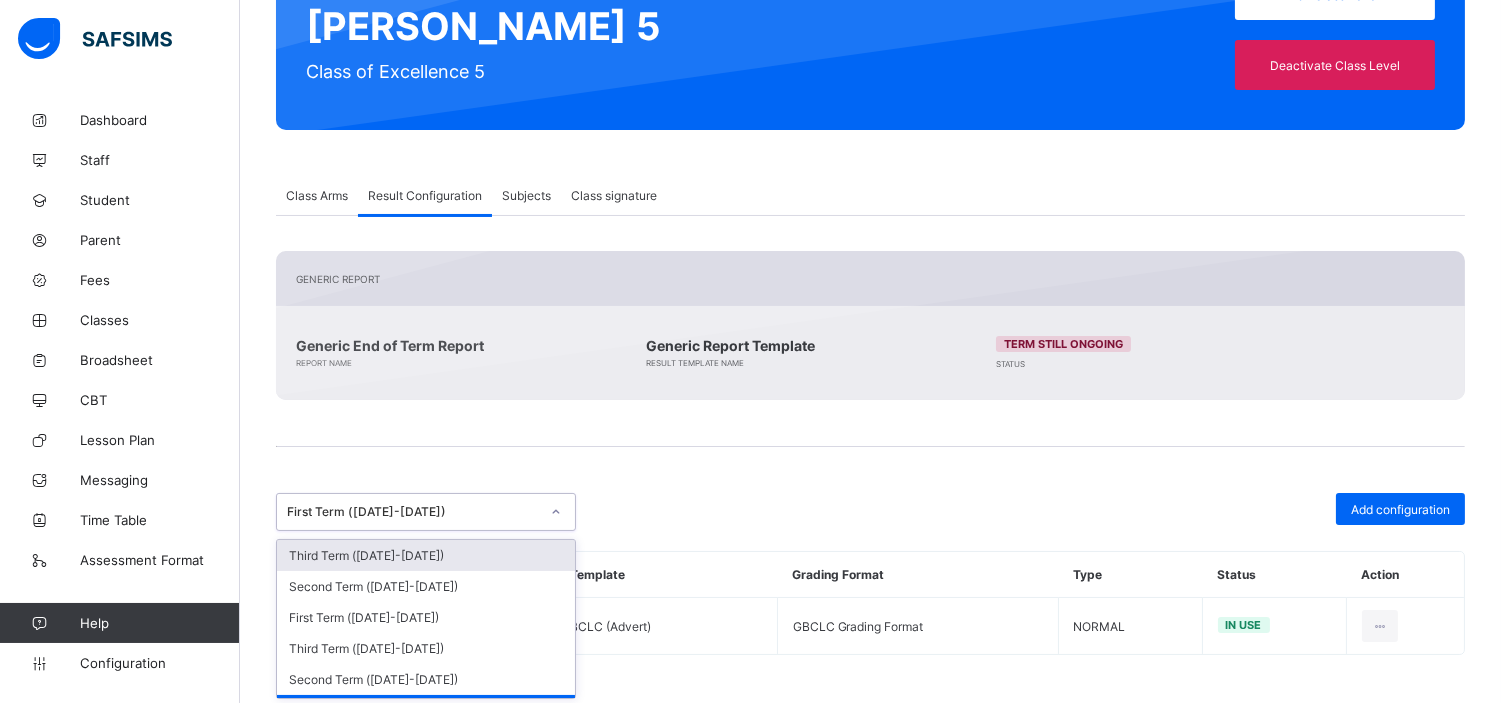 click on "First Term (2023-2024)" at bounding box center [413, 512] 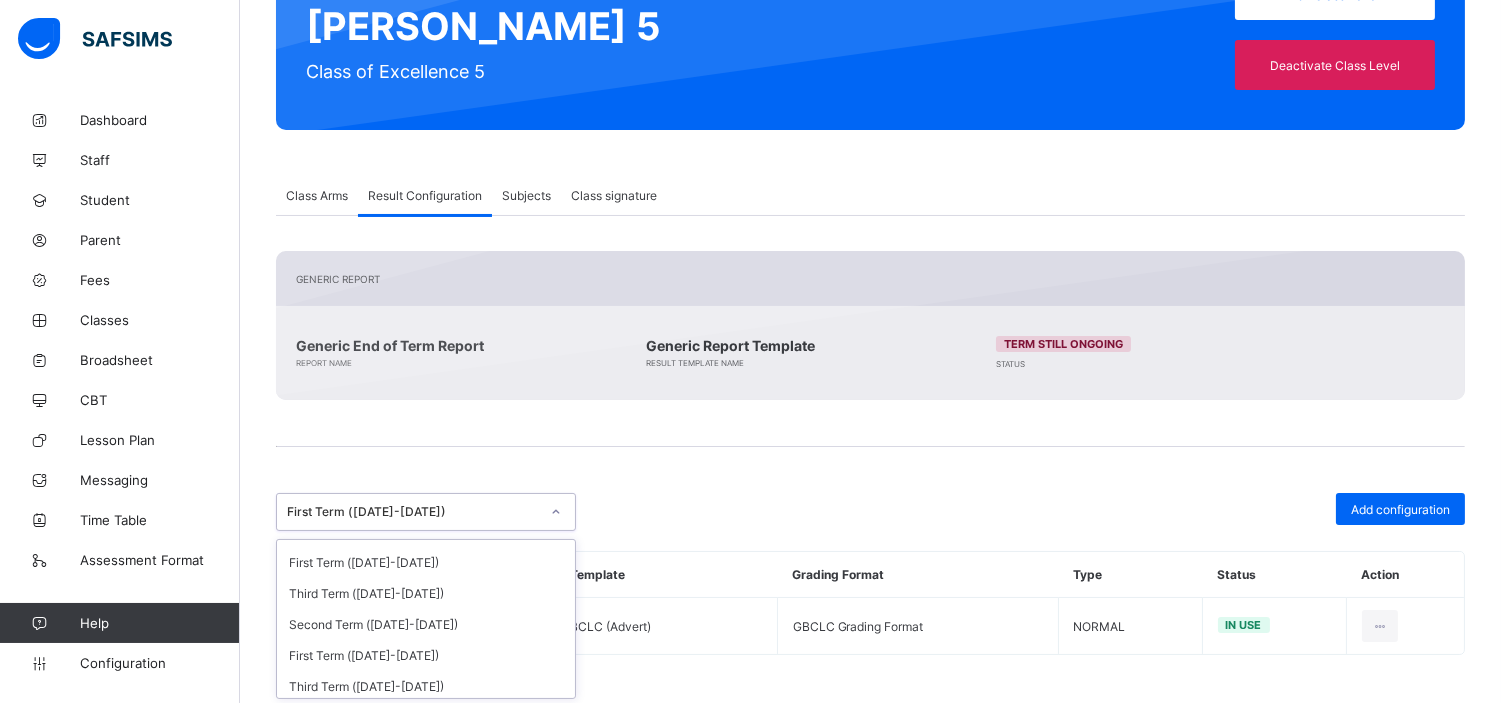 scroll, scrollTop: 511, scrollLeft: 0, axis: vertical 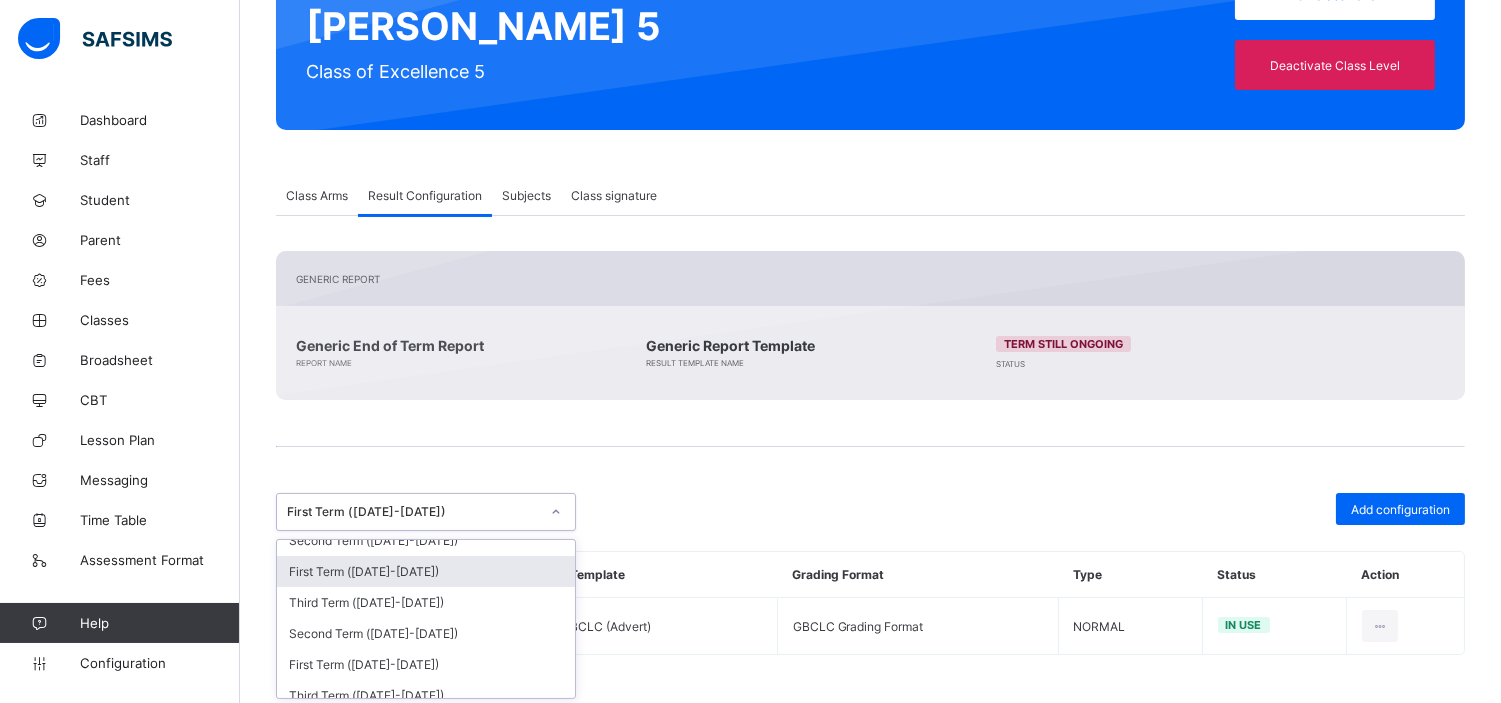 click on "Class Level  / Class Level Profile   Class Information   COE 5   Class of Excellence 5   Edit Class Level     Deactivate Class Level Class Arms Result Configuration Subjects Class signature Result Configuration More Options   Arm Name Date Created Status Actions Elyon 2024-09-09 Active View Details Shammah 2024-09-09 Active View Details Alpha 2024-09-09 Active View Details Omega 2024-09-09 Active View Details Generic Report Generic End of Term Report Report Name Generic Report Template Result Template Name Term still ongoing Status   option First Term (2023-2024), selected.    option First Term (2019-2020) focused, 18 of 22. 22 results available. Use Up and Down to choose options, press Enter to select the currently focused option, press Escape to exit the menu, press Tab to select the option and exit the menu. First Term (2023-2024) Third Term (2024-2025) Second Term (2024-2025) First Term (2024-2025) Third Term (2023-2024) Second Term (2023-2024) First Term (2023-2024) Third Term (2022-2023) Report Name" at bounding box center [870, 285] 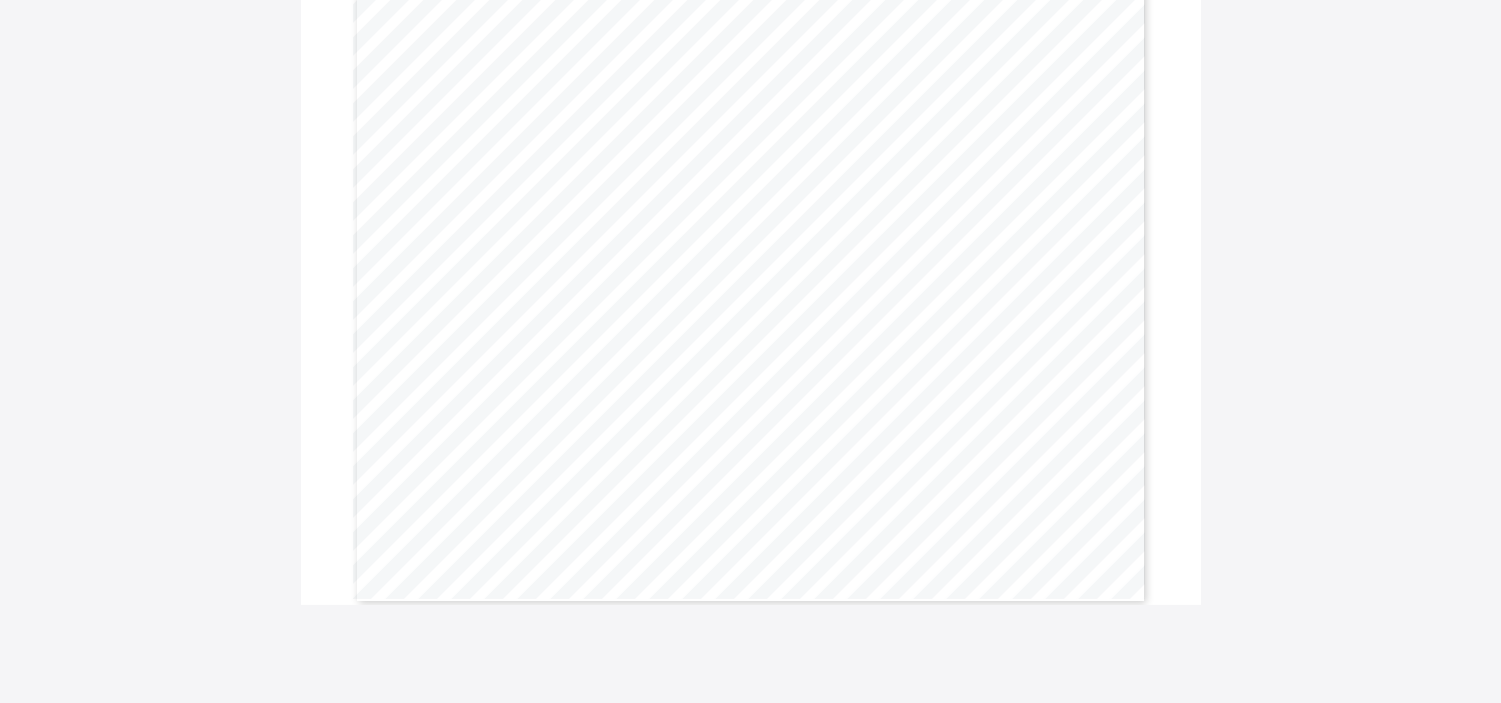scroll, scrollTop: 0, scrollLeft: 0, axis: both 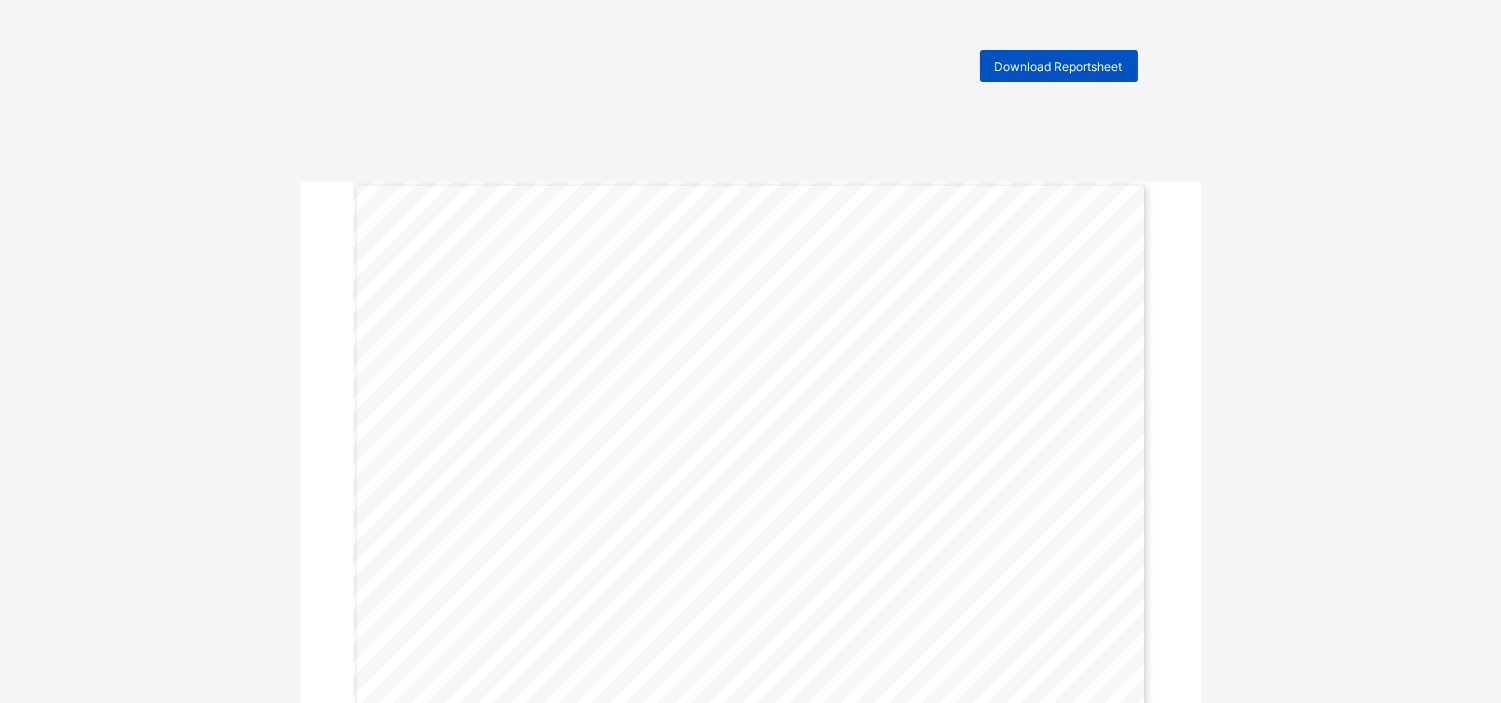 click on "Download Reportsheet" at bounding box center [1059, 66] 